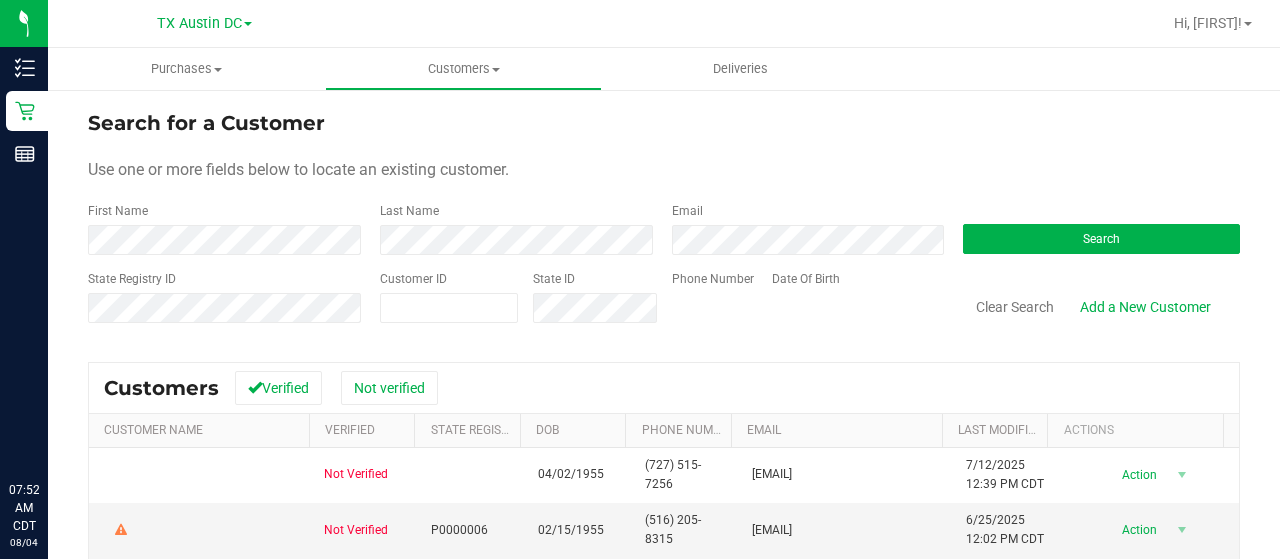 scroll, scrollTop: 0, scrollLeft: 0, axis: both 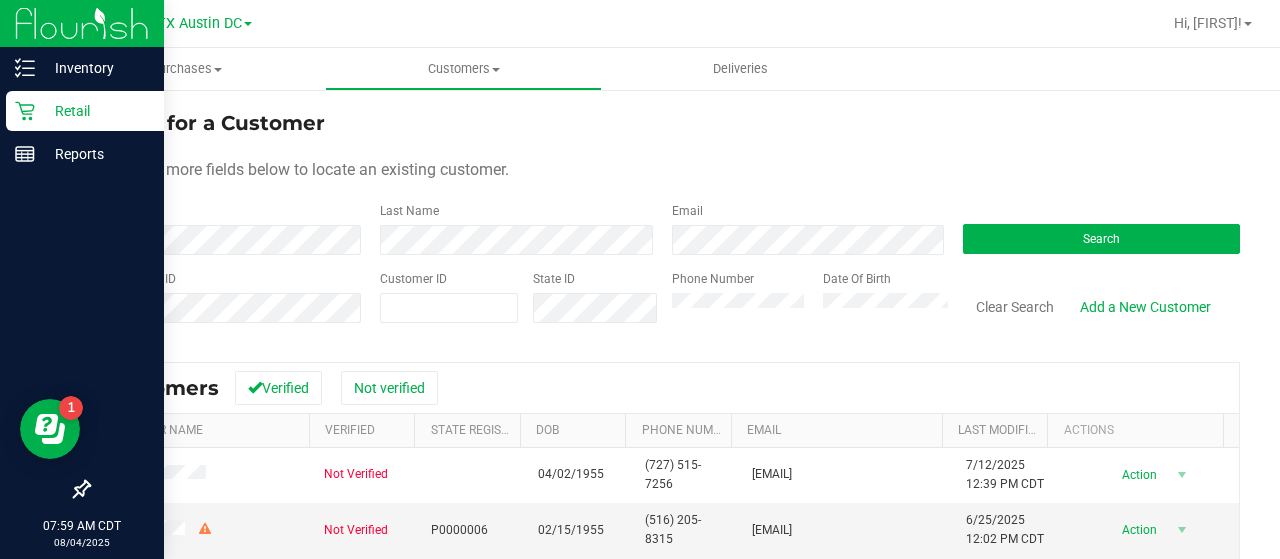 click 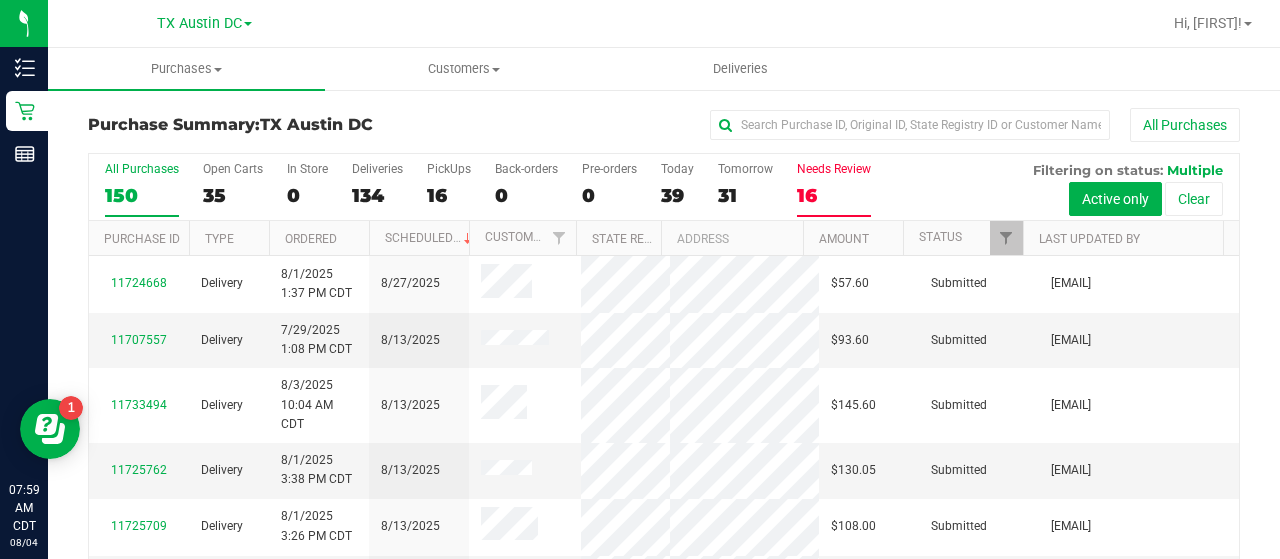 click on "16" at bounding box center [834, 195] 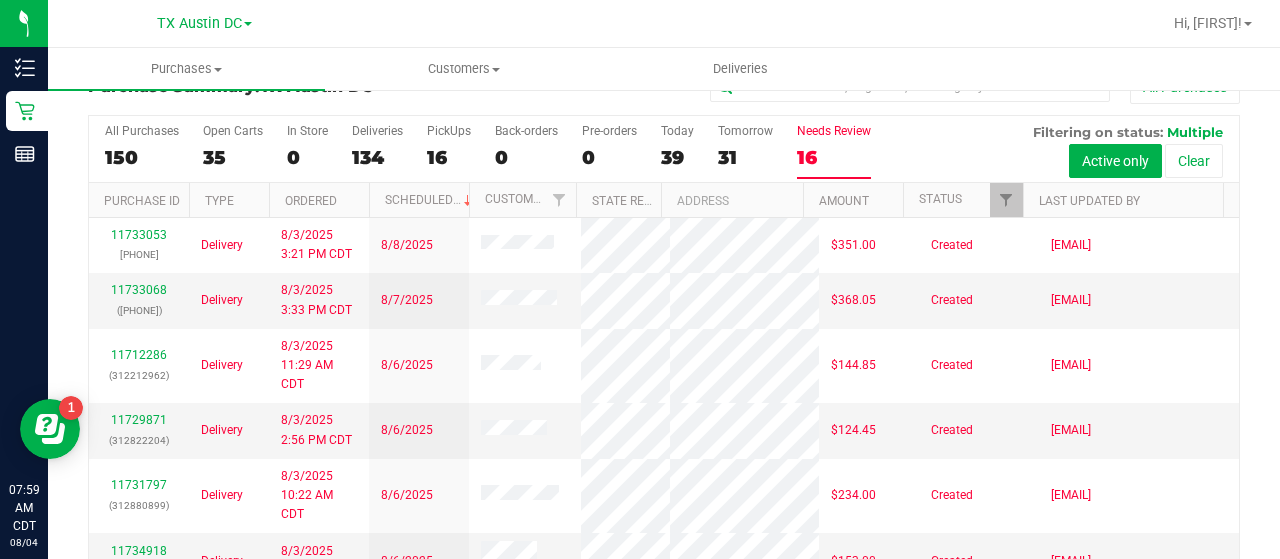 scroll, scrollTop: 52, scrollLeft: 0, axis: vertical 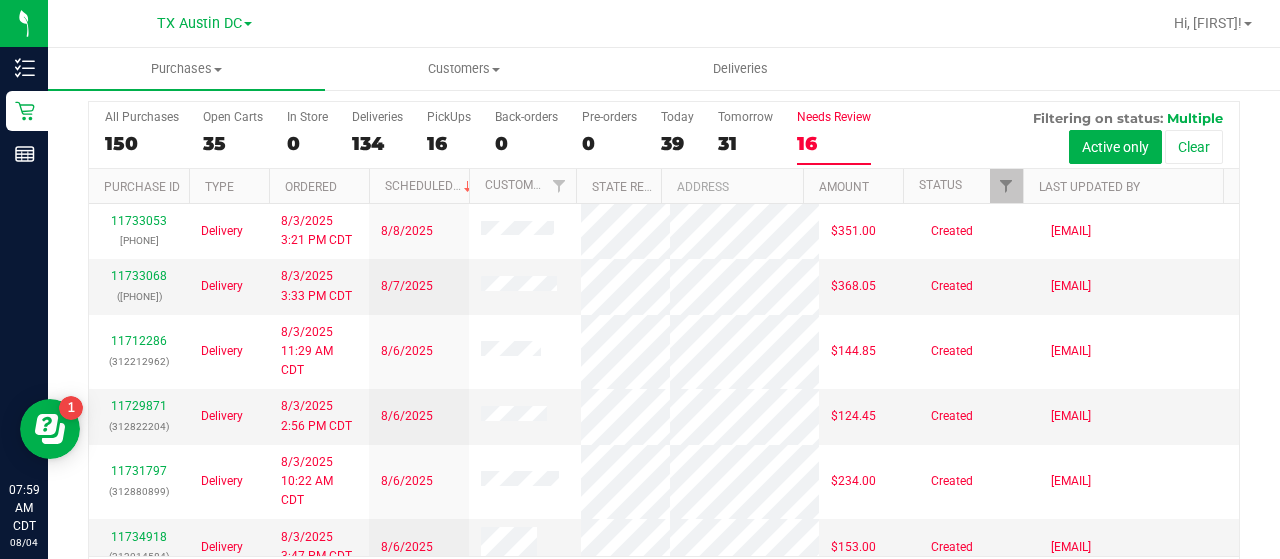 click on "Last Updated By" at bounding box center [1123, 186] 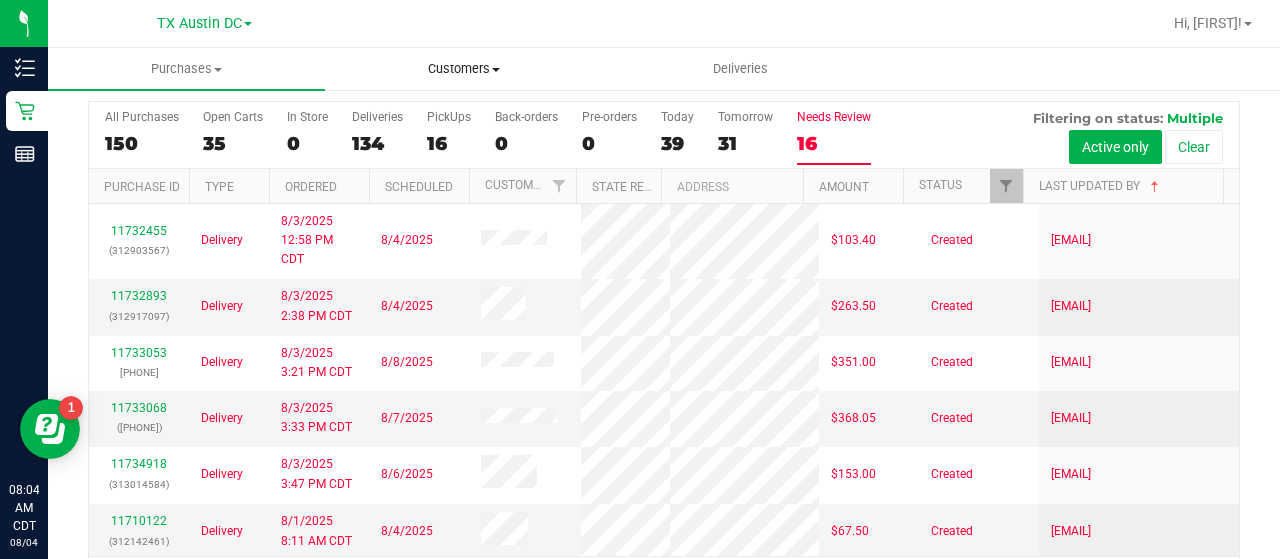 click on "Customers" at bounding box center (463, 69) 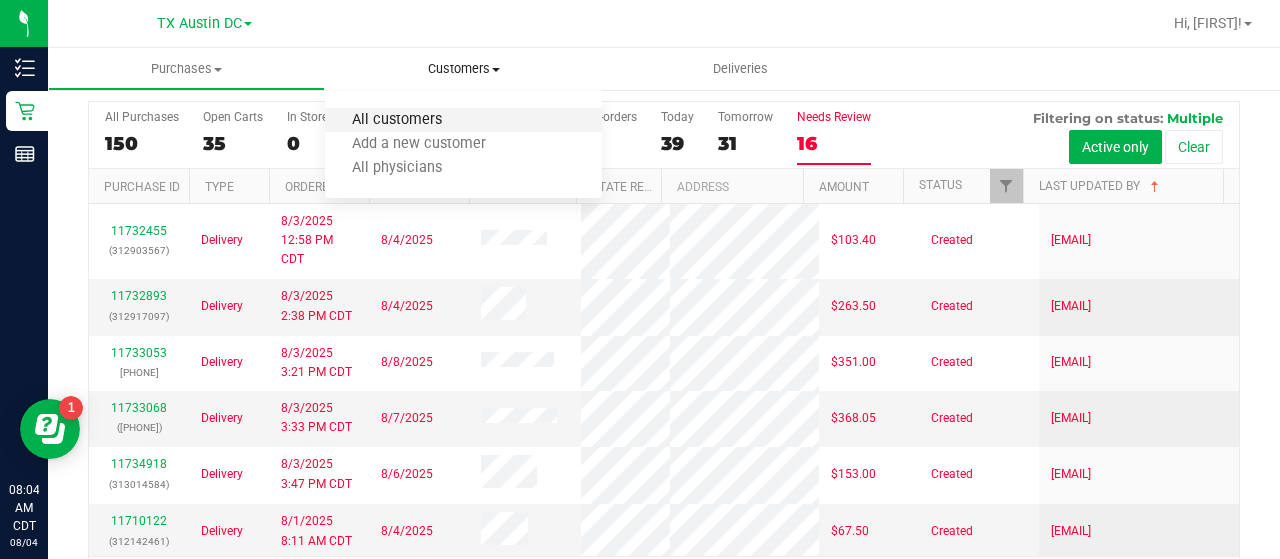 click on "All customers" at bounding box center [397, 120] 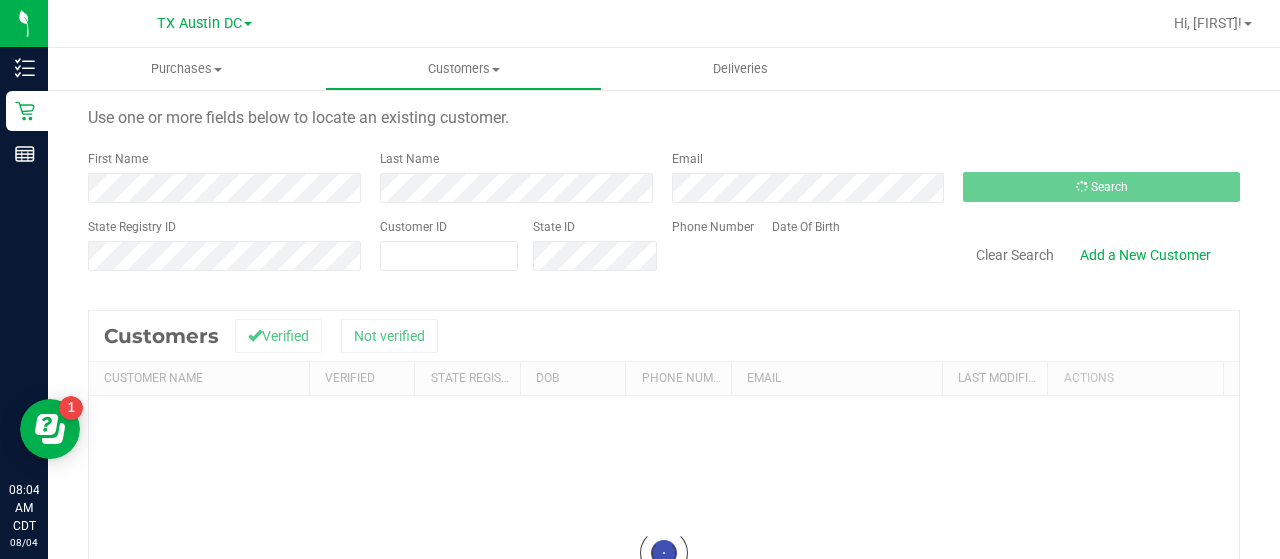 scroll, scrollTop: 0, scrollLeft: 0, axis: both 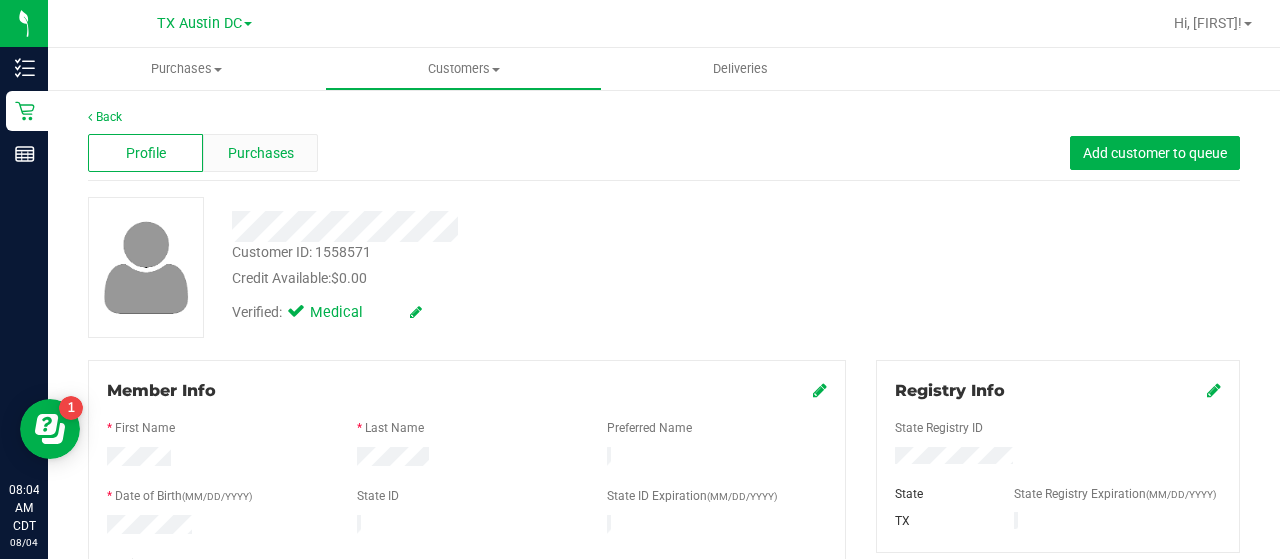 click on "Purchases" at bounding box center [261, 153] 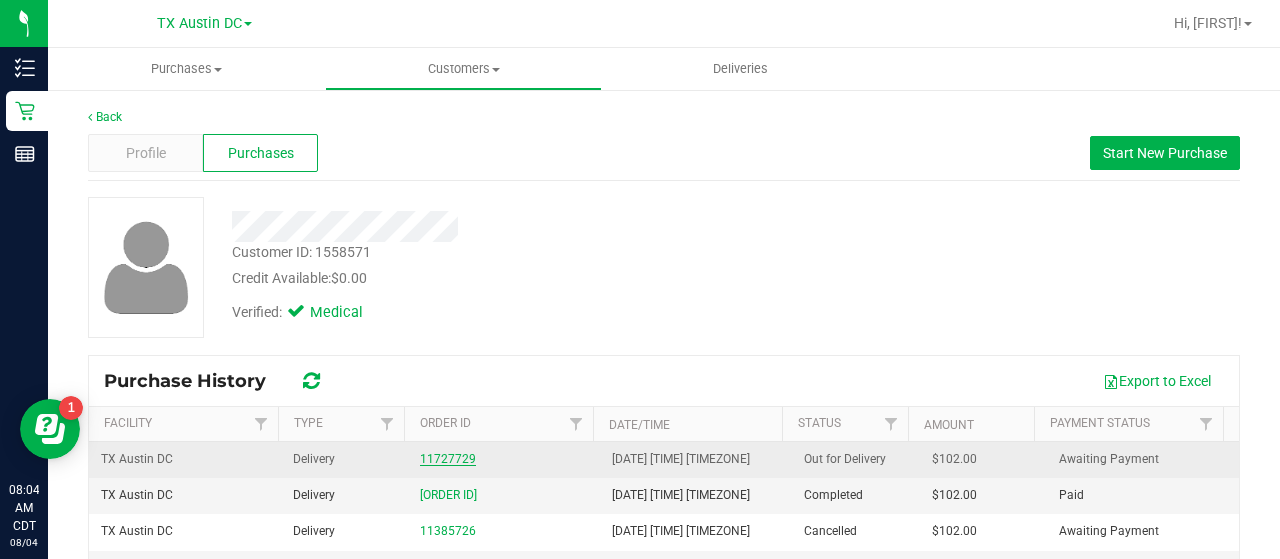 click on "11727729" at bounding box center (448, 459) 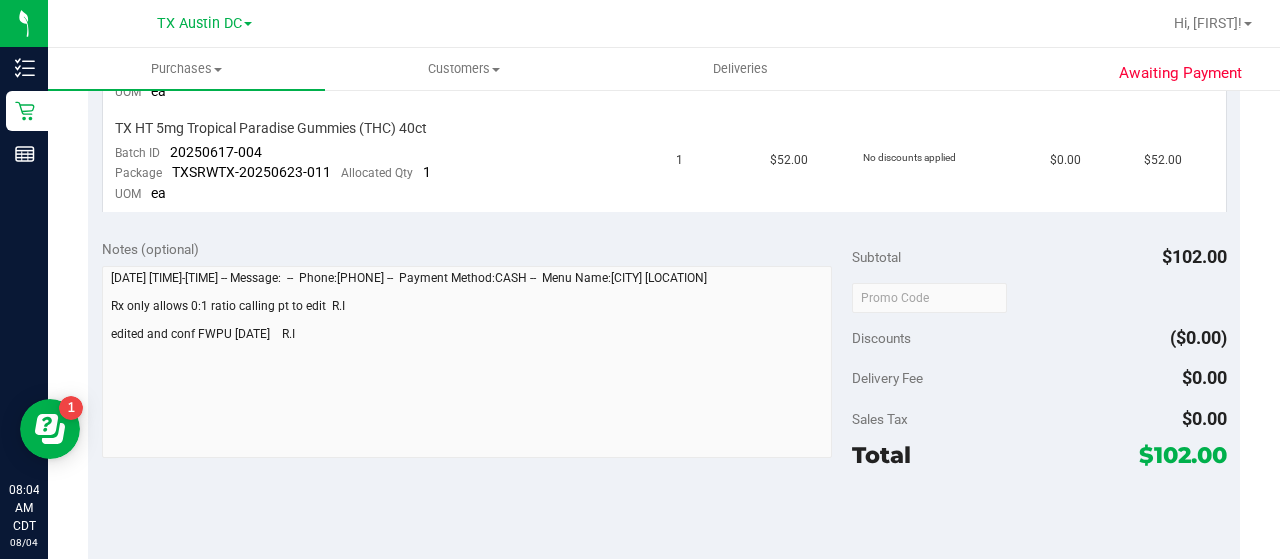 scroll, scrollTop: 0, scrollLeft: 0, axis: both 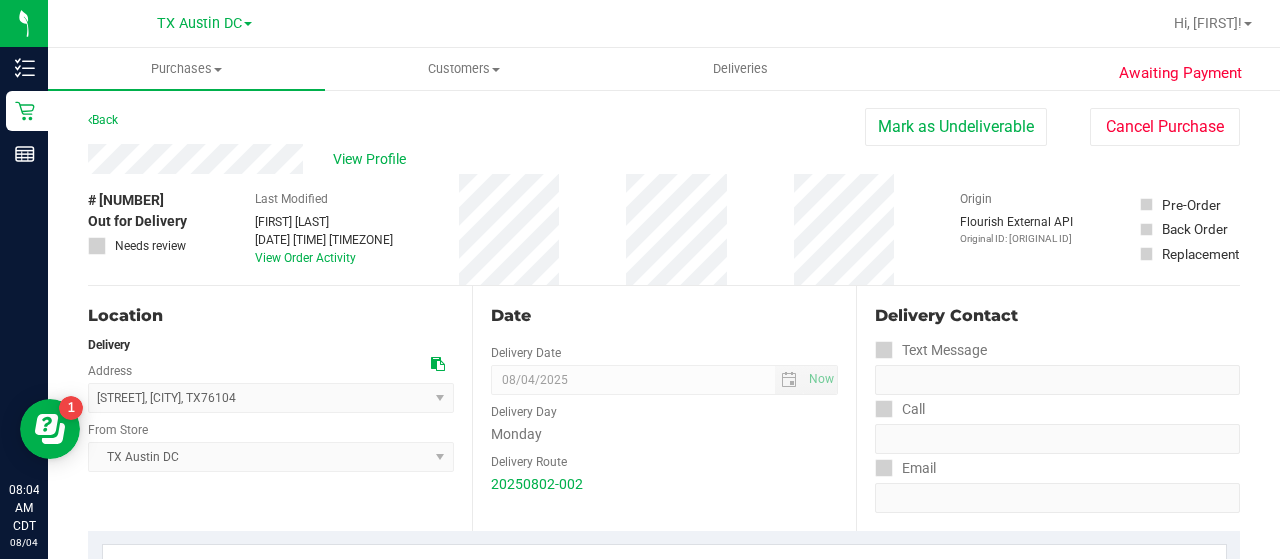 click on "View Profile" at bounding box center [476, 159] 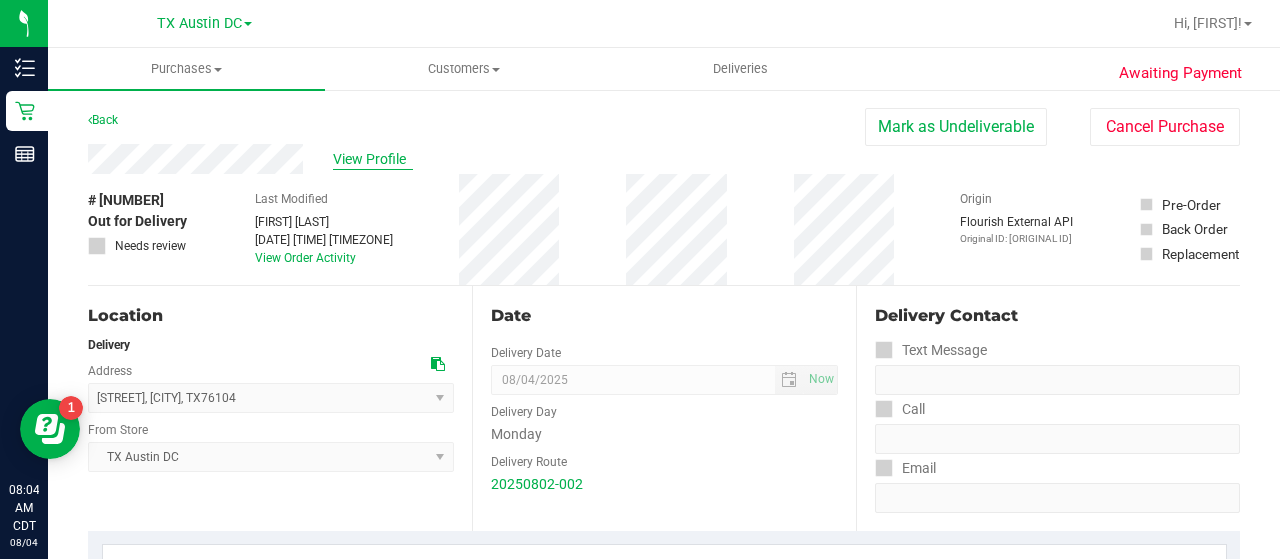 click on "View Profile" at bounding box center (373, 159) 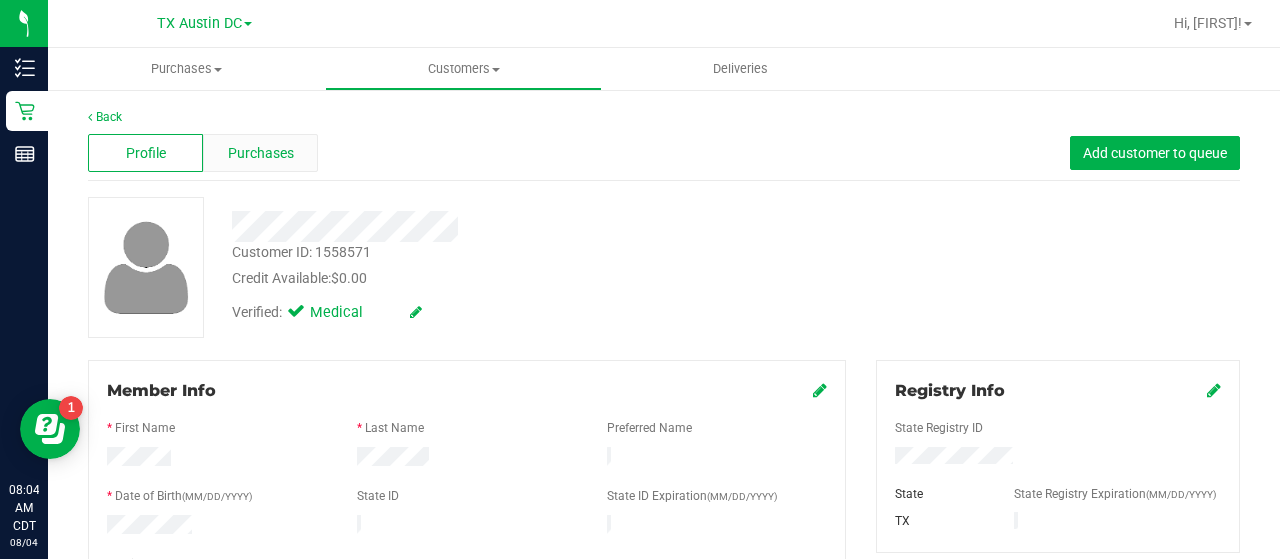 click on "Profile
Purchases
Add customer to queue" at bounding box center (664, 153) 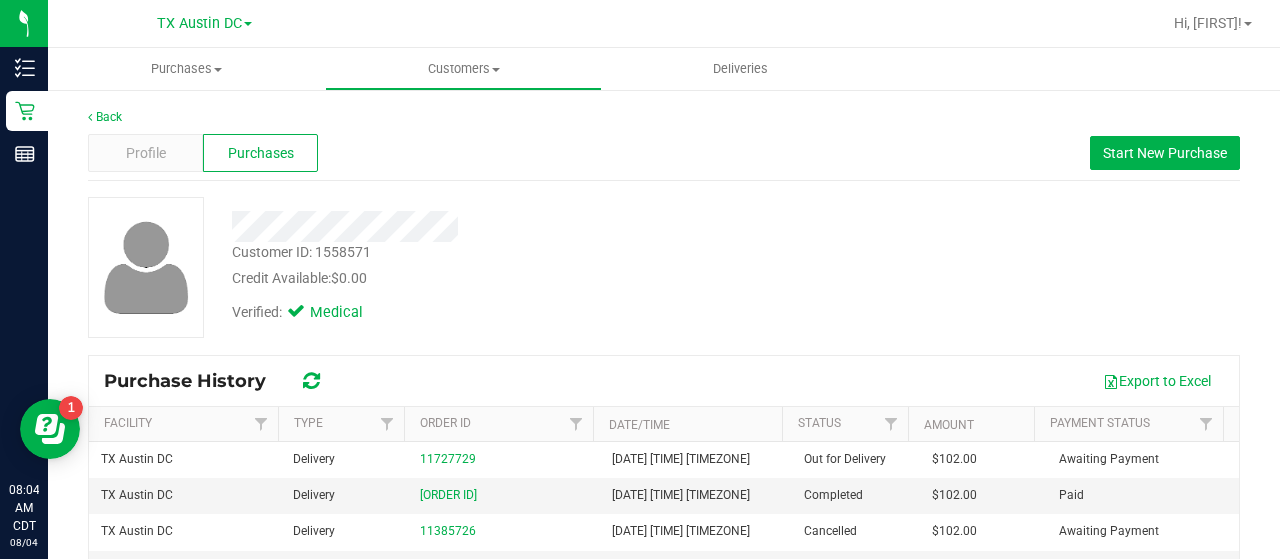 click on "Profile
Purchases
Start New Purchase" at bounding box center (664, 153) 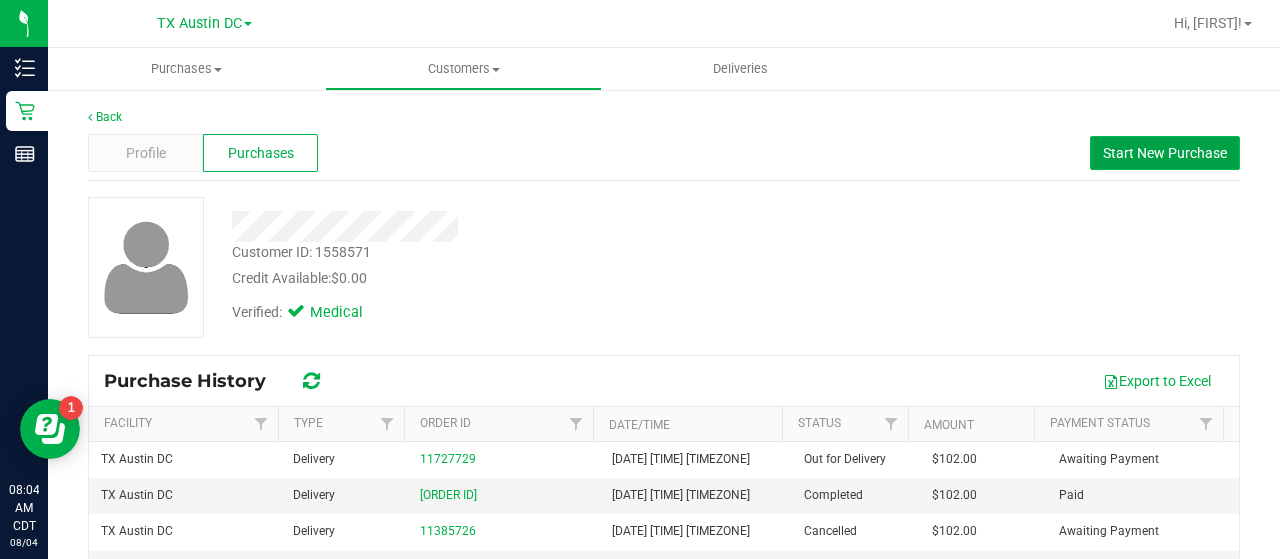 click on "Start New Purchase" at bounding box center (1165, 153) 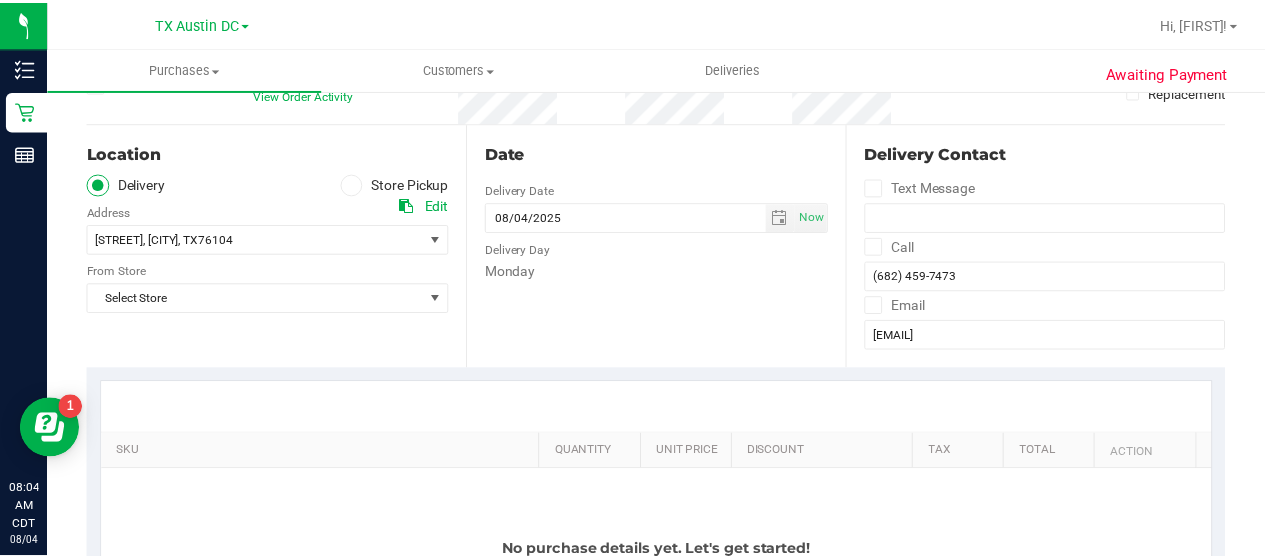 scroll, scrollTop: 174, scrollLeft: 0, axis: vertical 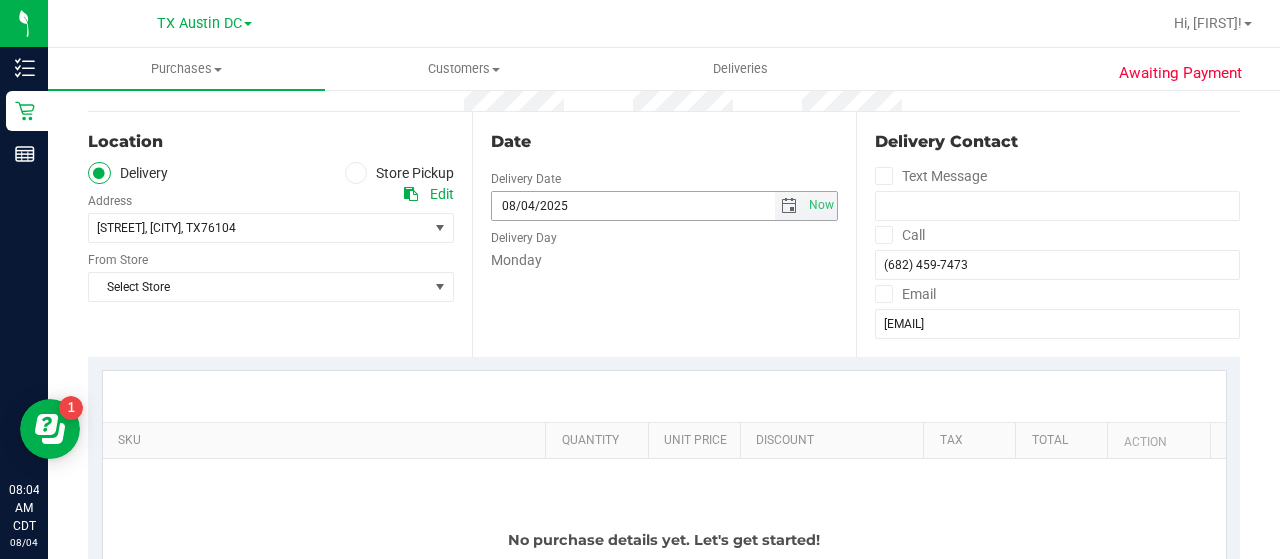 click at bounding box center [789, 206] 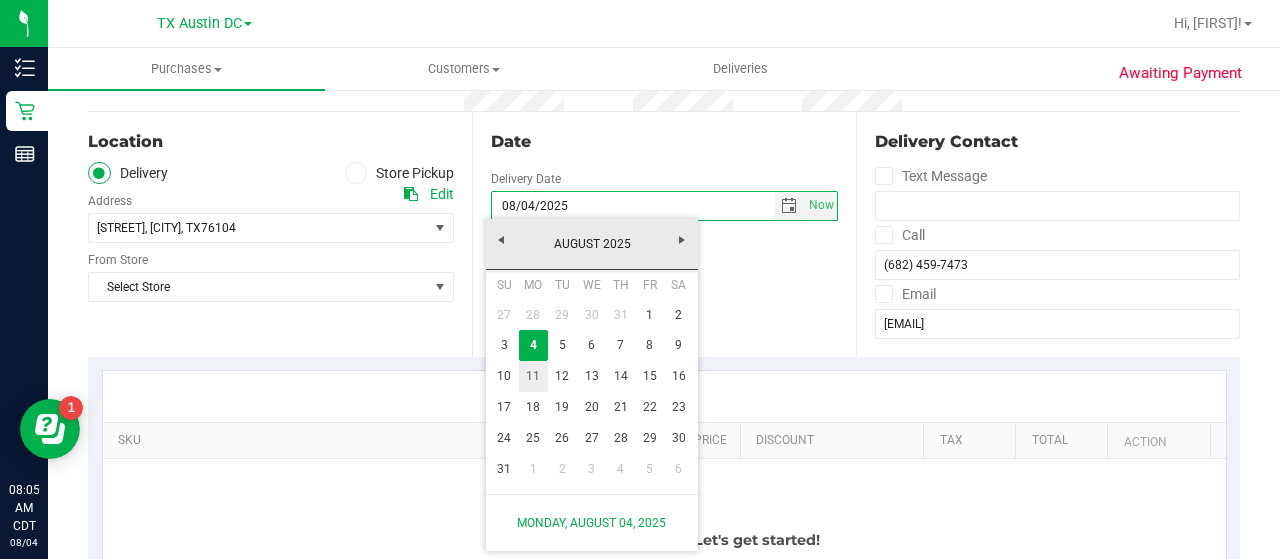 click on "11" at bounding box center (533, 376) 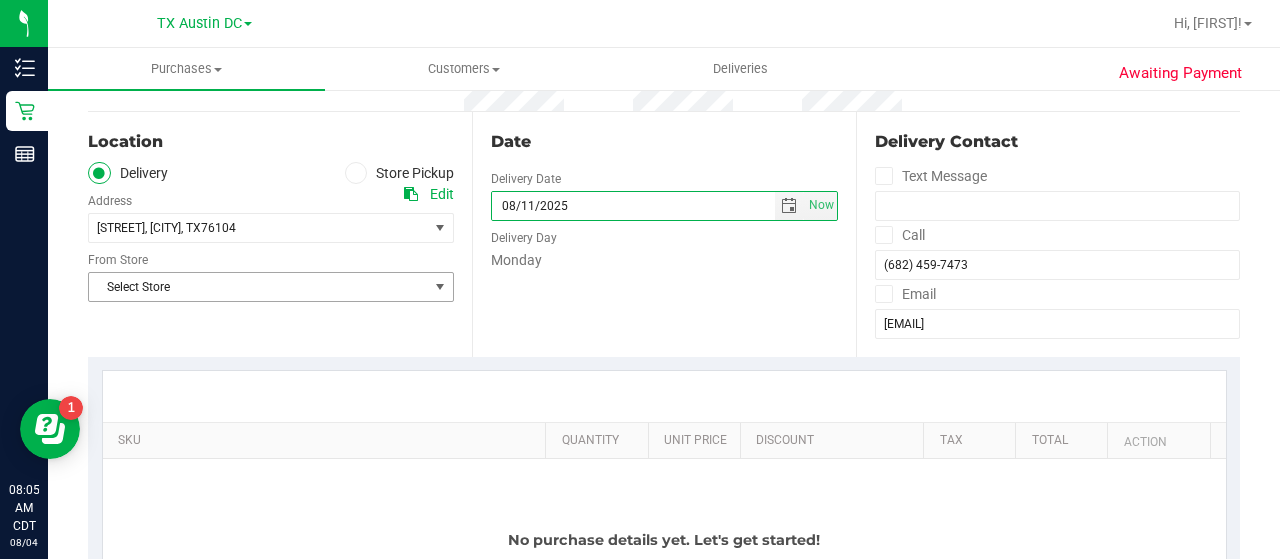 click on "Select Store" at bounding box center [258, 287] 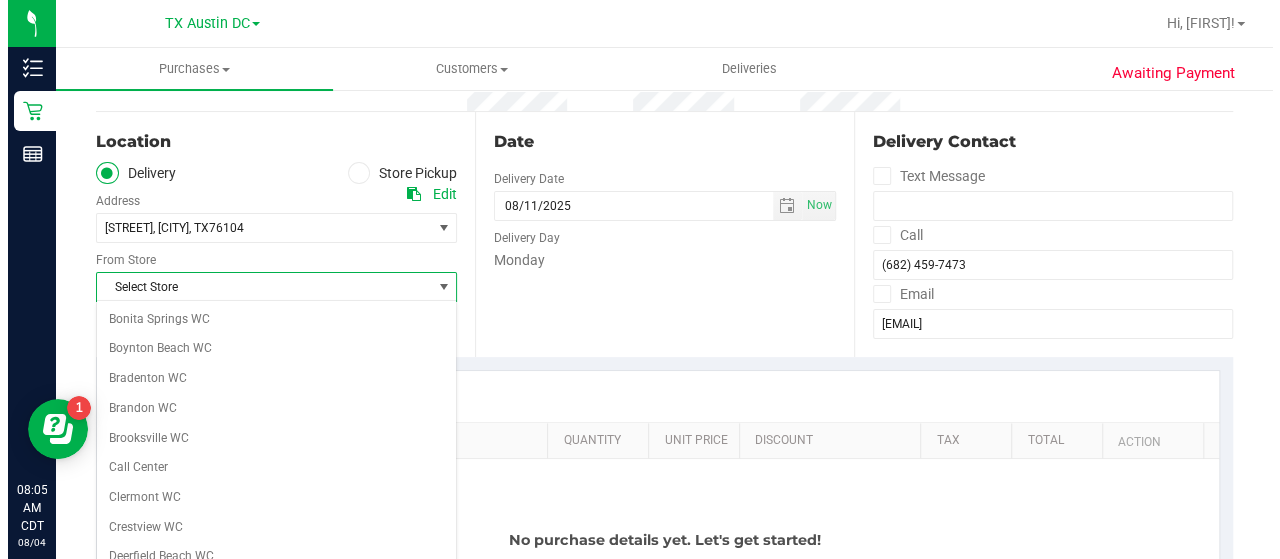 scroll, scrollTop: 1414, scrollLeft: 0, axis: vertical 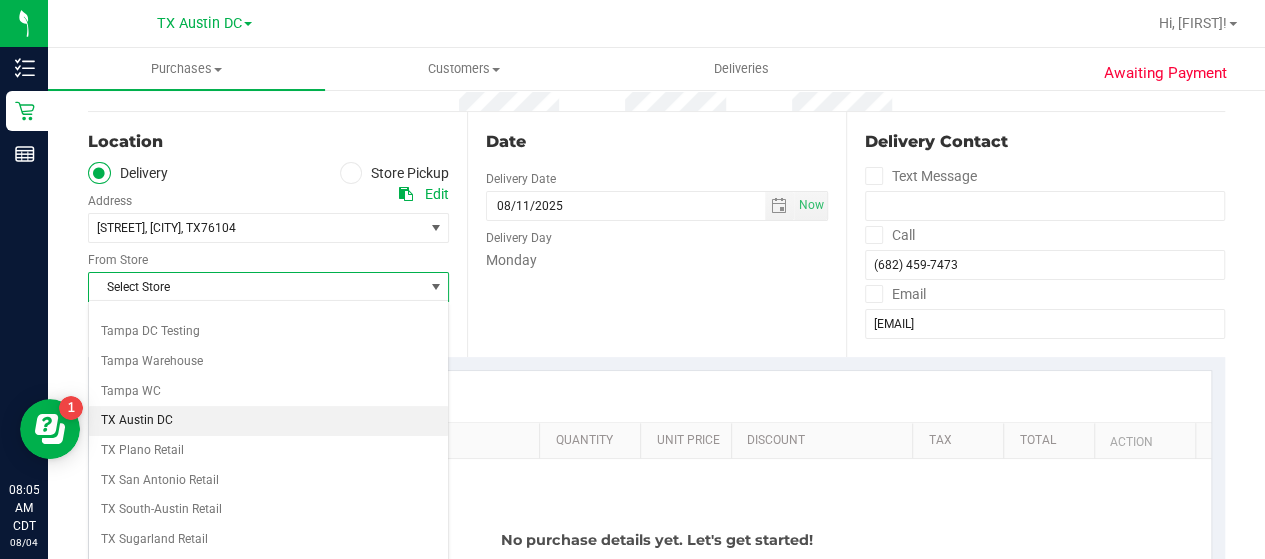 click on "TX Austin DC" at bounding box center (268, 421) 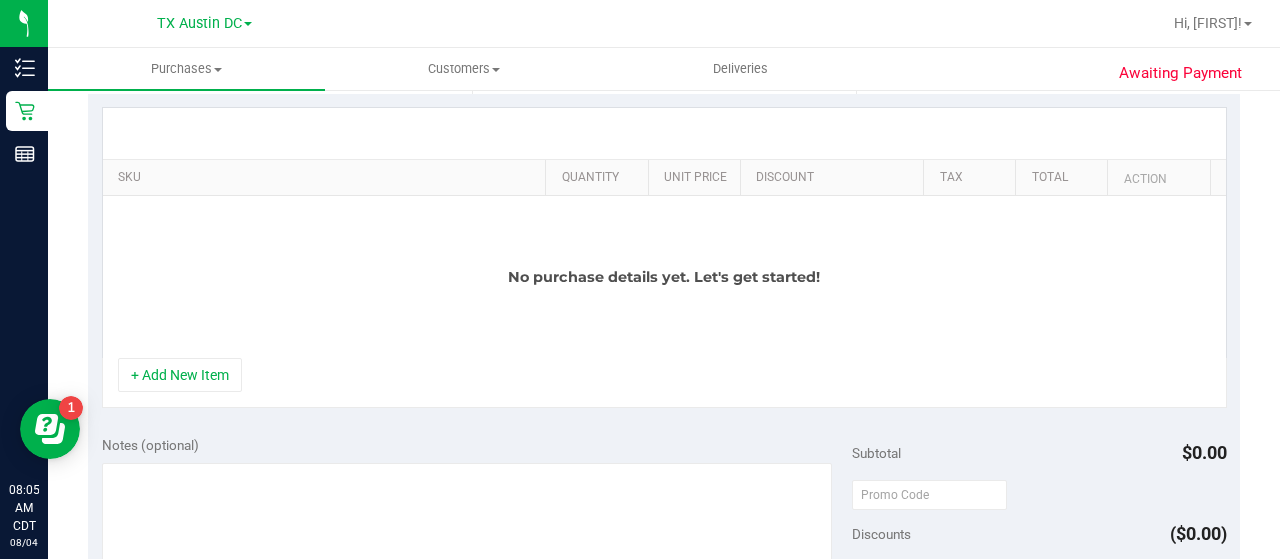 scroll, scrollTop: 439, scrollLeft: 0, axis: vertical 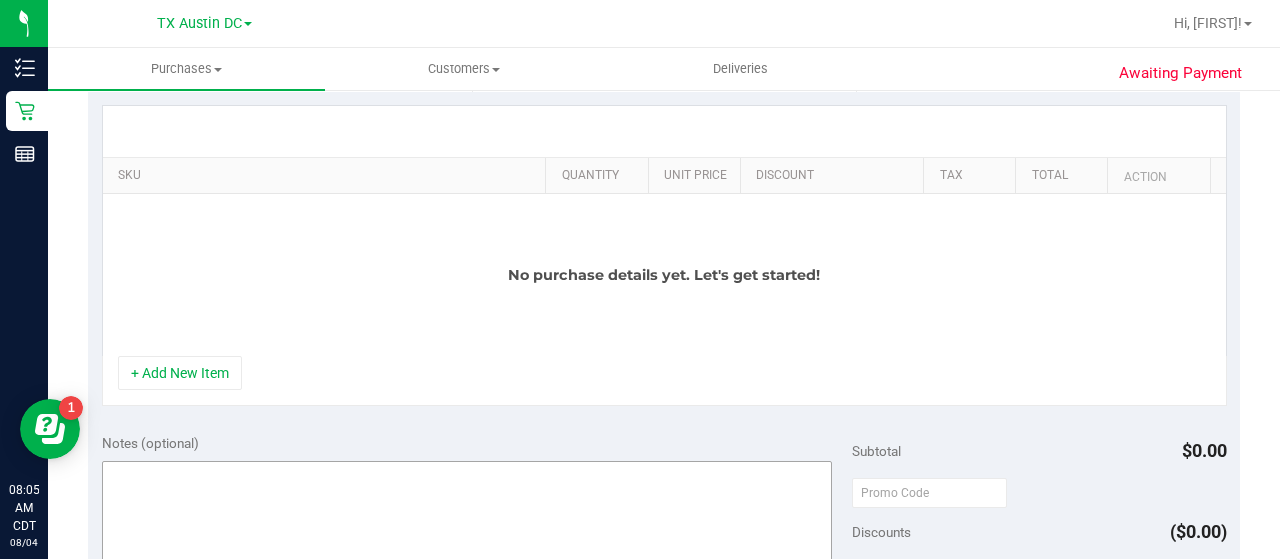 click on "+ Add New Item" at bounding box center (180, 373) 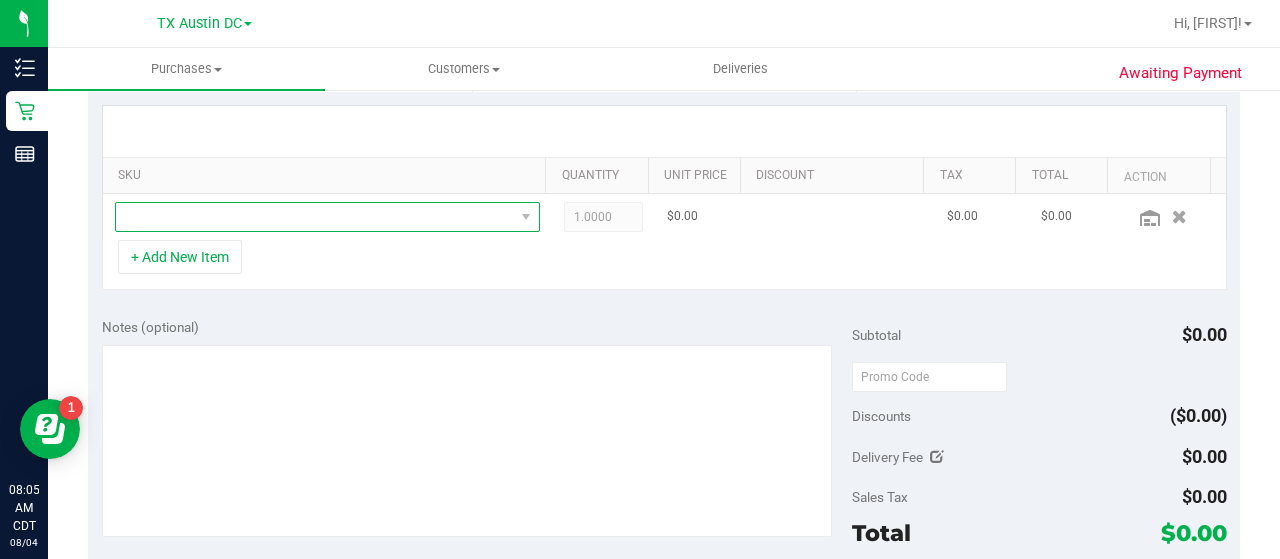 click at bounding box center [315, 217] 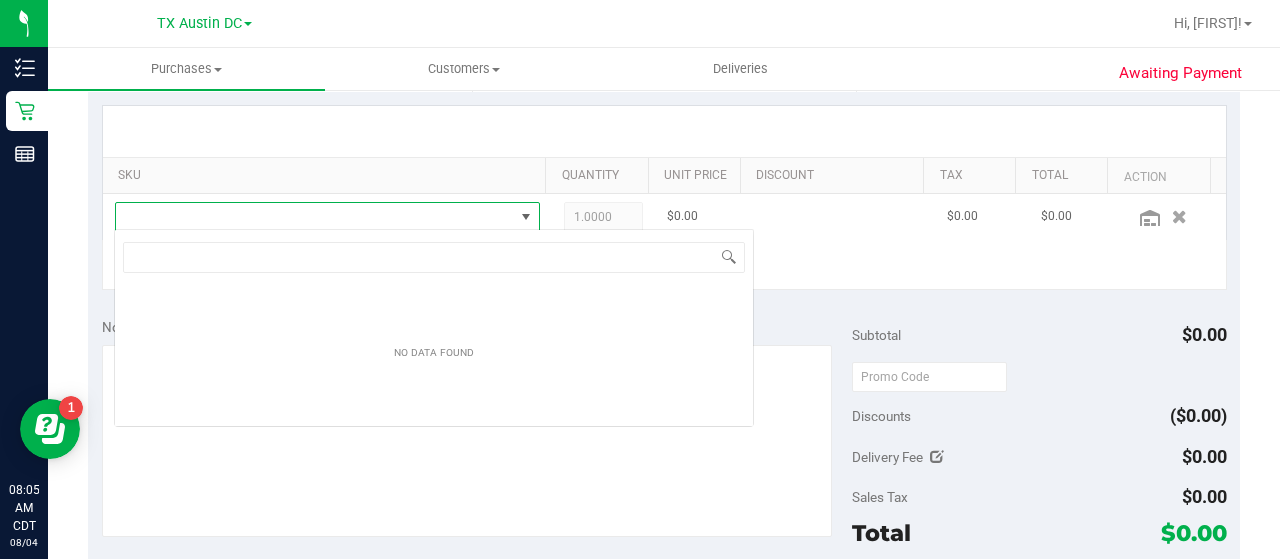 scroll, scrollTop: 99970, scrollLeft: 99586, axis: both 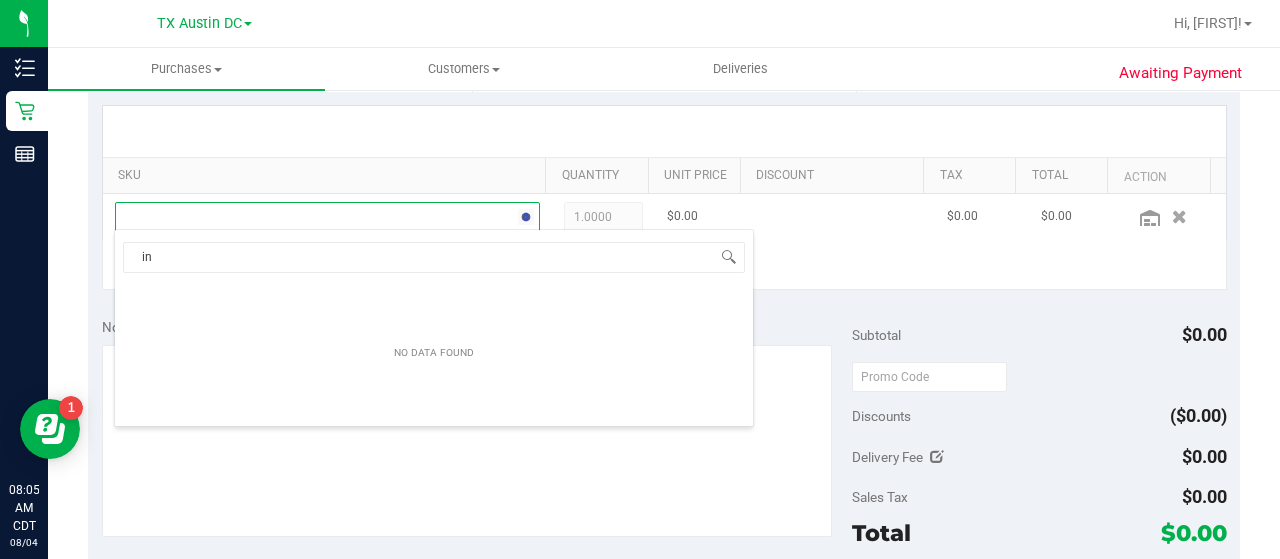 type on "i" 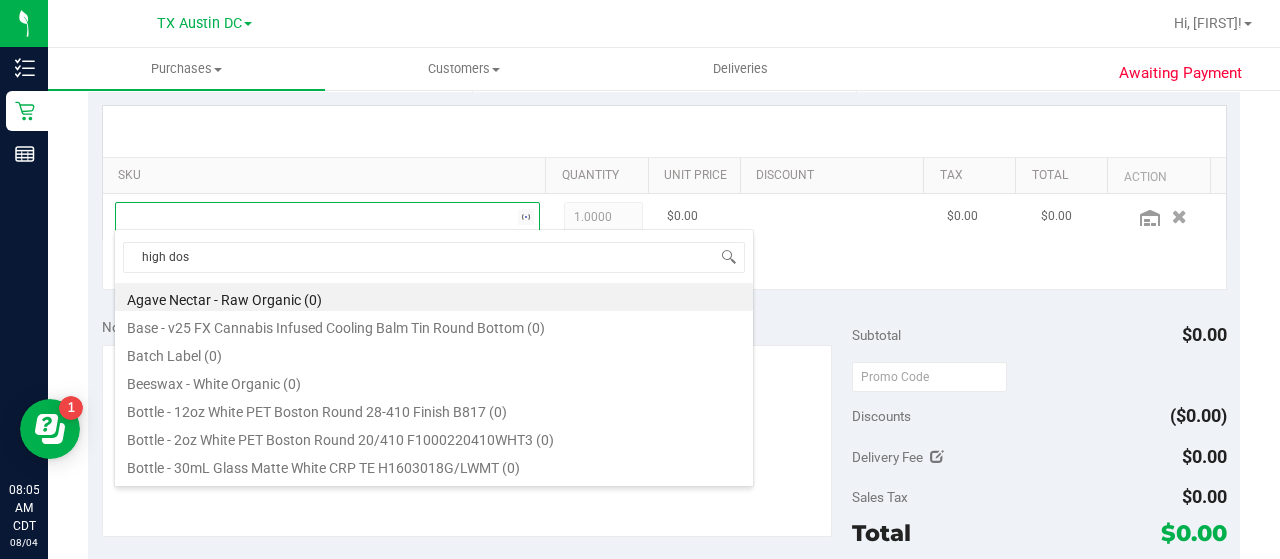 type on "high dose" 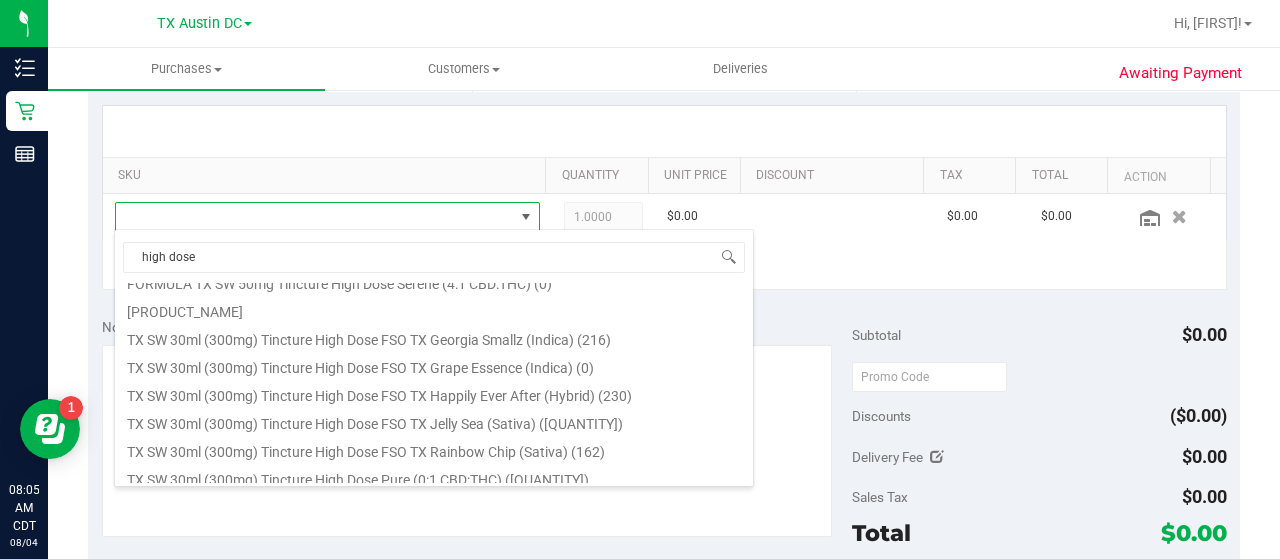 scroll, scrollTop: 283, scrollLeft: 0, axis: vertical 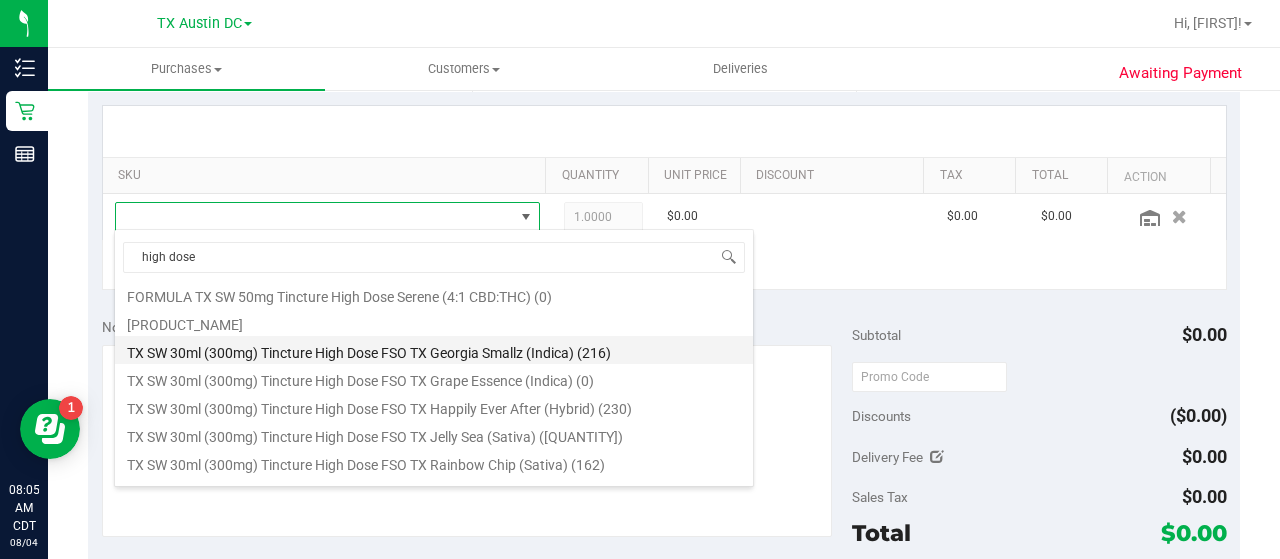 click on "TX SW 30ml (300mg) Tincture High Dose FSO TX Georgia Smallz (Indica) (216)" at bounding box center [434, 350] 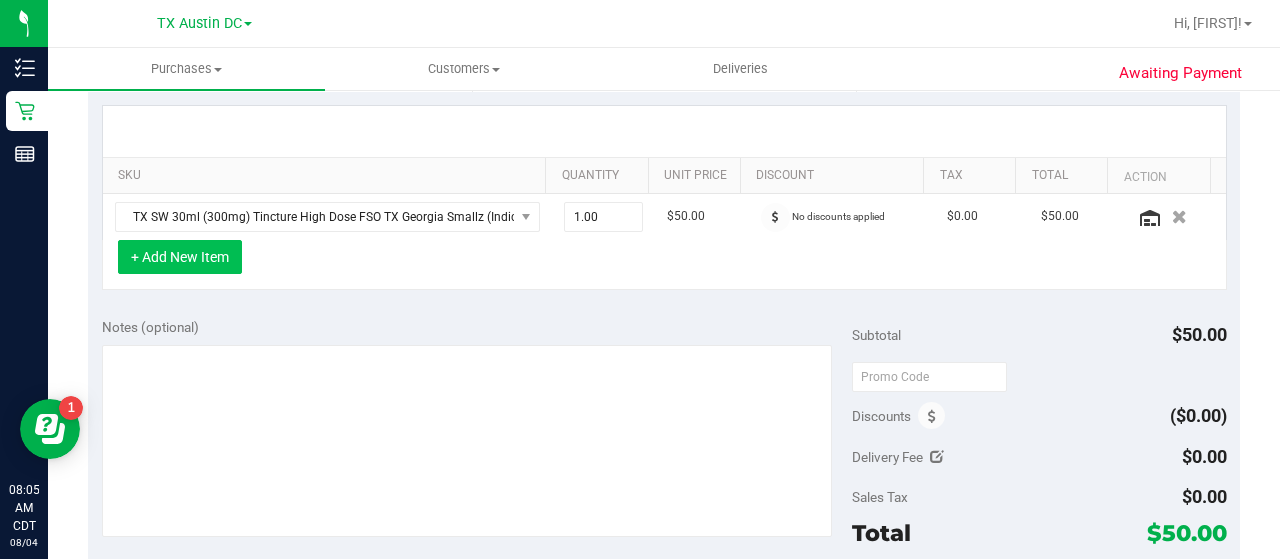 click on "+ Add New Item" at bounding box center [180, 257] 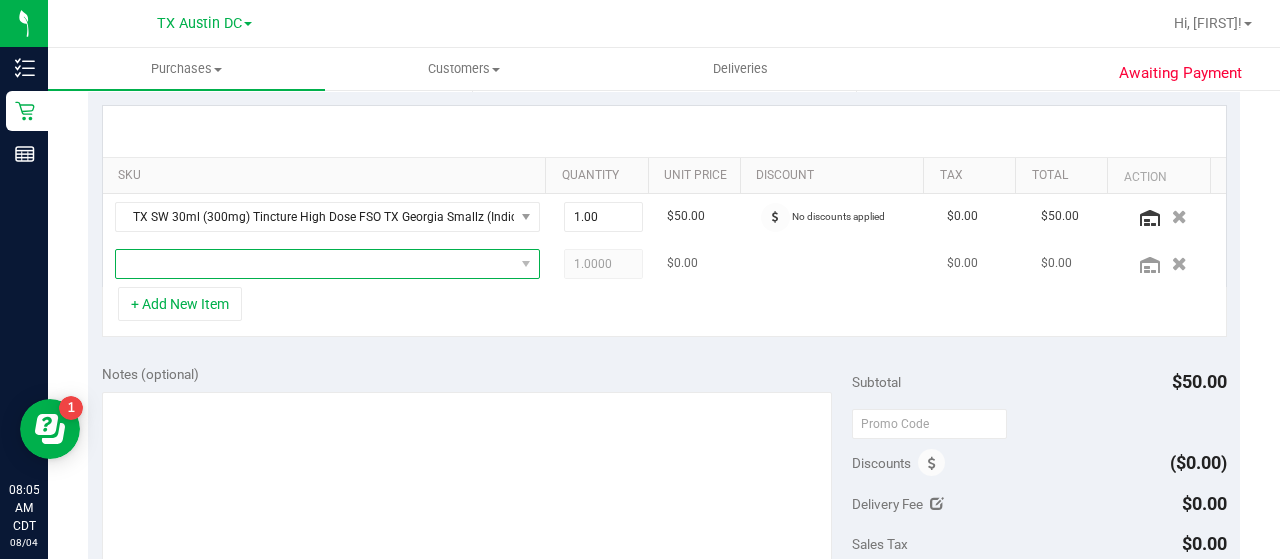 click at bounding box center (315, 264) 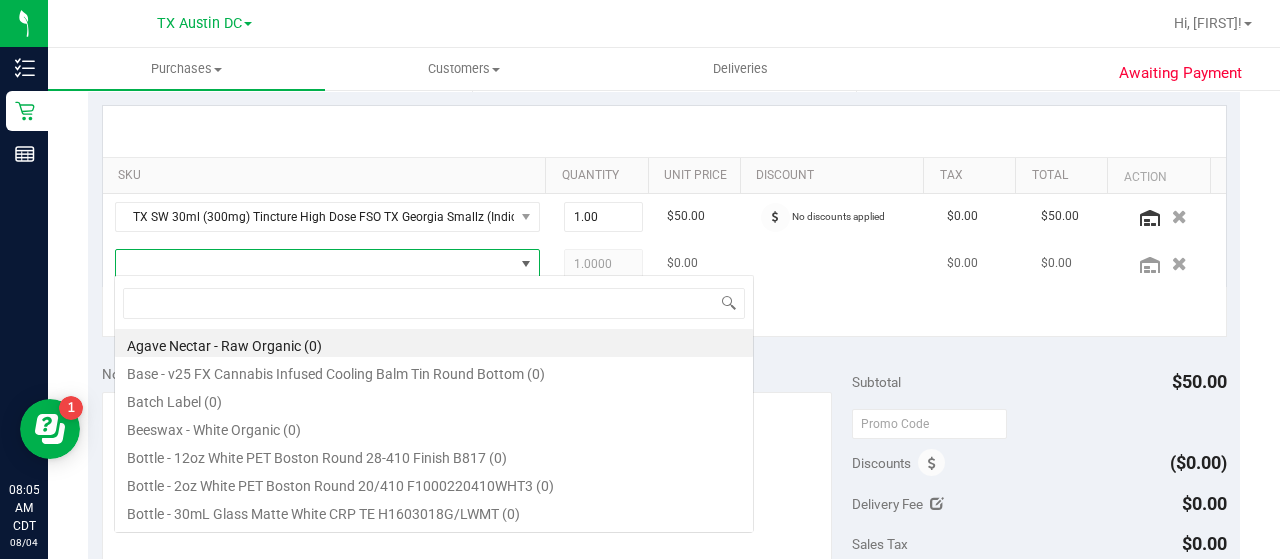 scroll, scrollTop: 99970, scrollLeft: 99586, axis: both 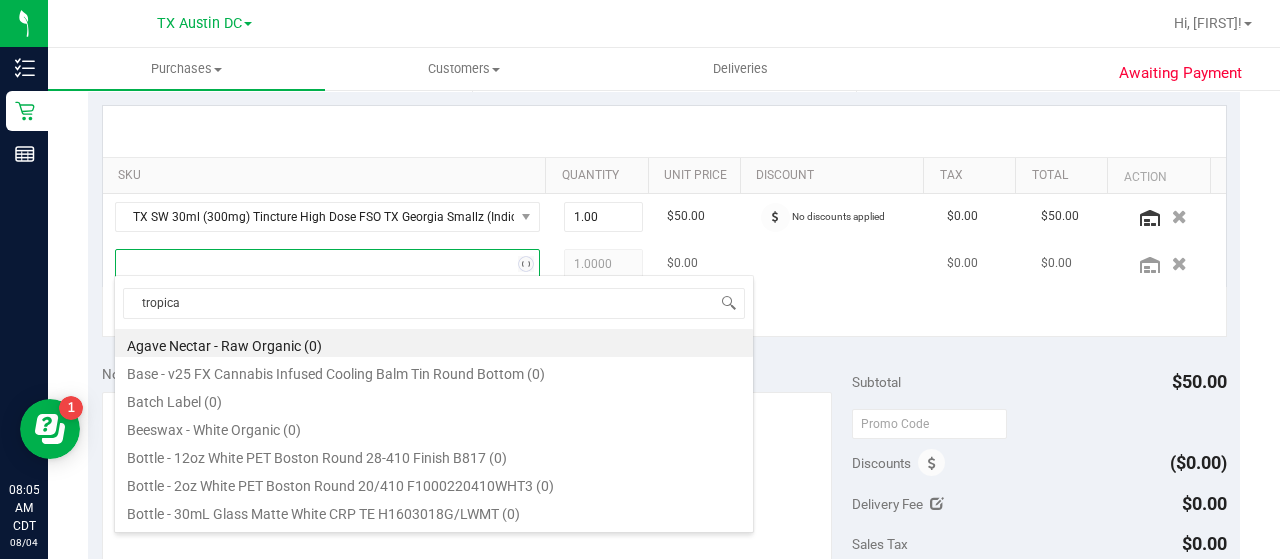 type on "tropical" 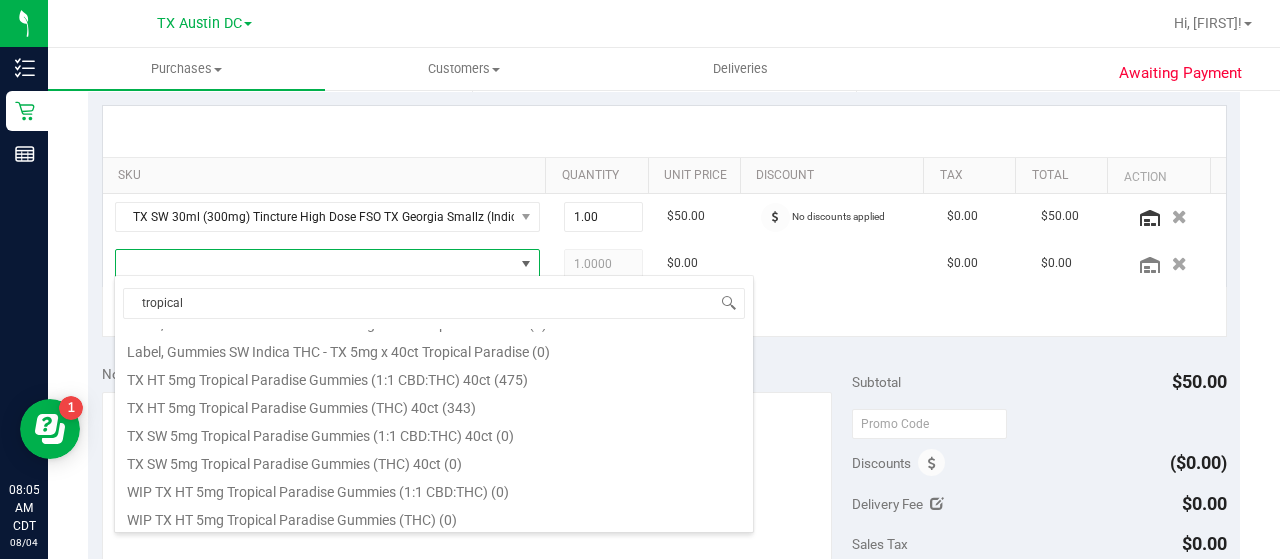 scroll, scrollTop: 313, scrollLeft: 0, axis: vertical 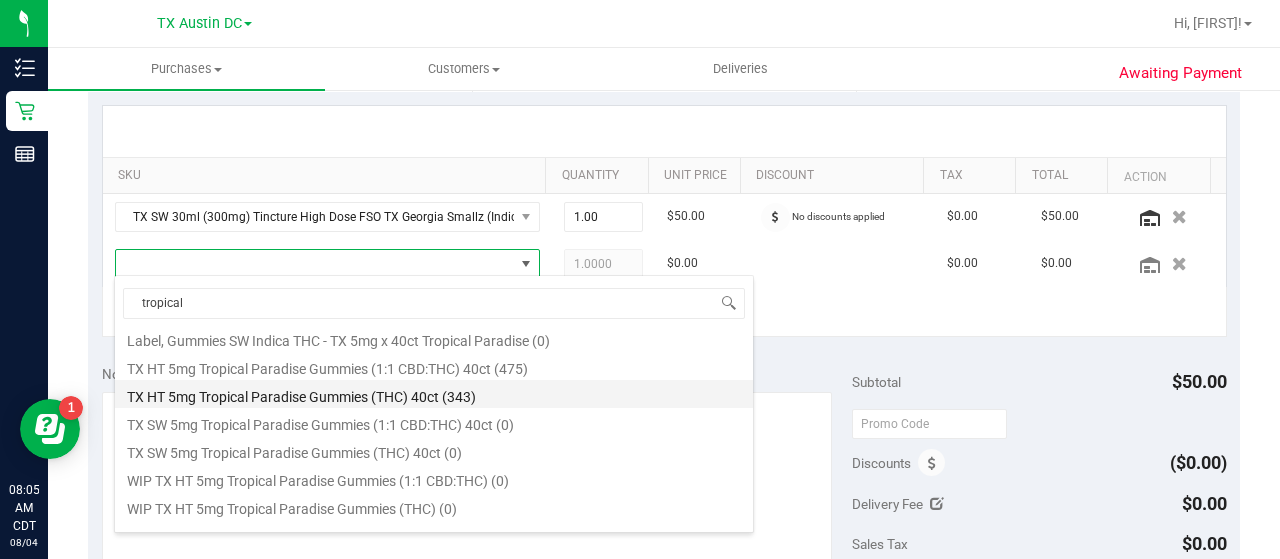 click on "TX HT 5mg Tropical Paradise Gummies (THC) 40ct (343)" at bounding box center (434, 394) 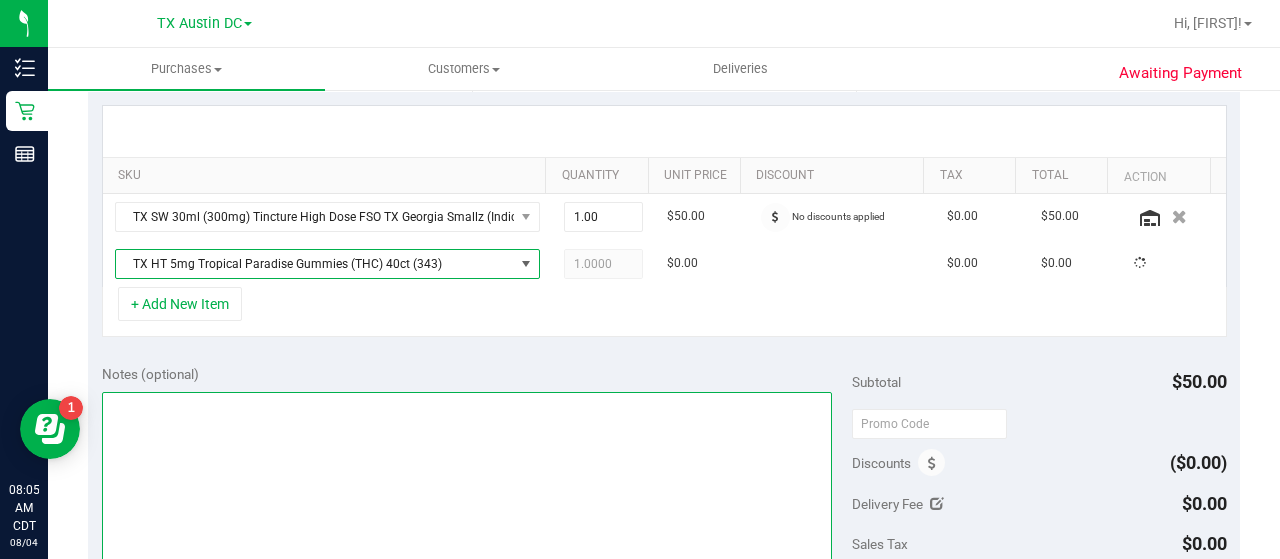 click at bounding box center (467, 488) 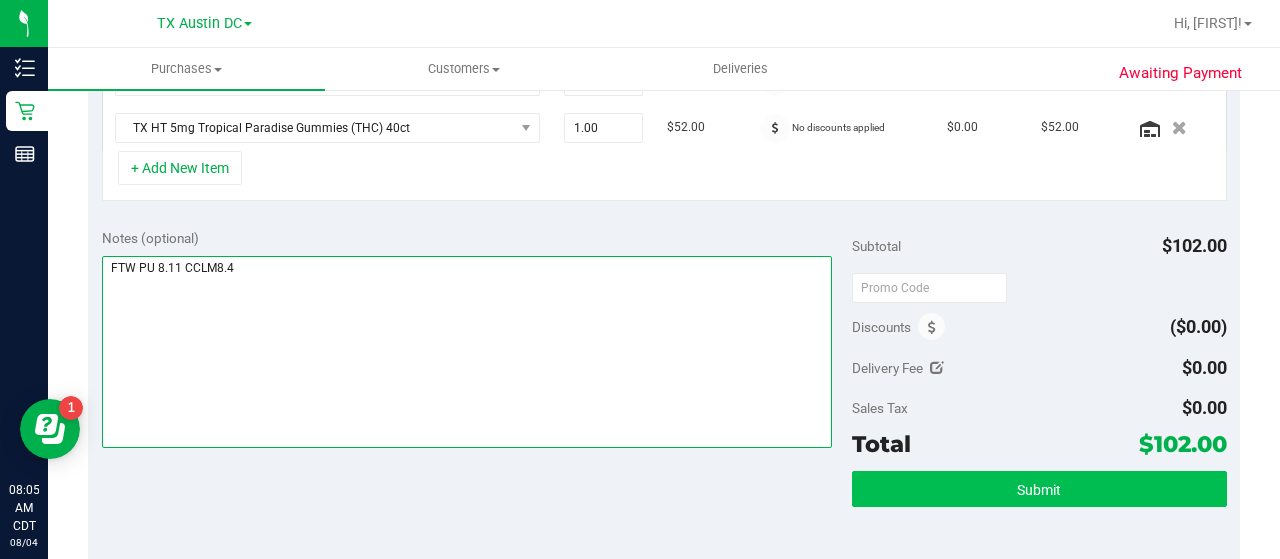 type on "FTW PU 8.11 CCLM8.4" 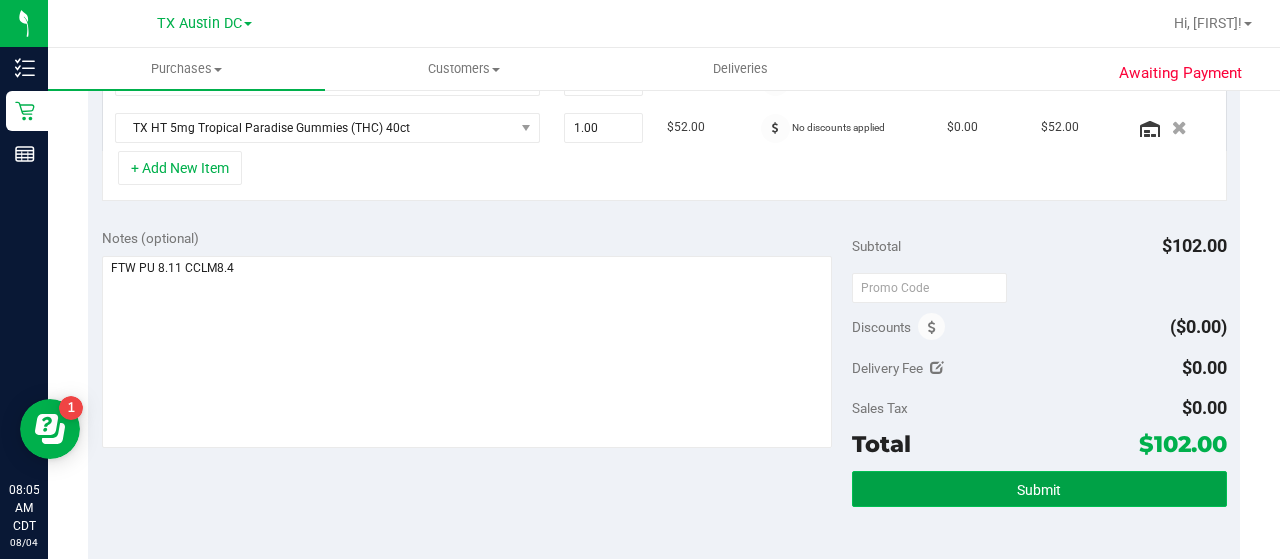 click on "Submit" at bounding box center [1039, 489] 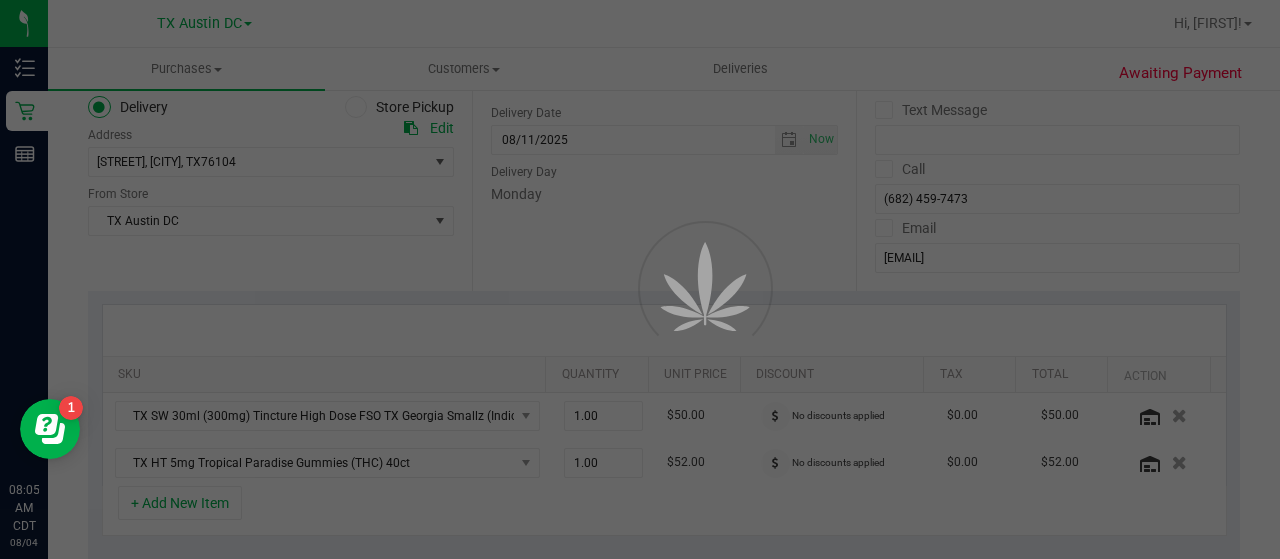 scroll, scrollTop: 224, scrollLeft: 0, axis: vertical 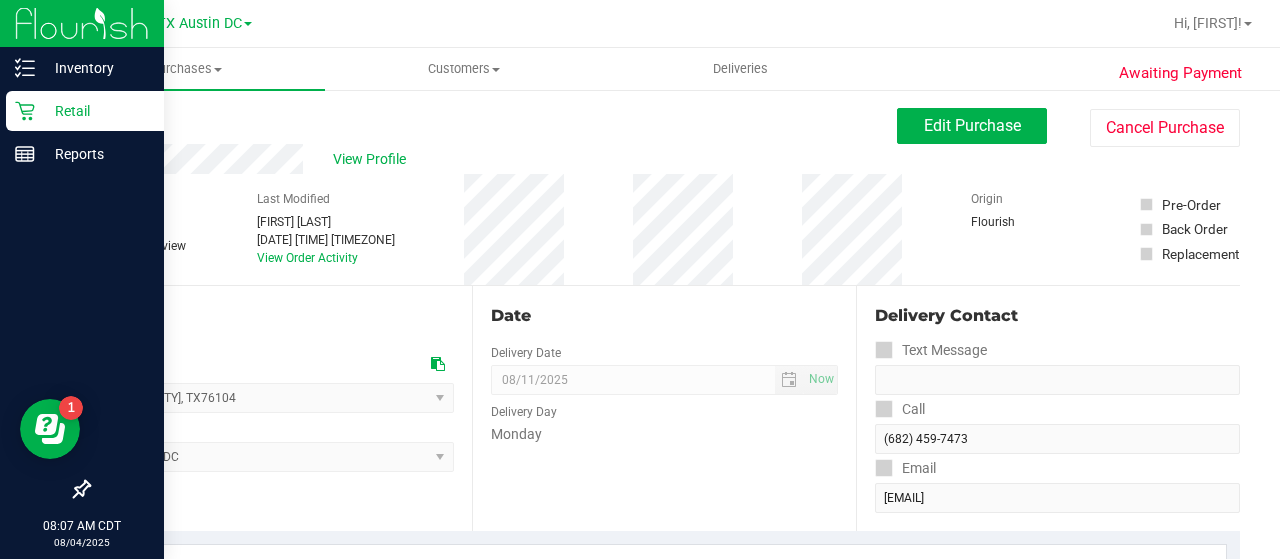 click on "Retail" at bounding box center [85, 111] 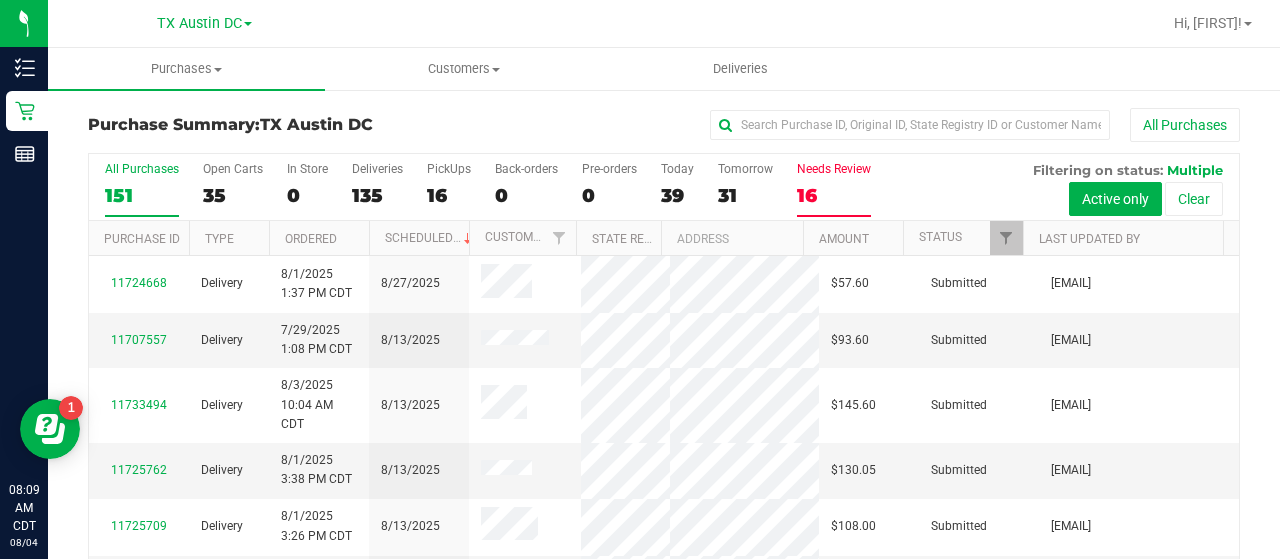 click on "Needs Review" at bounding box center (834, 169) 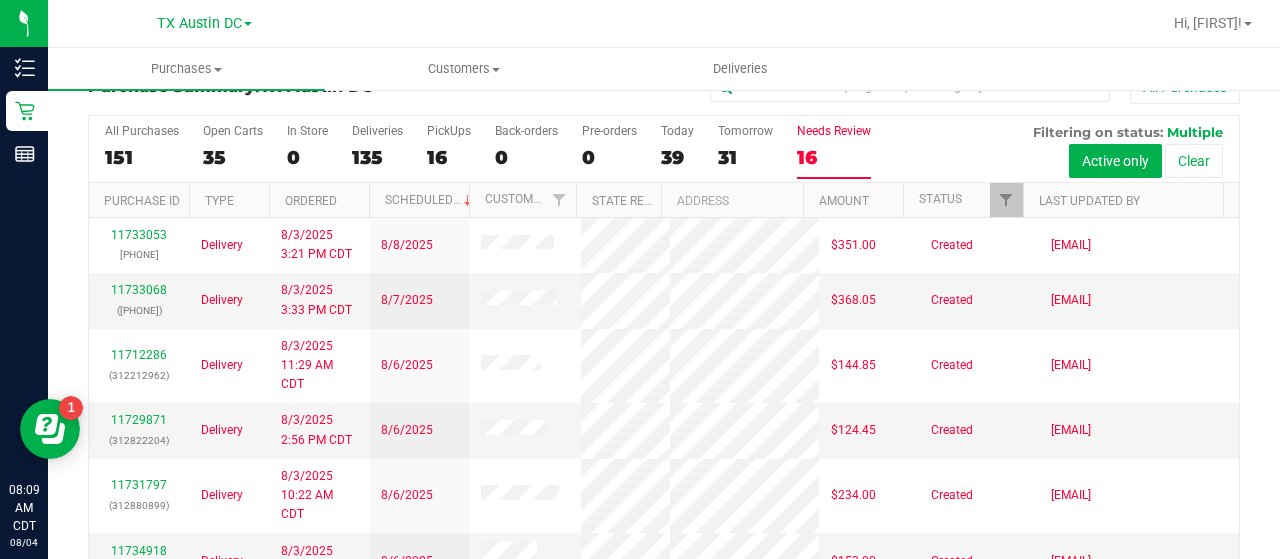 scroll, scrollTop: 78, scrollLeft: 0, axis: vertical 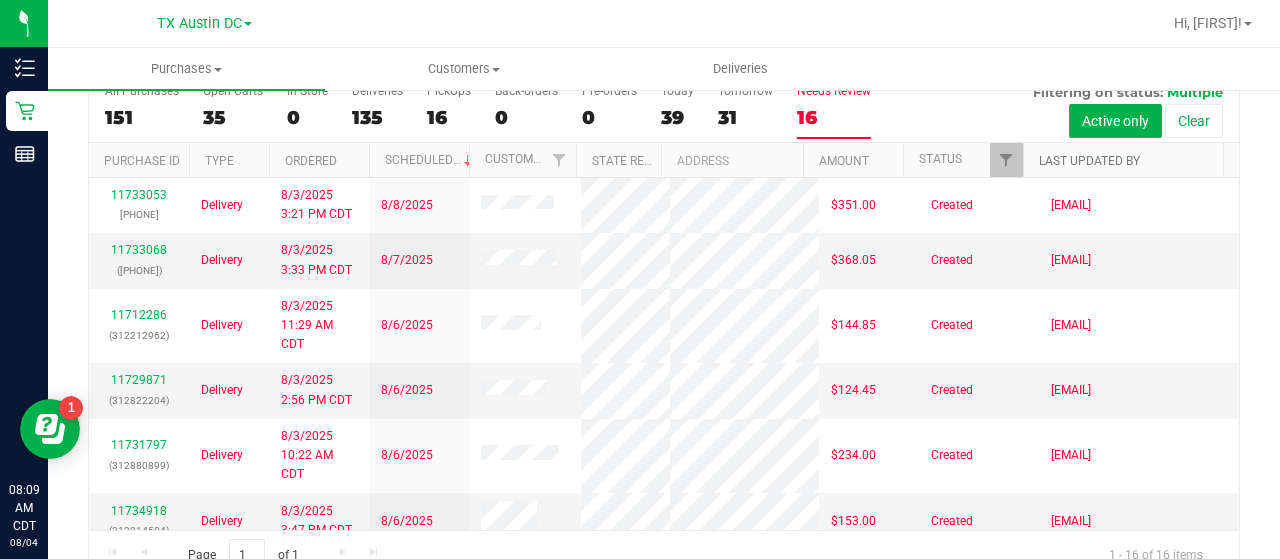 click on "Last Updated By" at bounding box center (1089, 161) 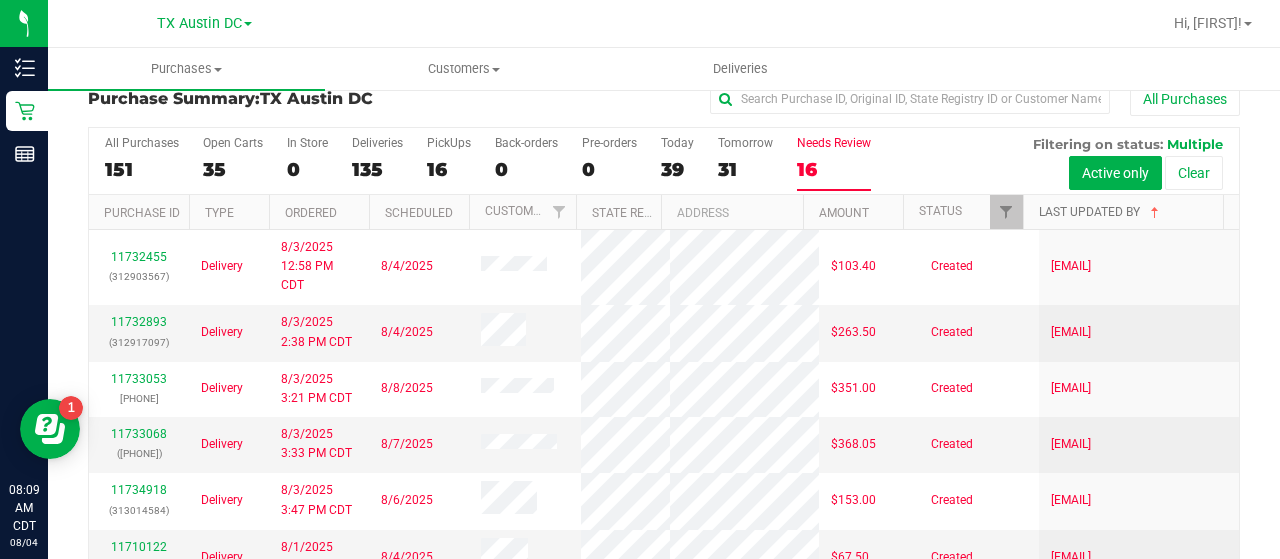 scroll, scrollTop: 0, scrollLeft: 0, axis: both 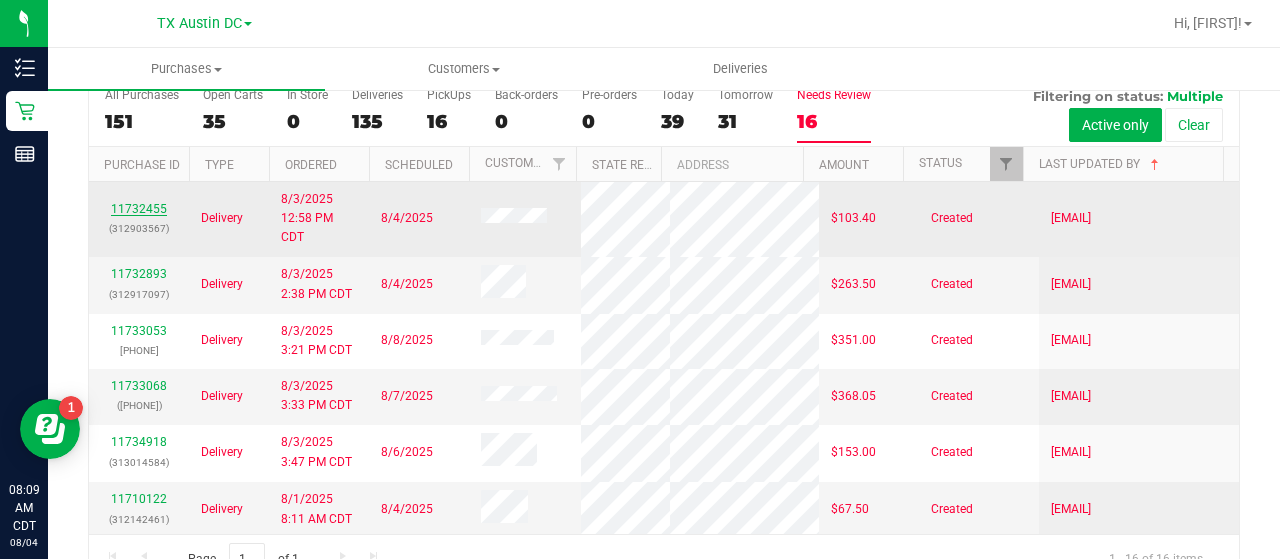 click on "11732455" at bounding box center [139, 209] 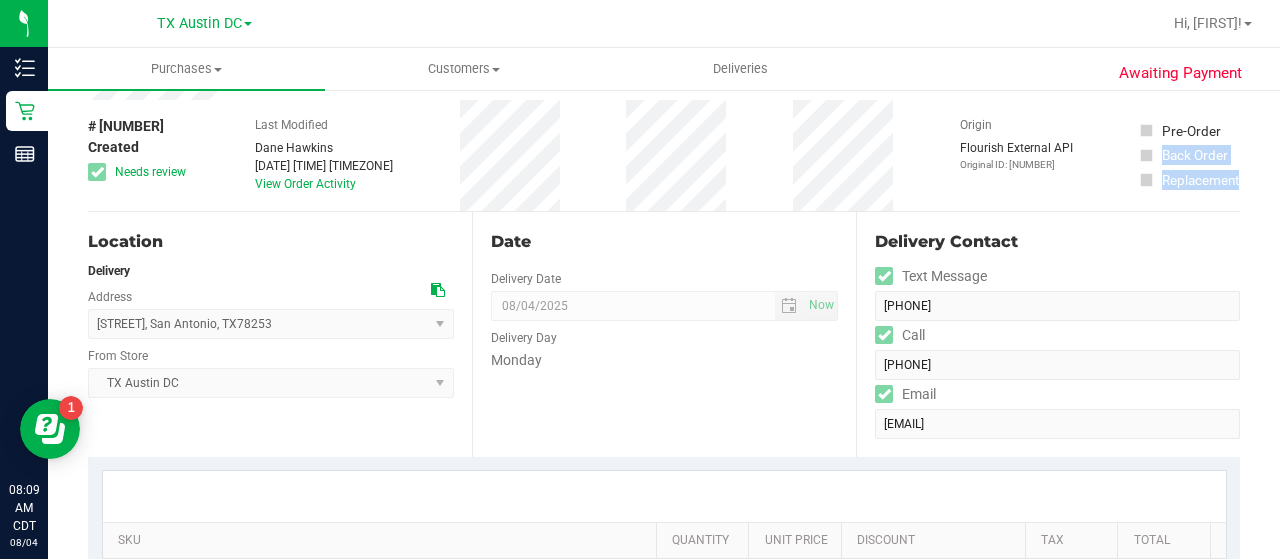 drag, startPoint x: 1263, startPoint y: 139, endPoint x: 1279, endPoint y: 209, distance: 71.80529 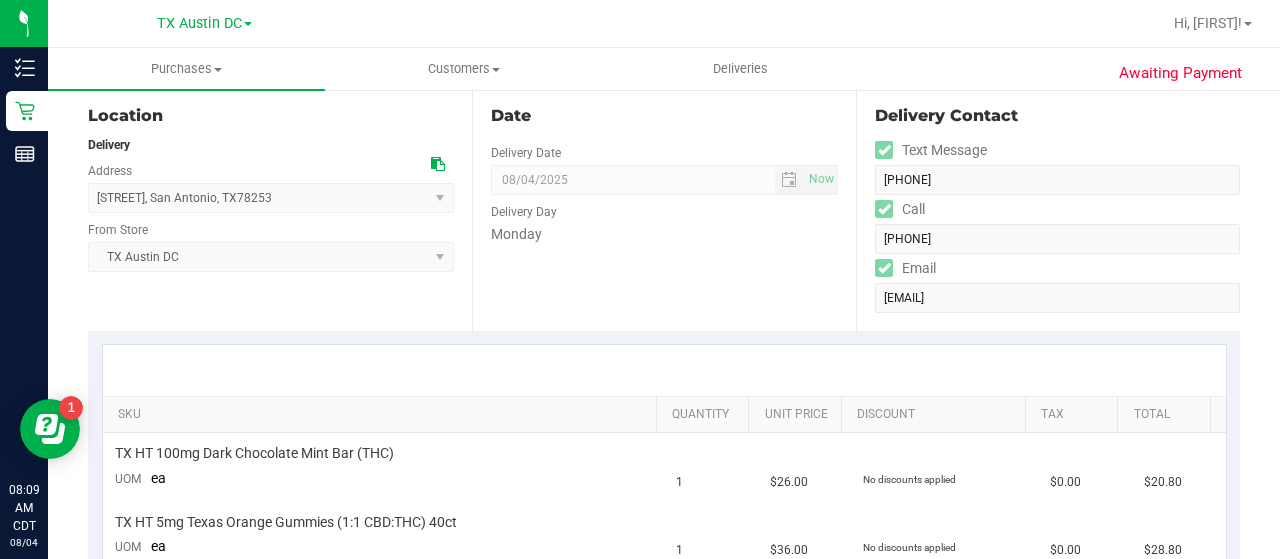 scroll, scrollTop: 480, scrollLeft: 0, axis: vertical 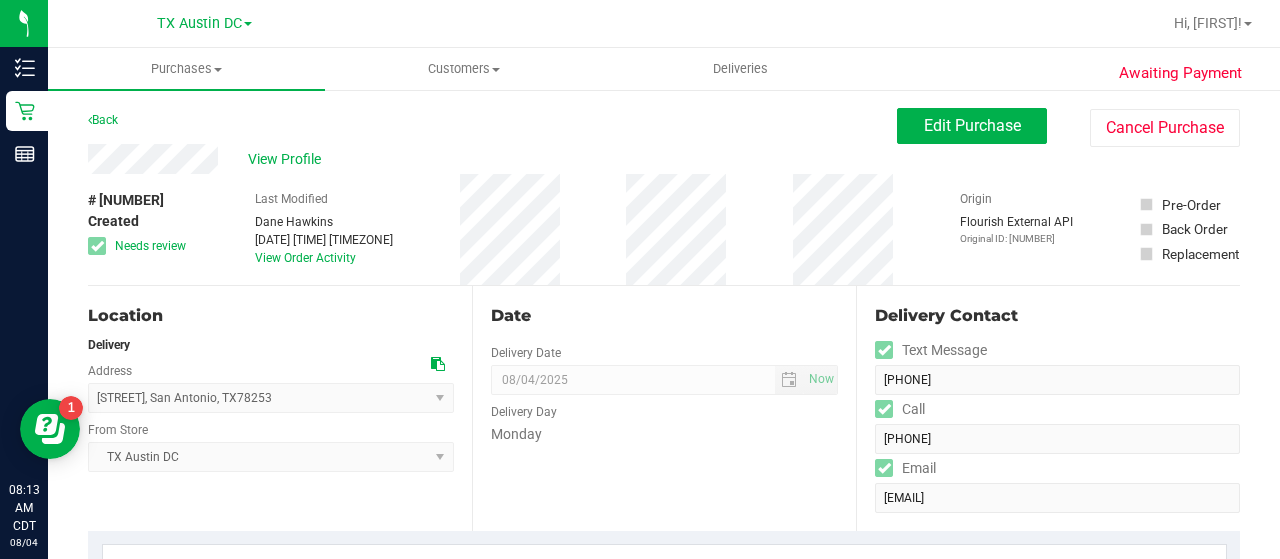 click on "Date
Delivery Date
08/04/2025
Now
08/04/2025 08:00 AM
Now
Delivery Day
Monday" at bounding box center (664, 408) 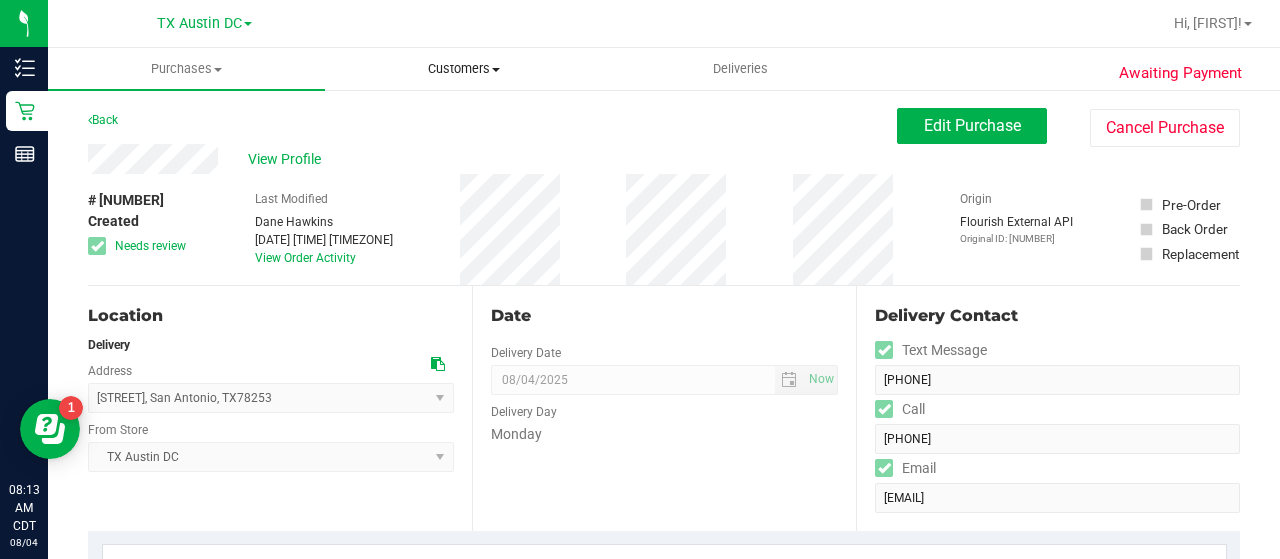 click on "Customers" at bounding box center [463, 69] 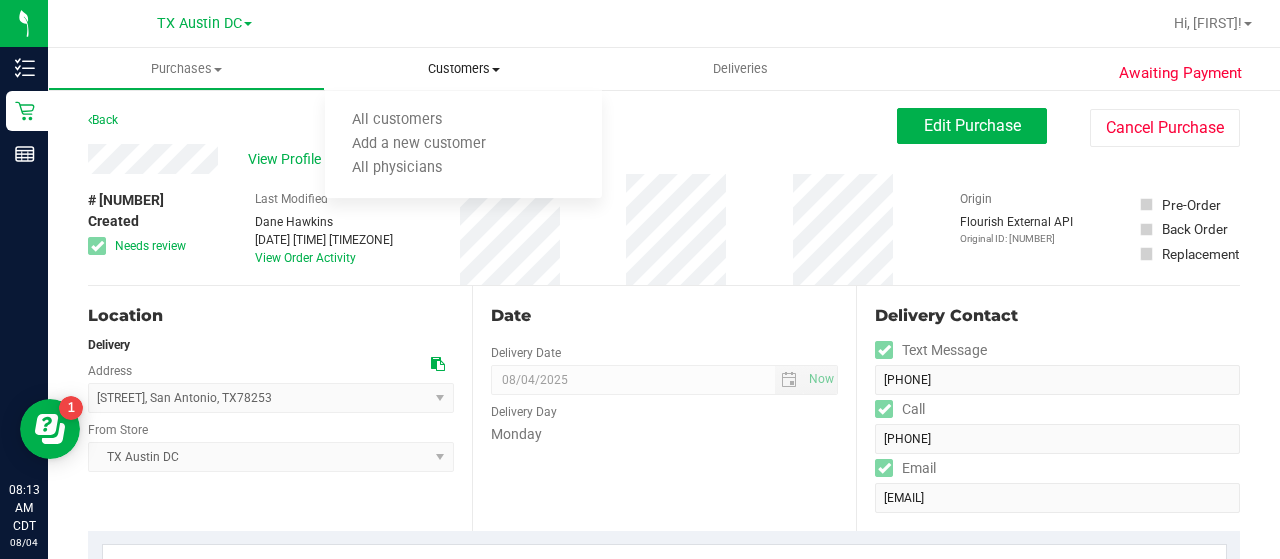 click on "All customers
Add a new customer
All physicians" at bounding box center [463, 145] 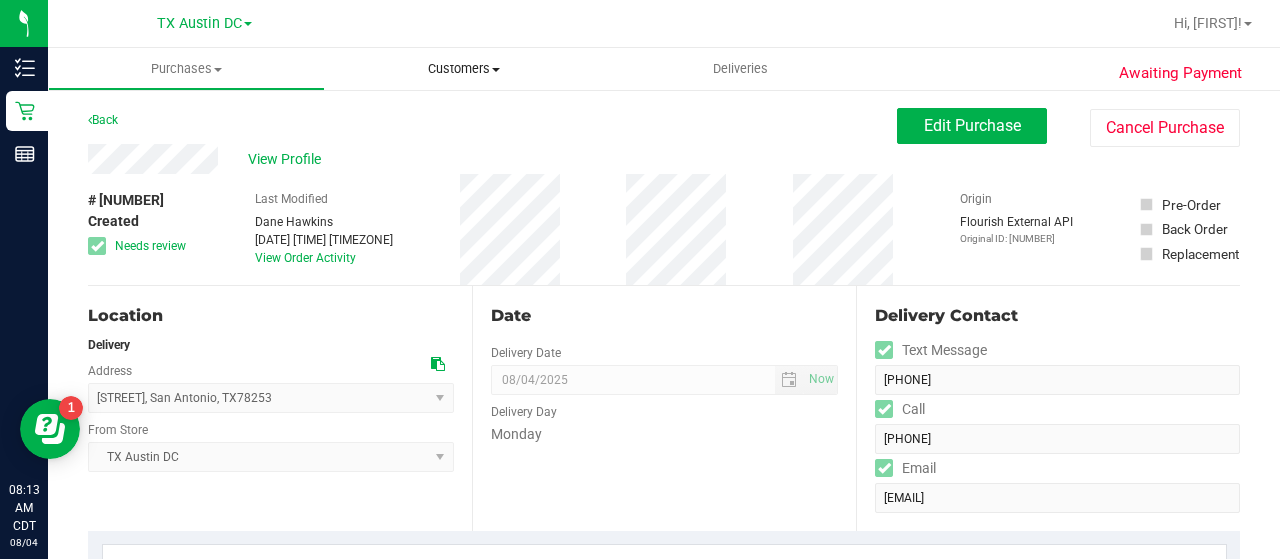 click on "Customers
All customers
Add a new customer
All physicians" at bounding box center [463, 69] 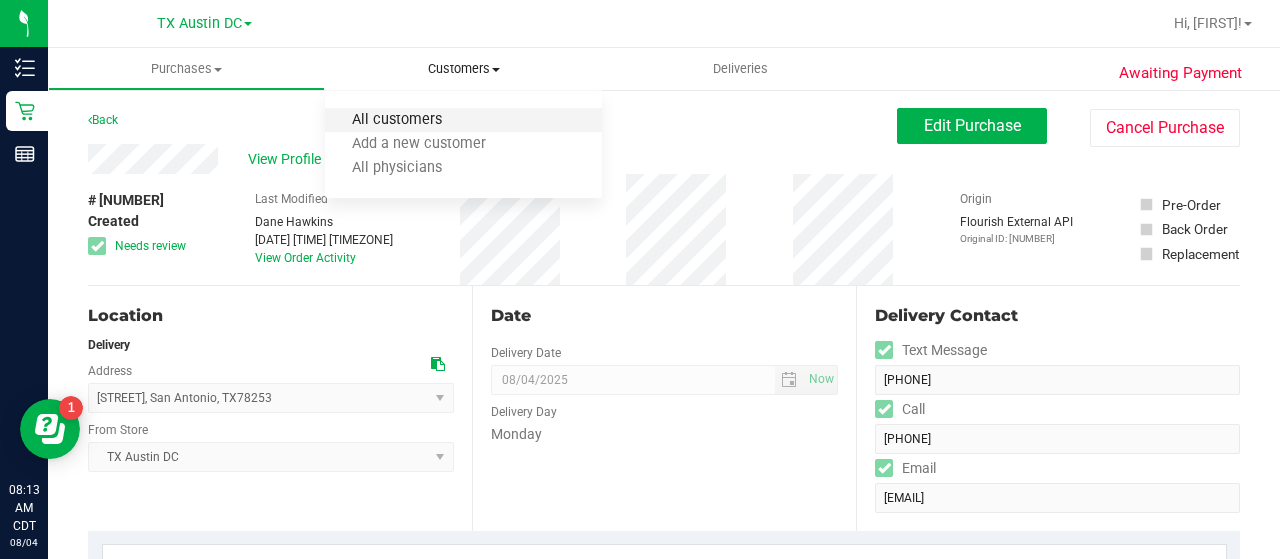 click on "All customers" at bounding box center [397, 120] 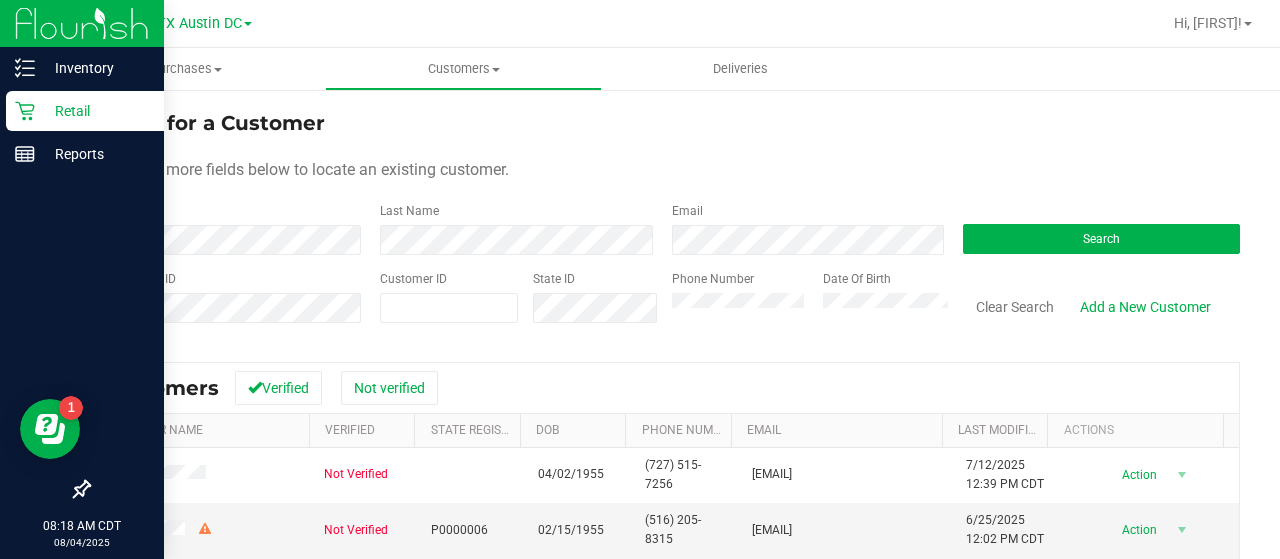 click on "Retail" at bounding box center (95, 111) 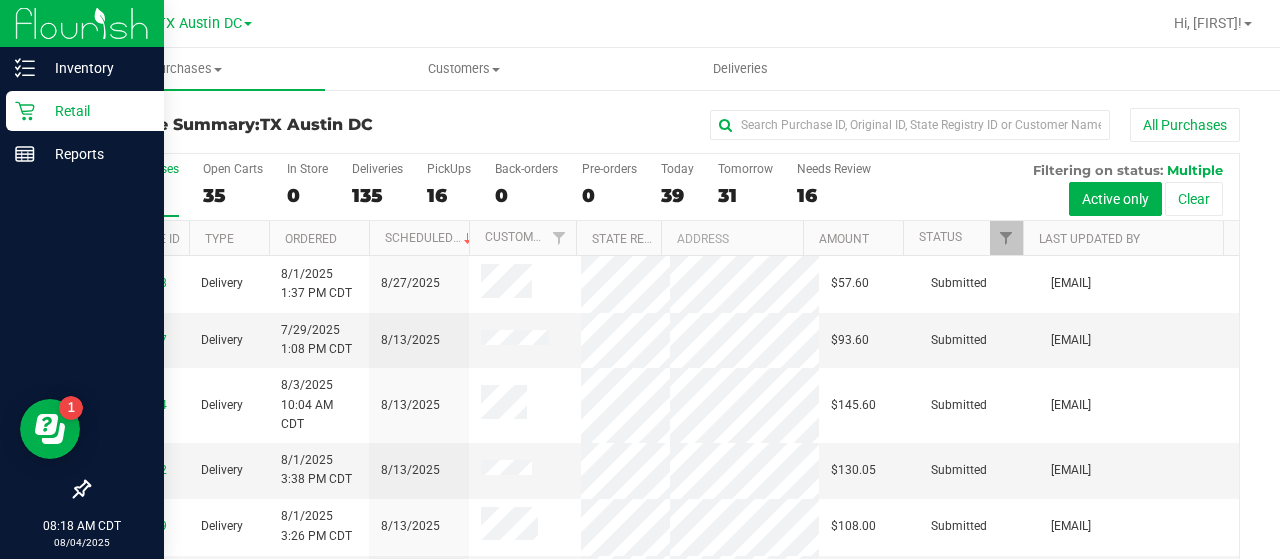 click on "16" at bounding box center (834, 195) 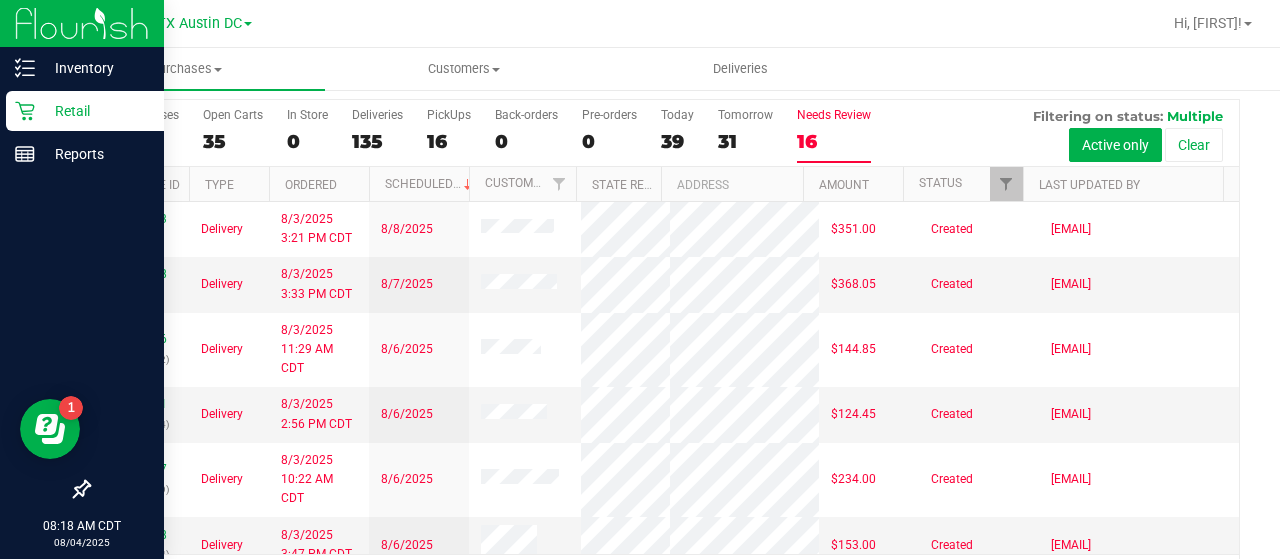 scroll, scrollTop: 57, scrollLeft: 0, axis: vertical 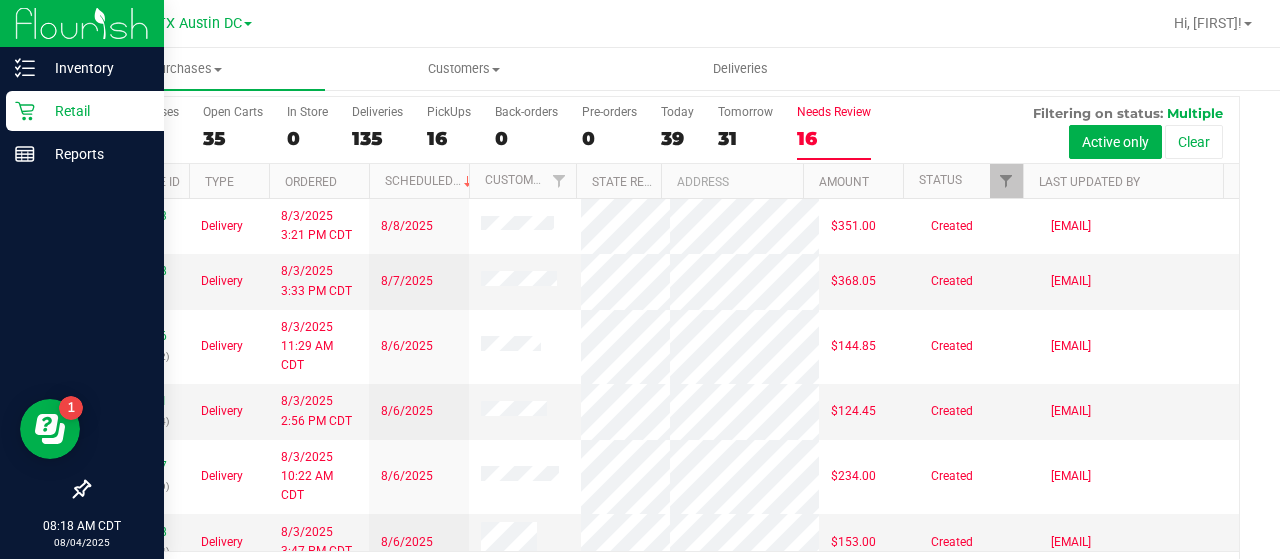 click on "Last Updated By" at bounding box center (1123, 181) 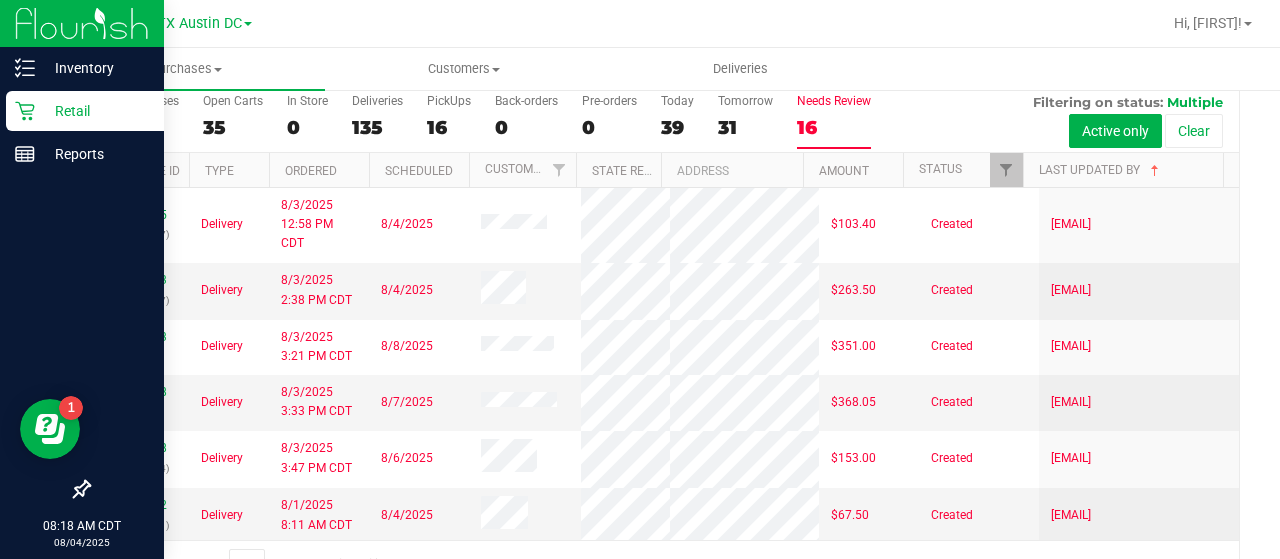 scroll, scrollTop: 66, scrollLeft: 0, axis: vertical 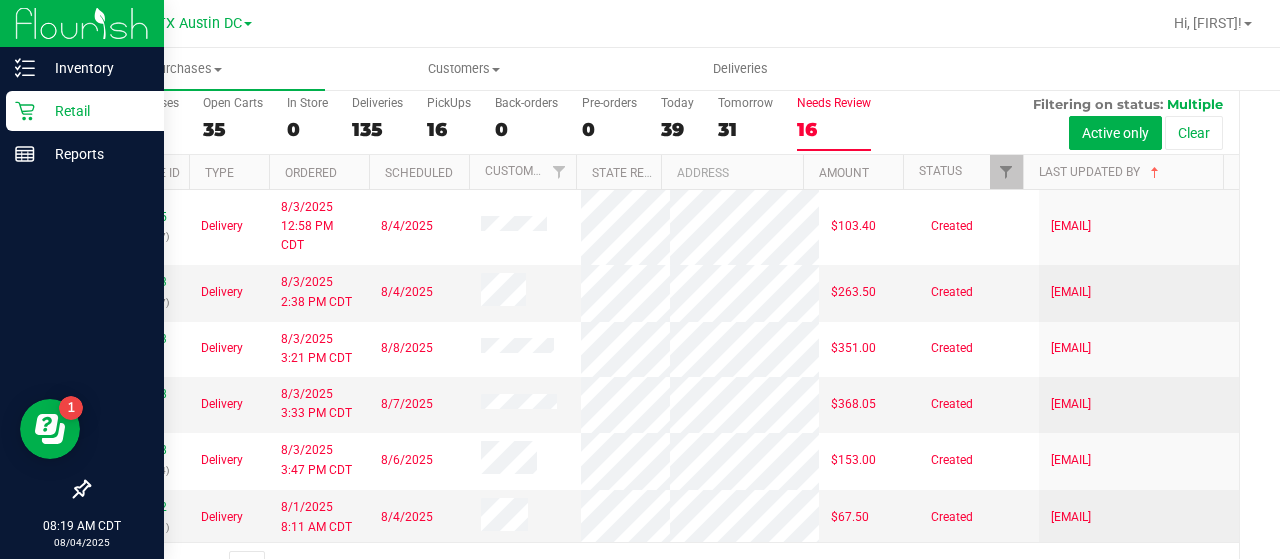 drag, startPoint x: 141, startPoint y: 206, endPoint x: 60, endPoint y: 223, distance: 82.764725 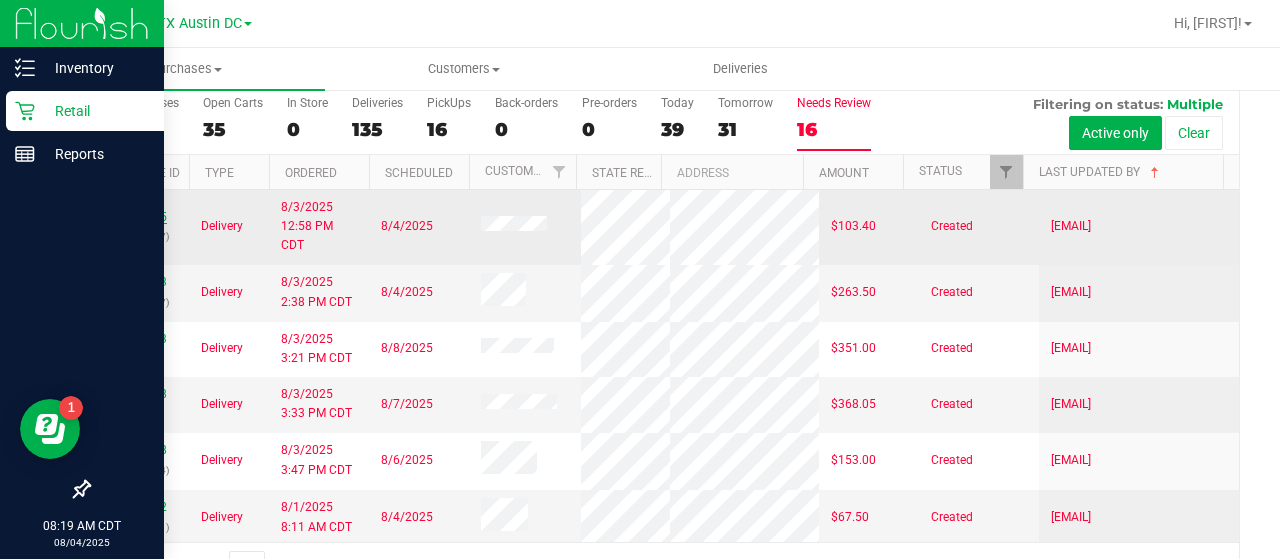 click on "11732455" at bounding box center [139, 217] 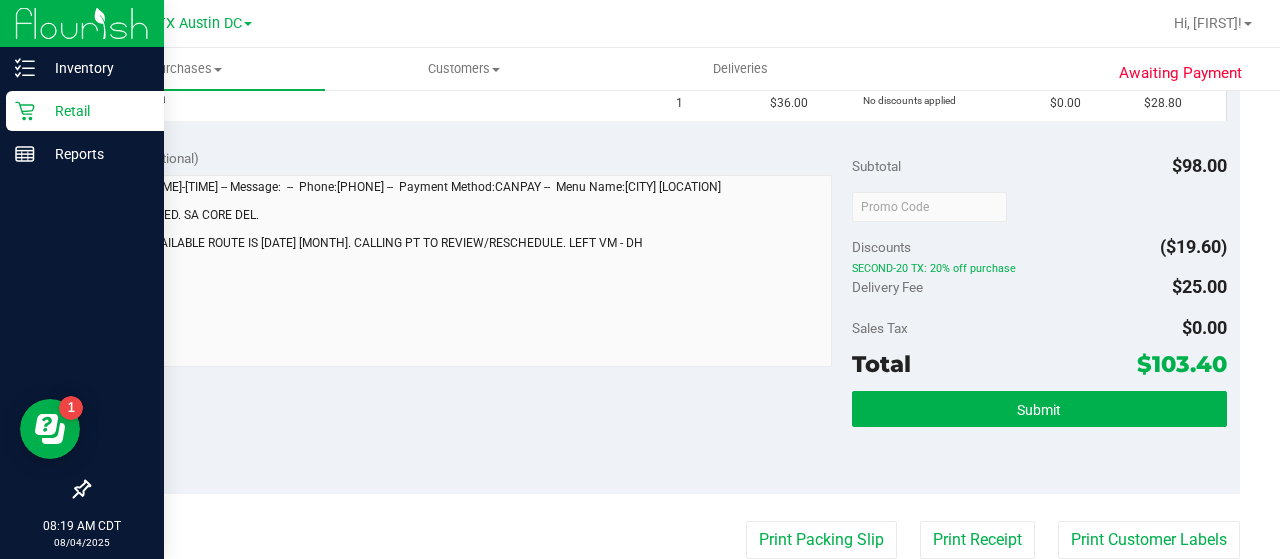 scroll, scrollTop: 0, scrollLeft: 0, axis: both 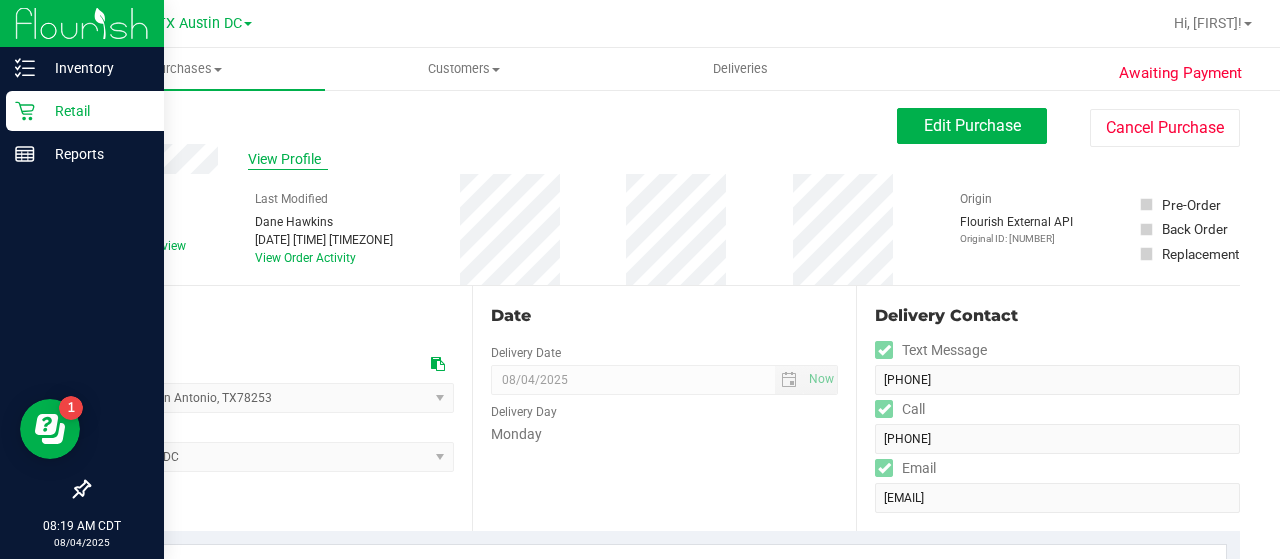 click on "View Profile" at bounding box center [288, 159] 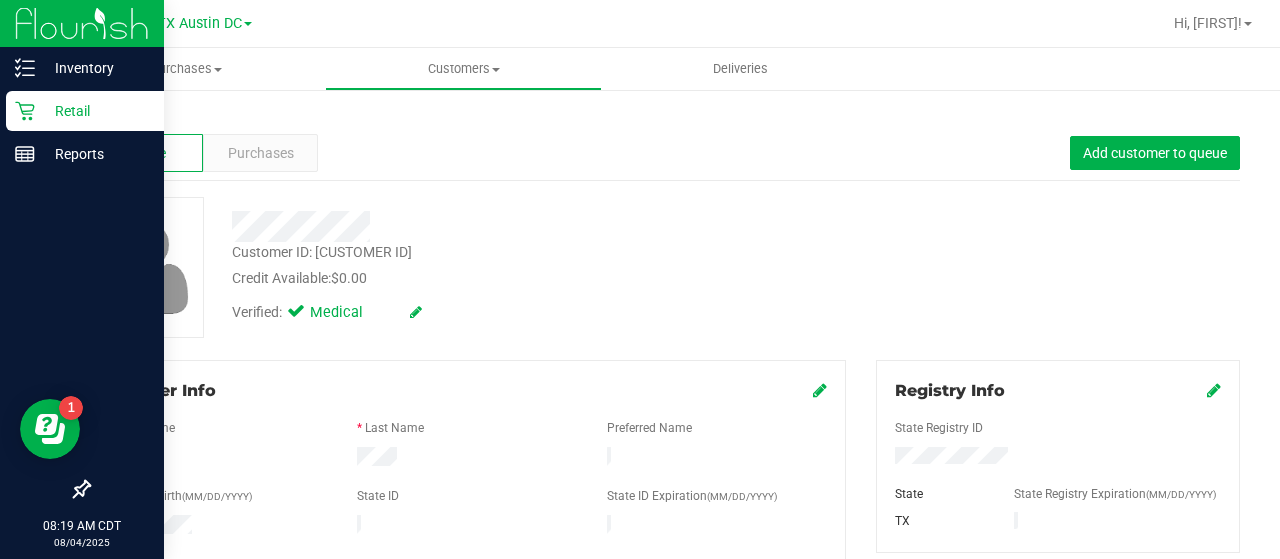 click on "Back
Profile
Purchases
Add customer to queue
Customer ID: 1469000
Credit Available:
$0.00
Verified:
Medical" at bounding box center [664, 772] 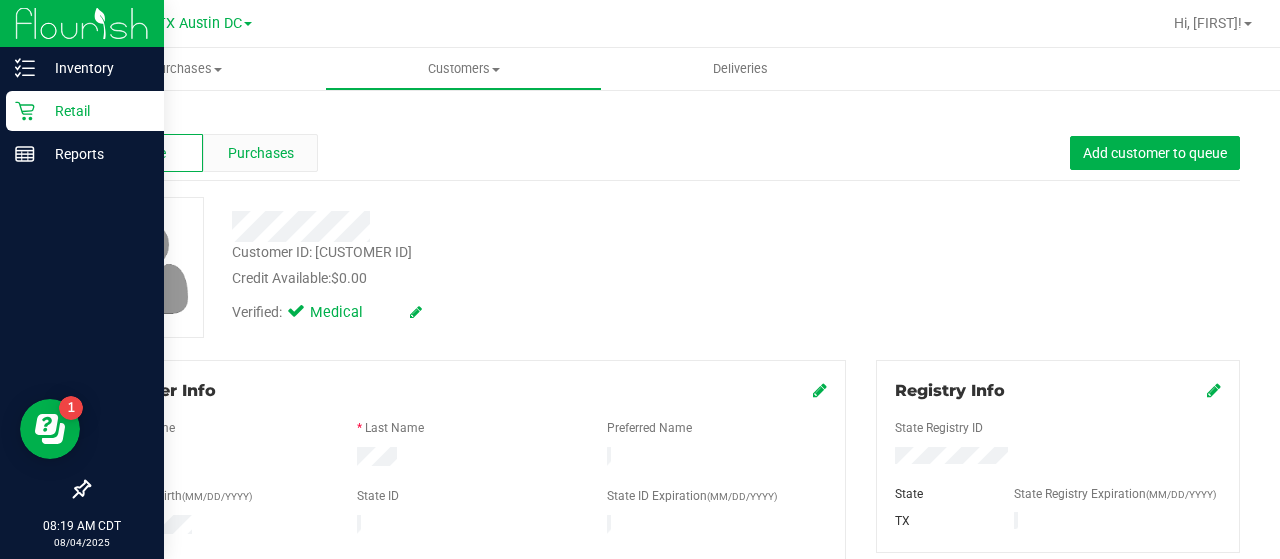 click on "Purchases" at bounding box center [260, 153] 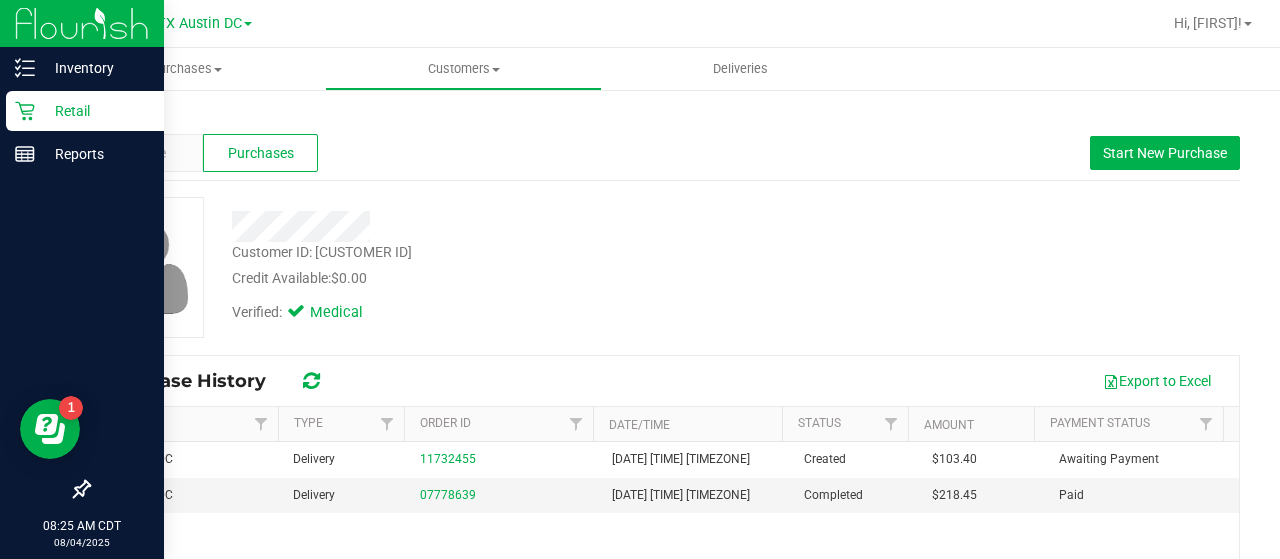 click on "Back" at bounding box center (664, 117) 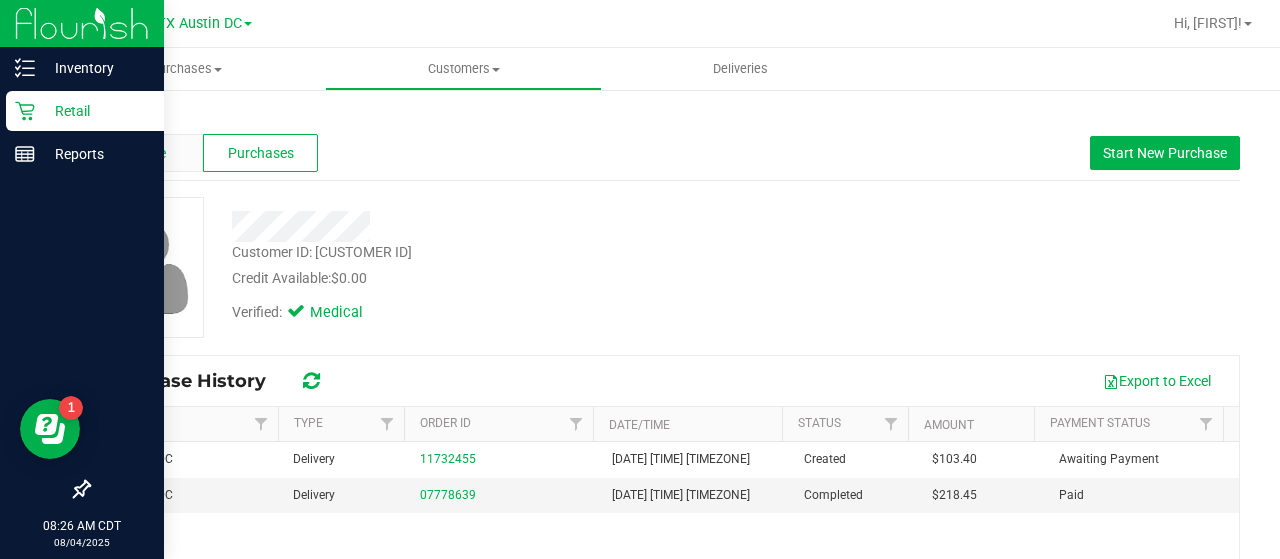 click on "Profile" at bounding box center (146, 153) 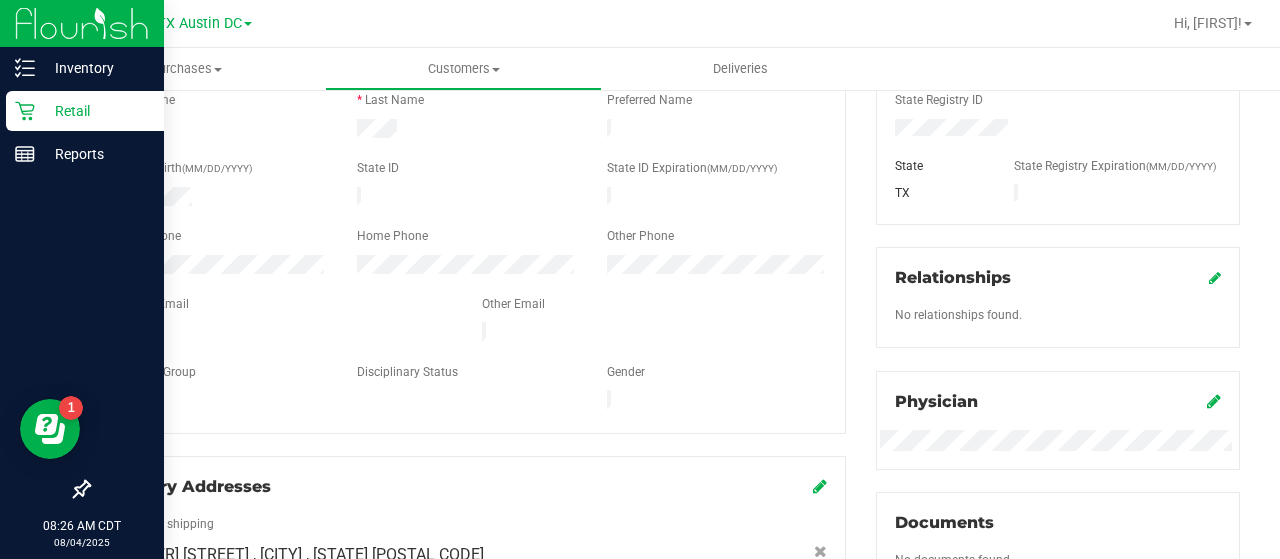scroll, scrollTop: 143, scrollLeft: 0, axis: vertical 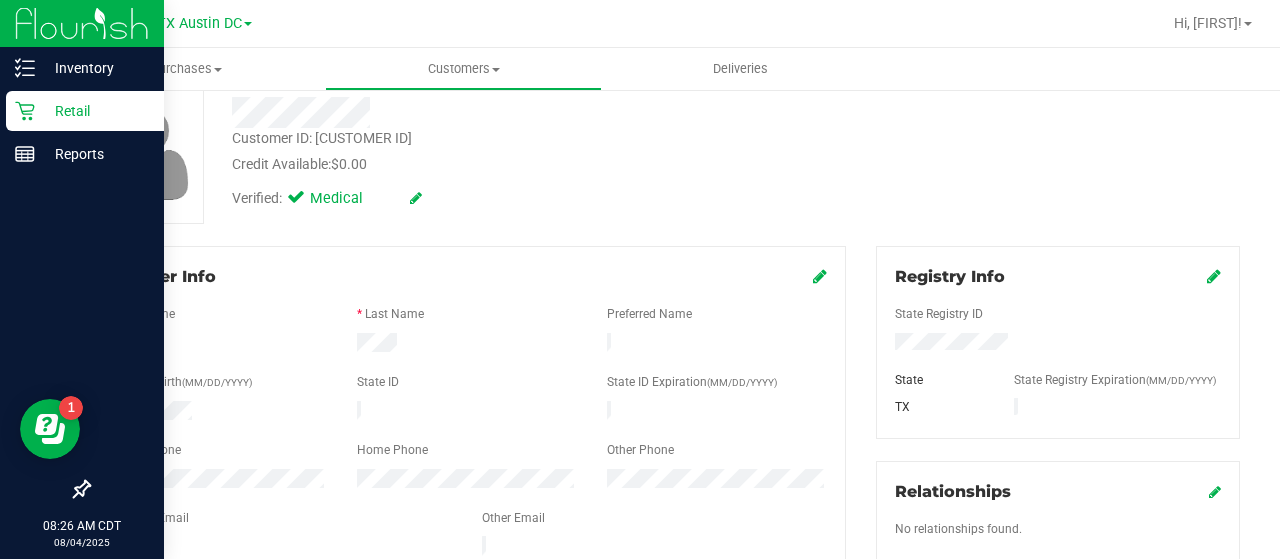 click on "Verified:
Medical" at bounding box center [512, 197] 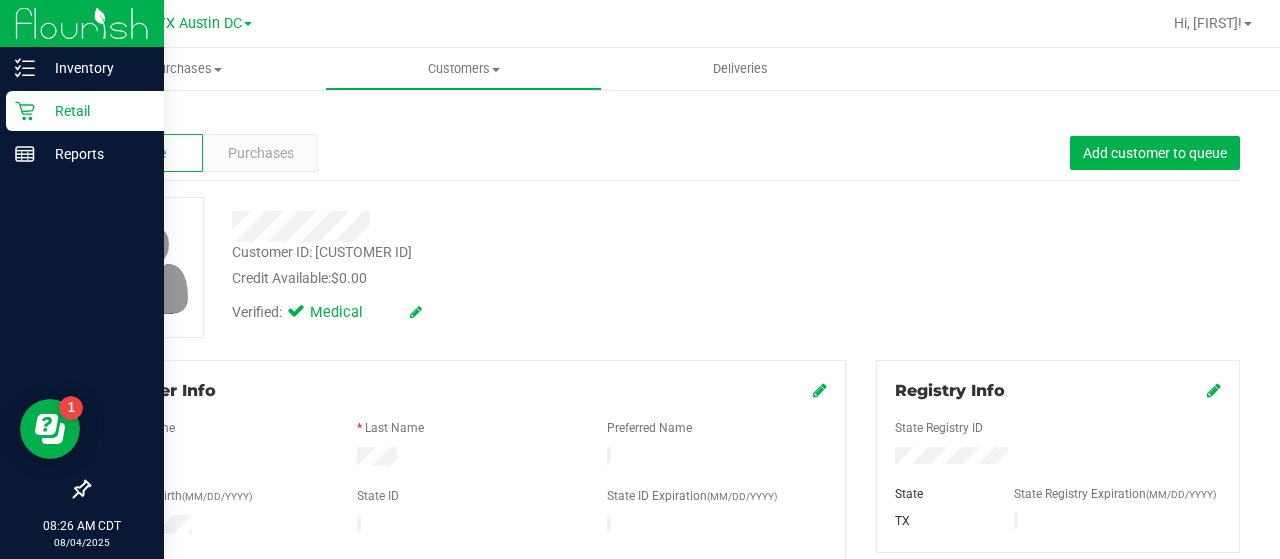 click on "Retail" at bounding box center [95, 111] 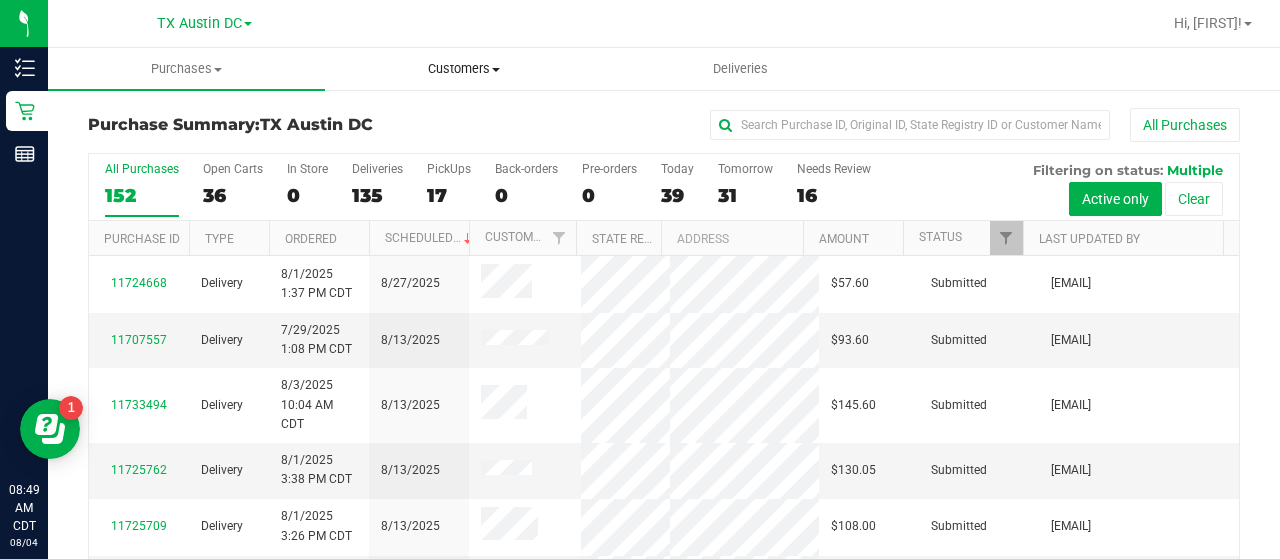 click on "Customers" at bounding box center [463, 69] 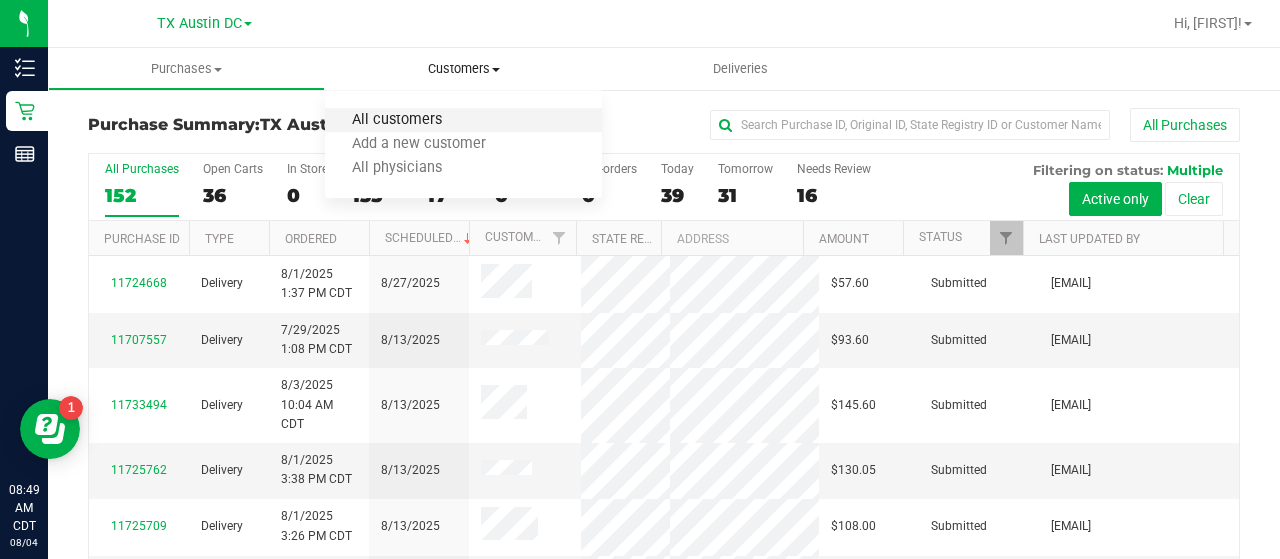 click on "All customers" at bounding box center [397, 120] 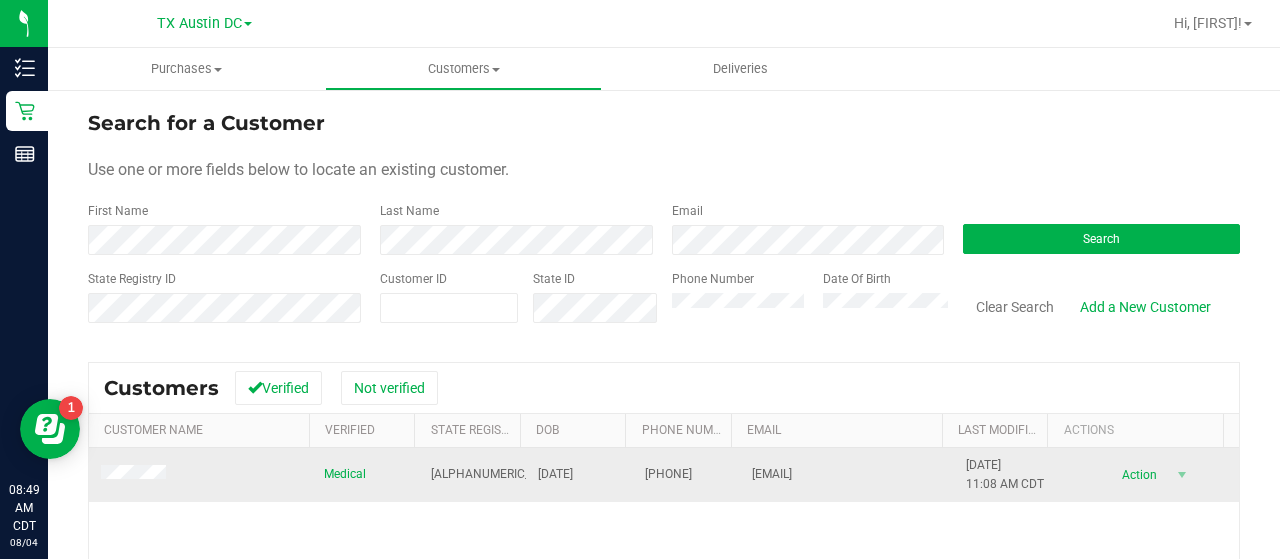click at bounding box center [136, 475] 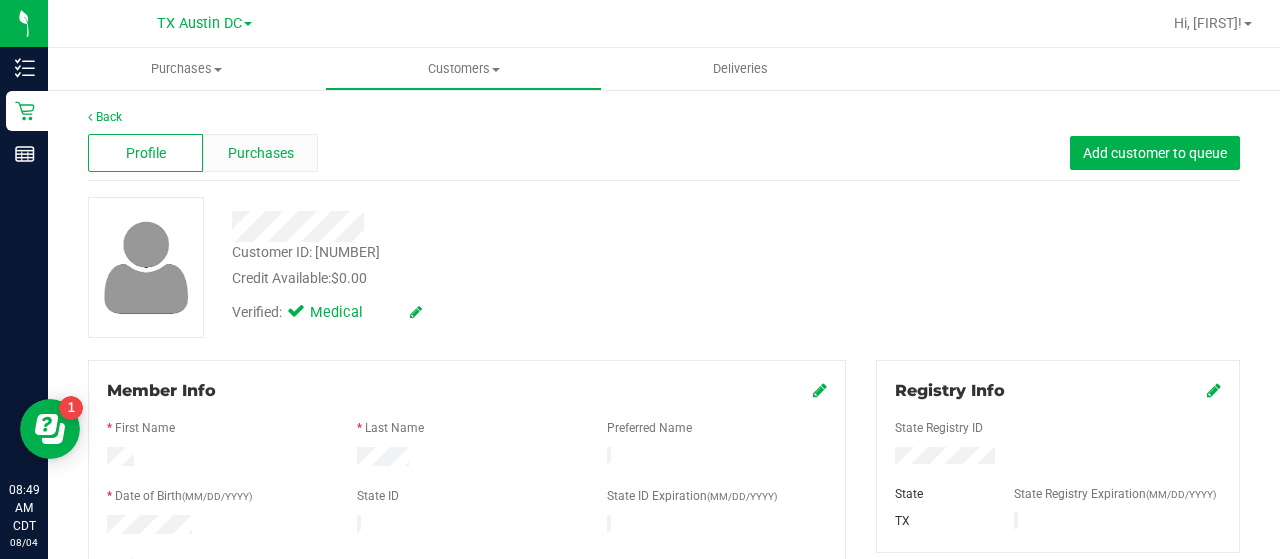 click on "Purchases" at bounding box center (261, 153) 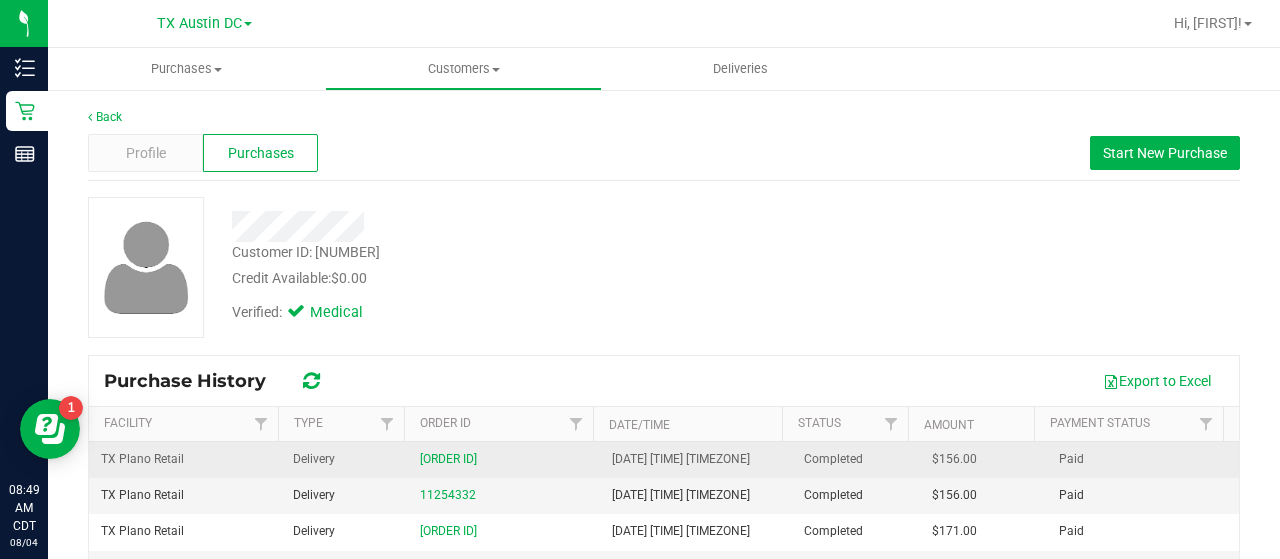 click on "[ORDER ID]" at bounding box center (504, 460) 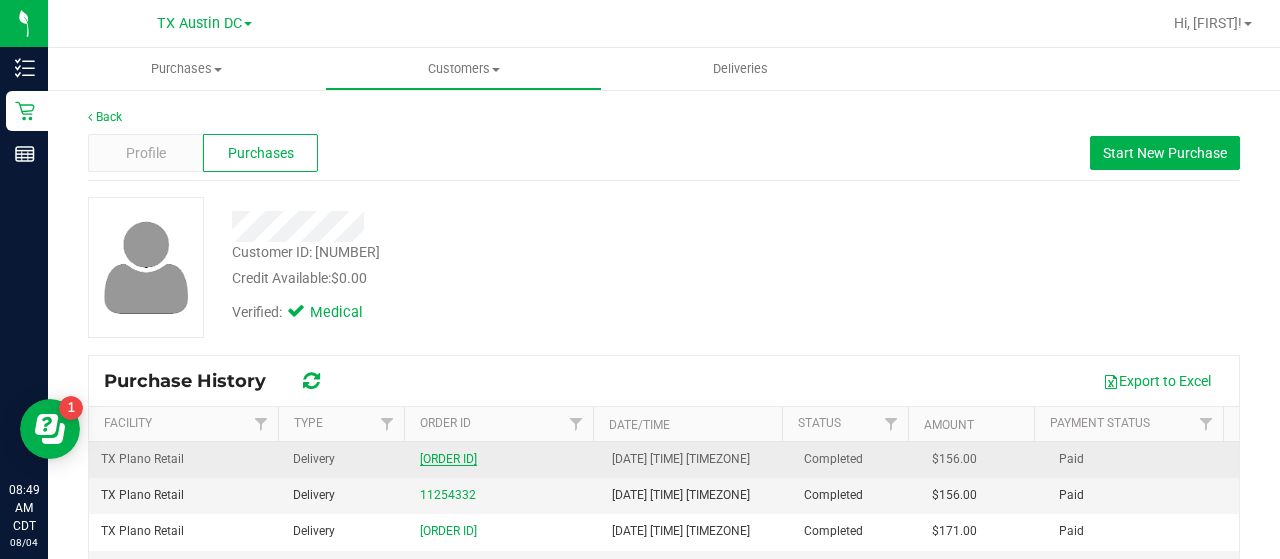 click on "[ORDER ID]" at bounding box center (448, 459) 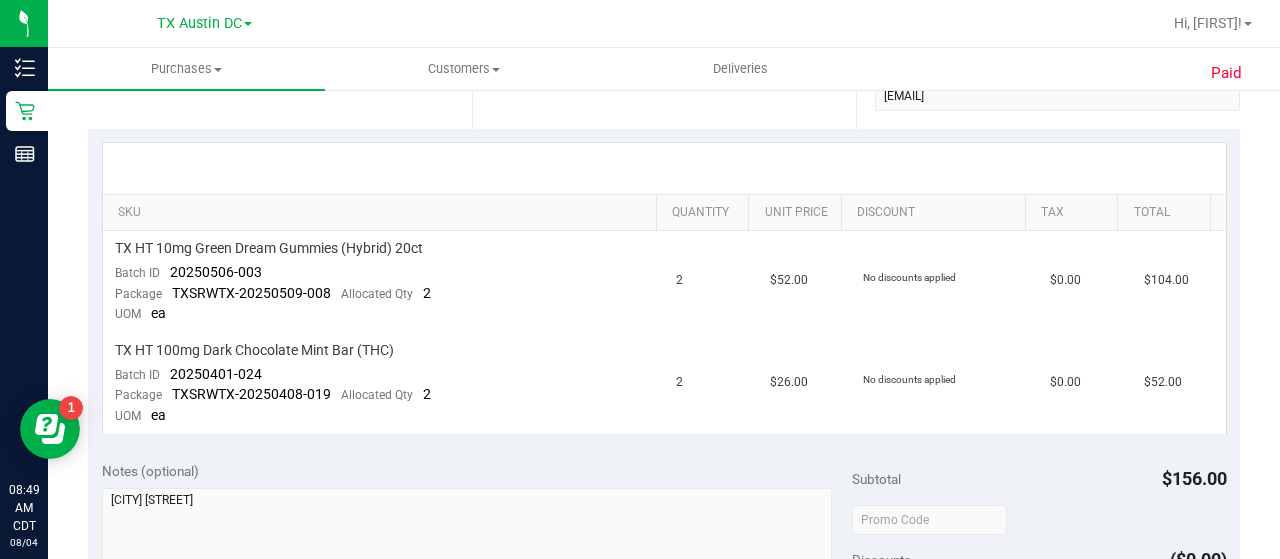 scroll, scrollTop: 438, scrollLeft: 0, axis: vertical 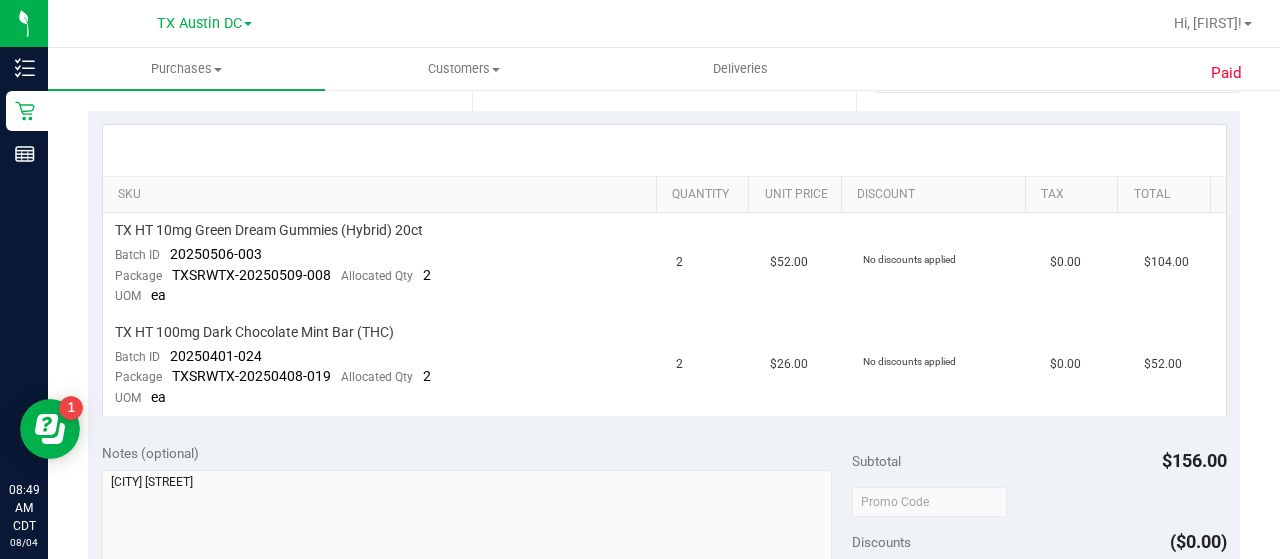 click on "Notes (optional)" at bounding box center (477, 453) 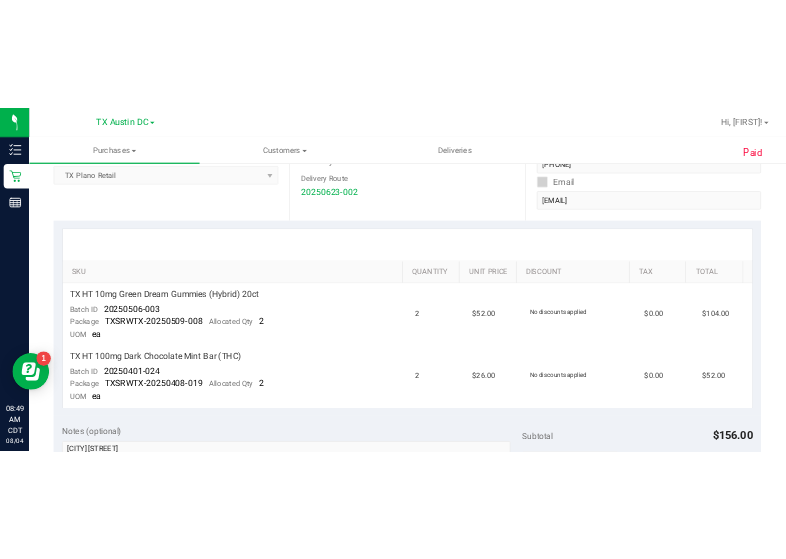 scroll, scrollTop: 0, scrollLeft: 0, axis: both 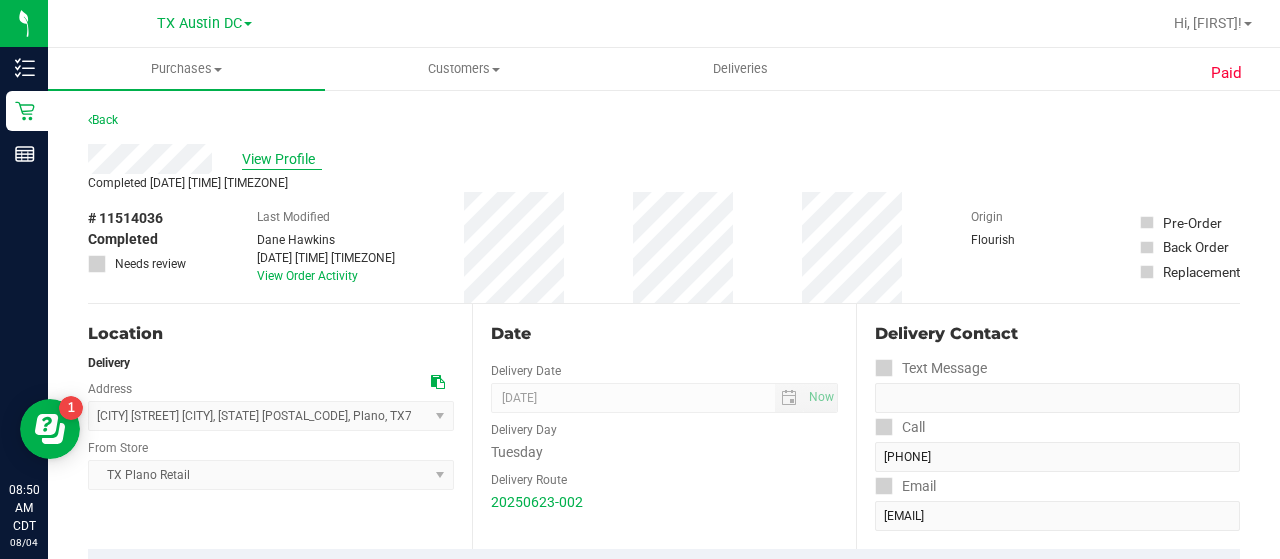 click on "View Profile" at bounding box center [282, 159] 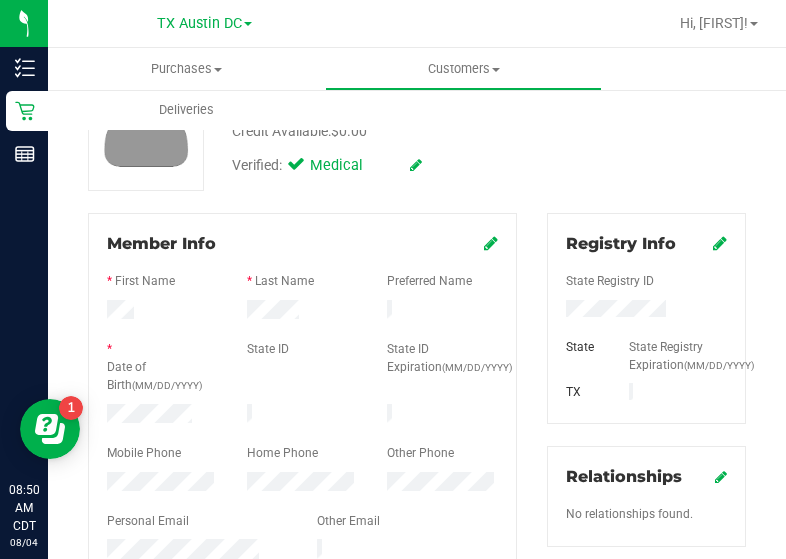 scroll, scrollTop: 151, scrollLeft: 0, axis: vertical 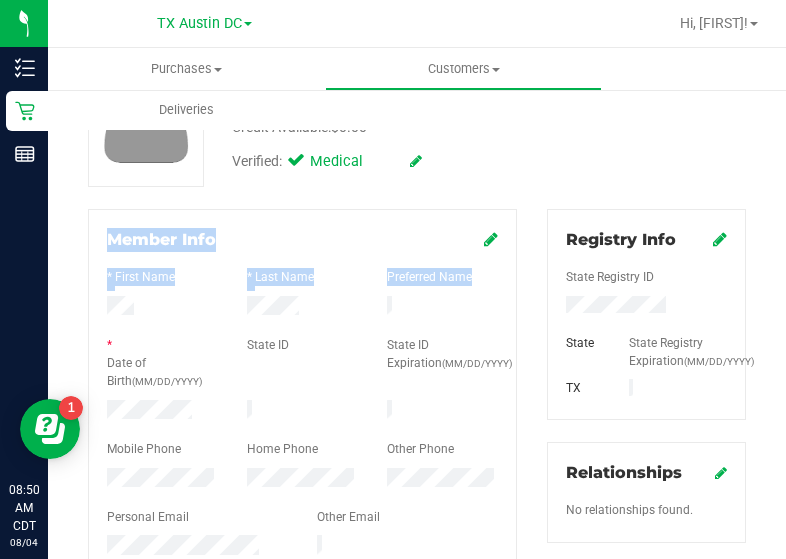 click on "[DATE] [TIME] [TIMEZONE]  [DATE]   [CITY] [STATE]  Hi, [FIRST]!
Purchases
Summary of purchases
Fulfillment
All purchases
Customers
All customers" at bounding box center [393, 279] 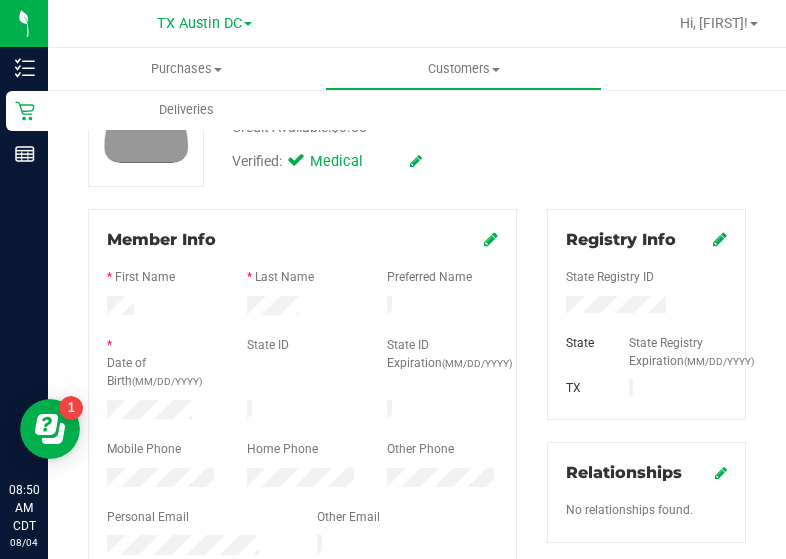 click at bounding box center [302, 397] 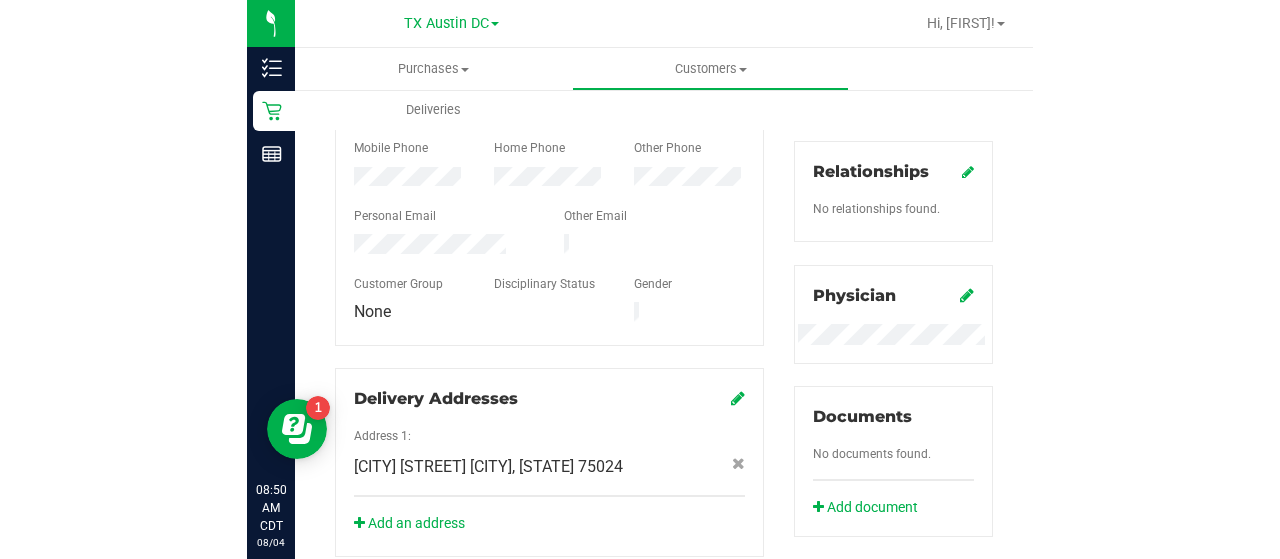 scroll, scrollTop: 0, scrollLeft: 0, axis: both 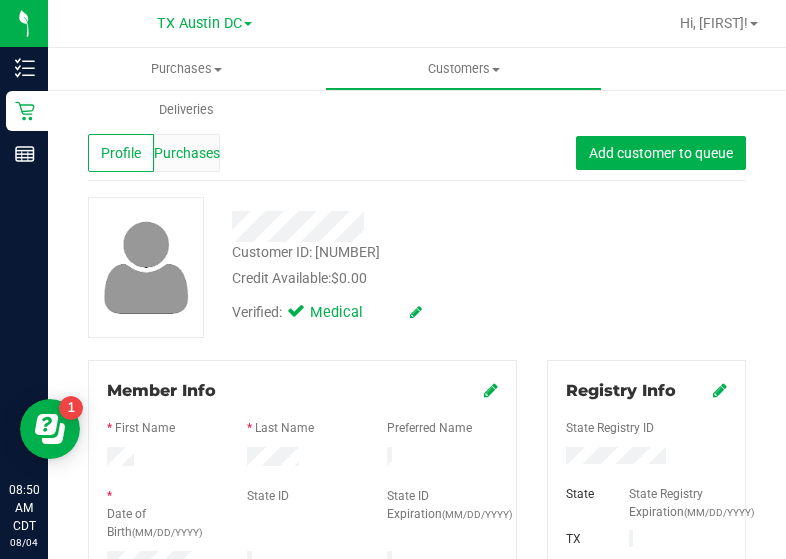 click on "Purchases" at bounding box center [187, 153] 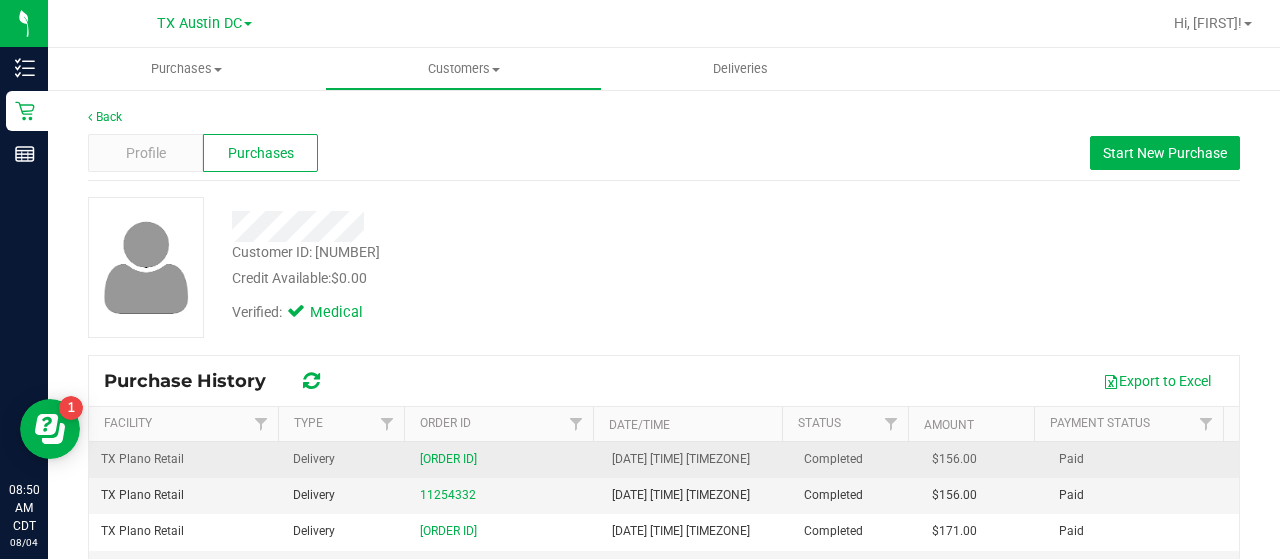 click on "[ORDER ID]" at bounding box center (504, 459) 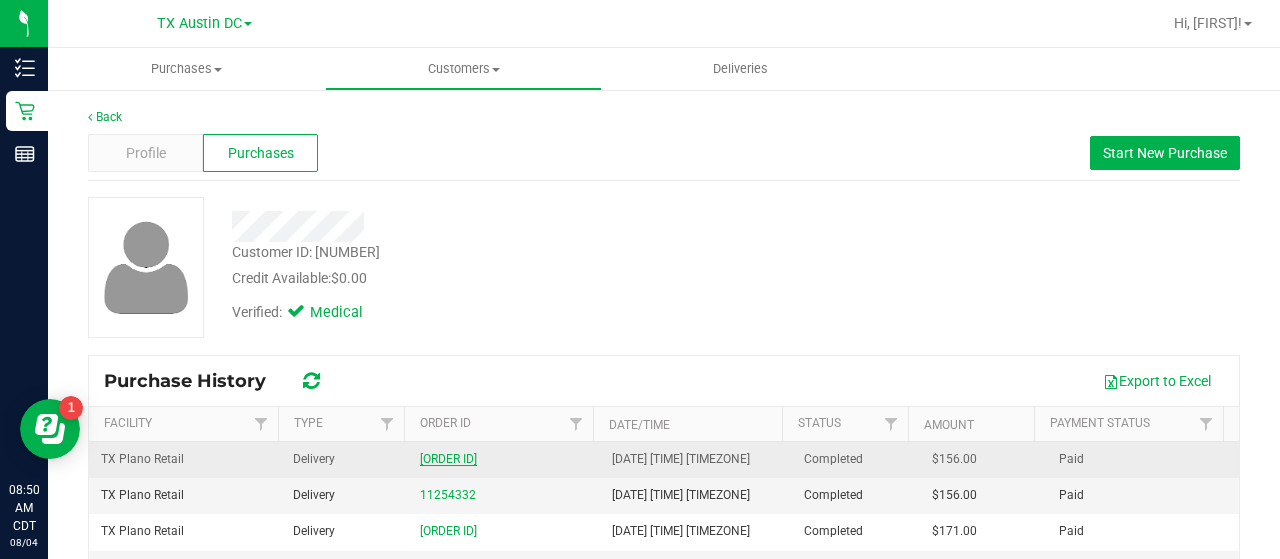click on "[ORDER ID]" at bounding box center (448, 459) 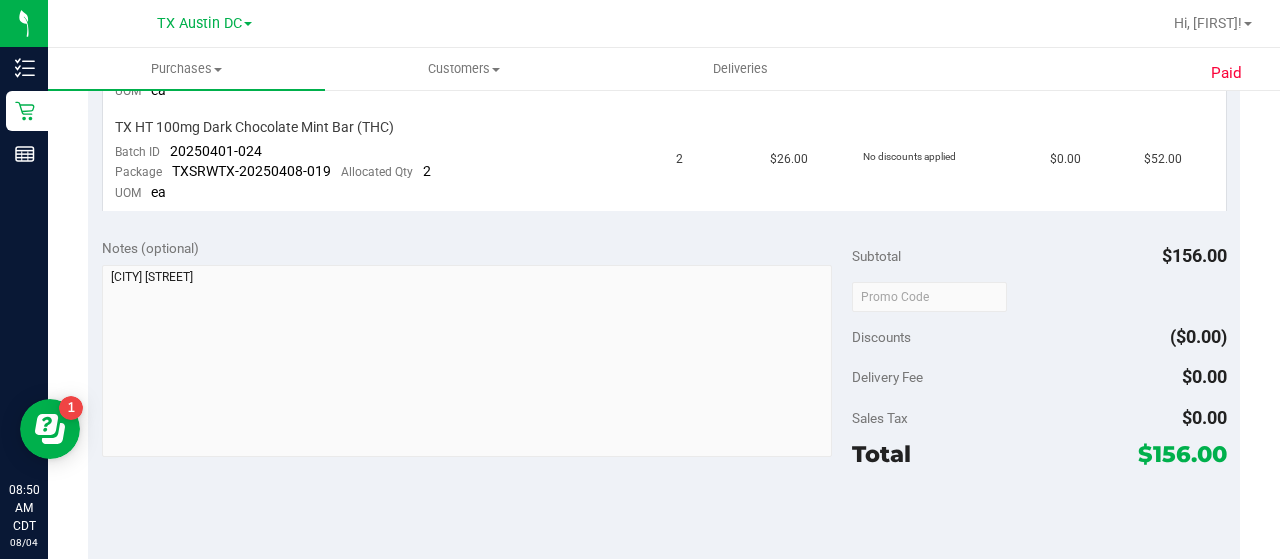 scroll, scrollTop: 644, scrollLeft: 0, axis: vertical 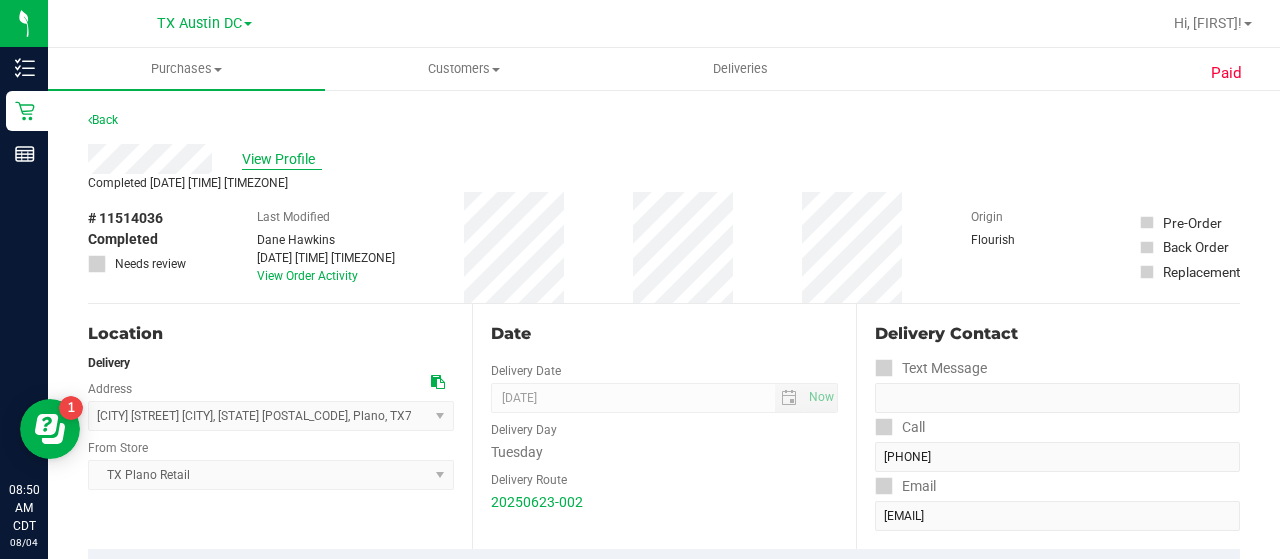 click on "View Profile" at bounding box center [282, 159] 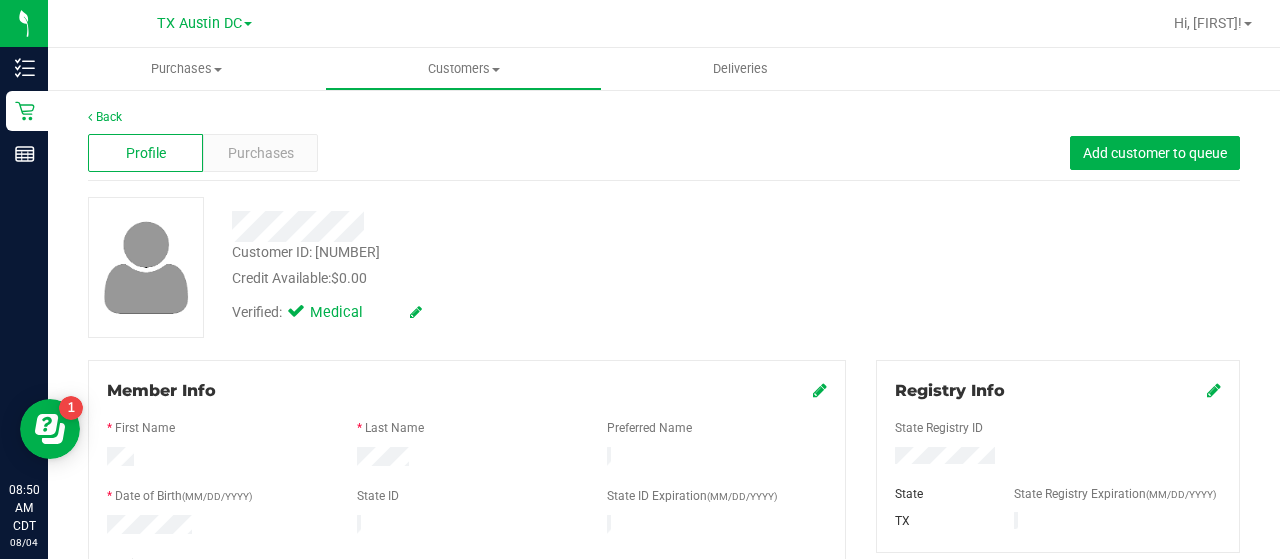 scroll, scrollTop: 93, scrollLeft: 0, axis: vertical 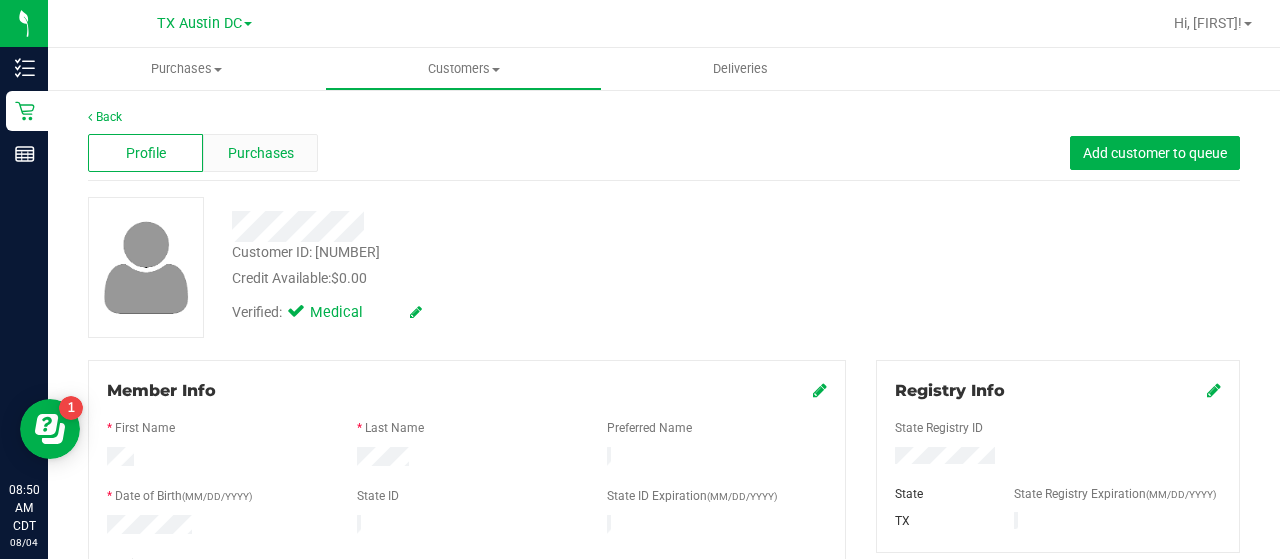 click on "Purchases" at bounding box center (260, 153) 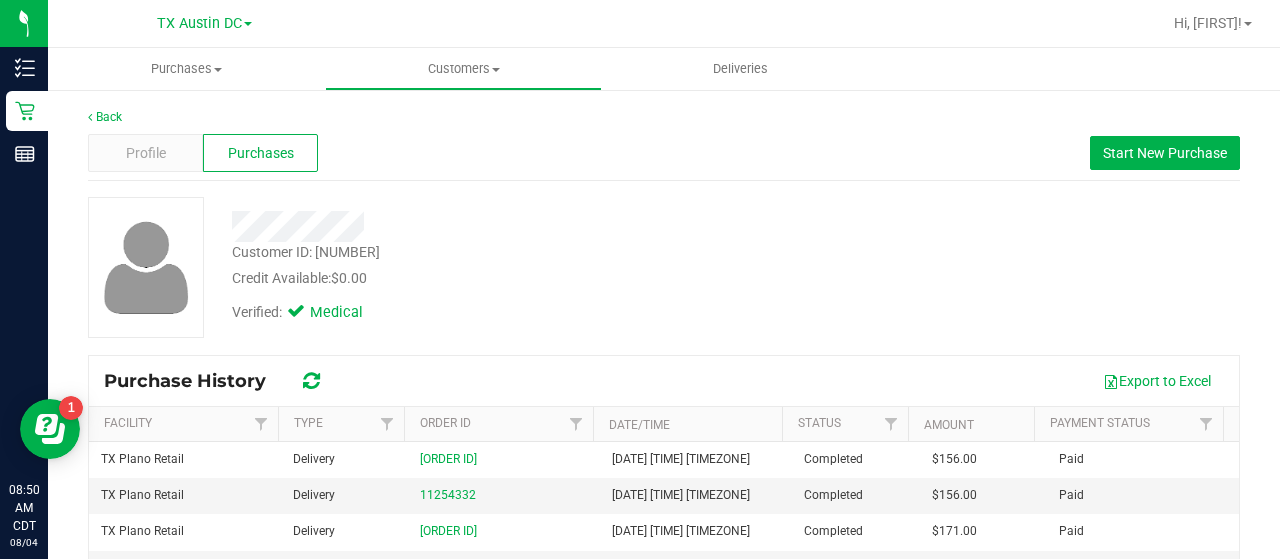 click on "Customer ID: [NUMBER]
Credit Available:
[PRICE]
Verified:
Medical" at bounding box center (664, 267) 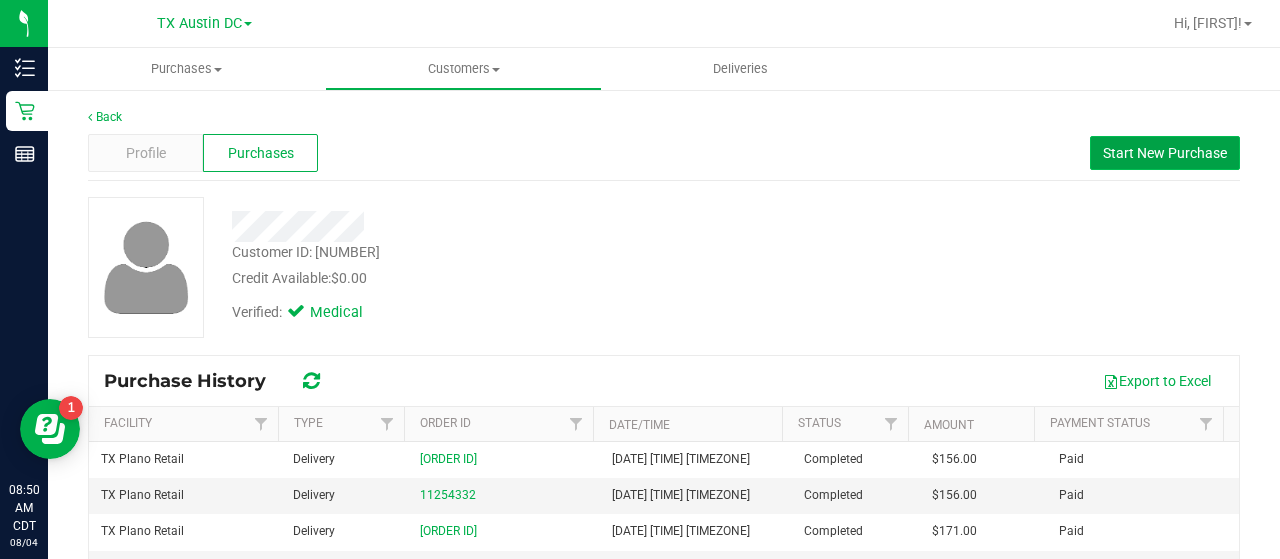click on "Start New Purchase" at bounding box center [1165, 153] 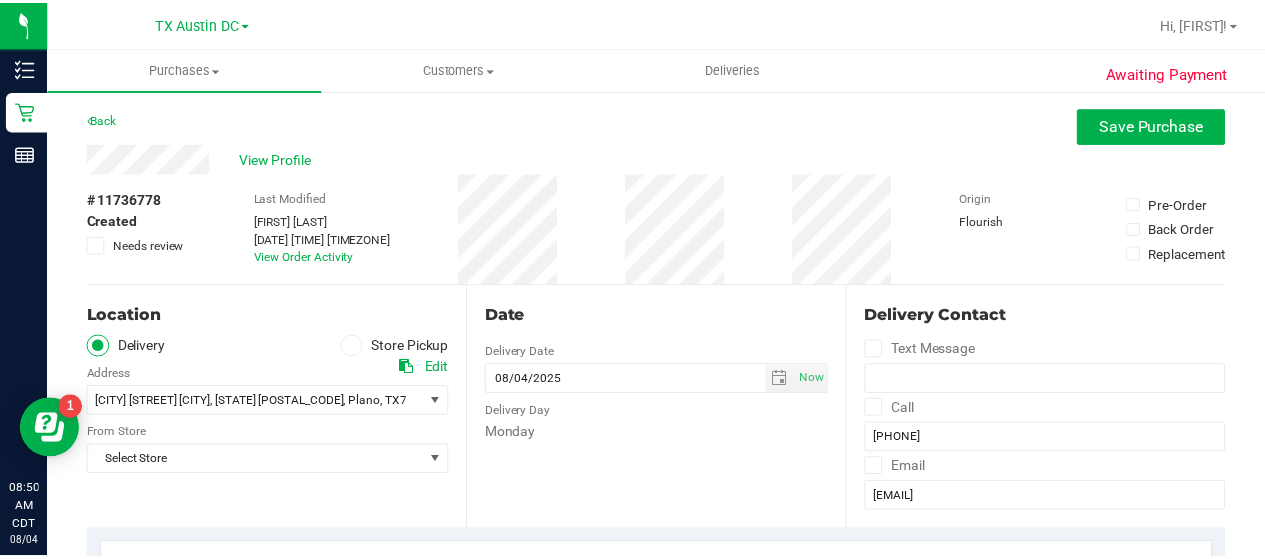 scroll, scrollTop: 199, scrollLeft: 0, axis: vertical 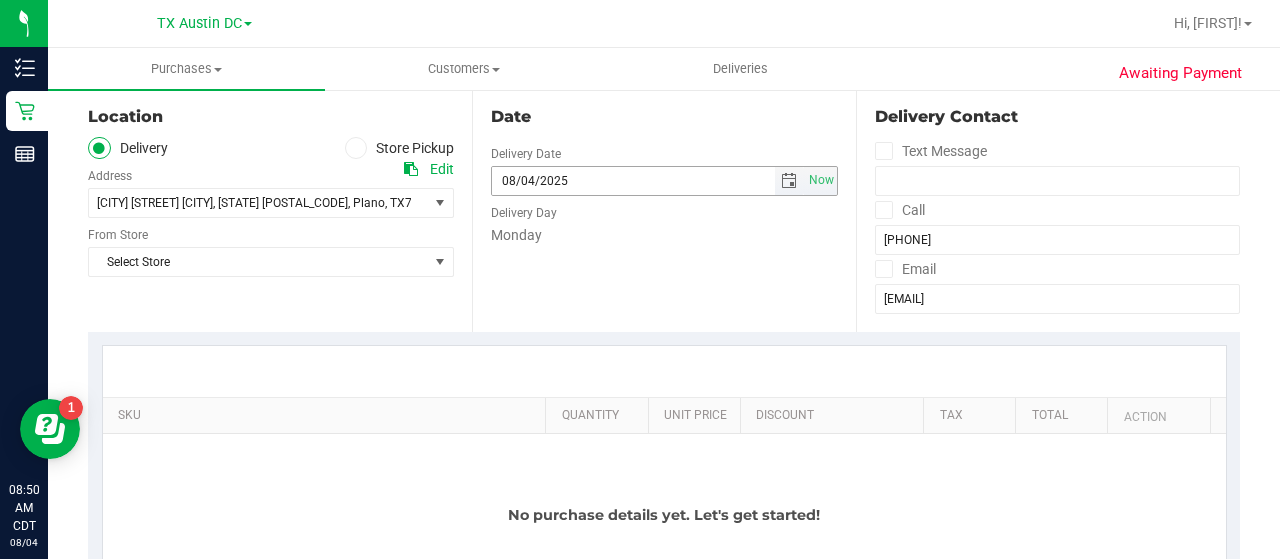 click at bounding box center (789, 181) 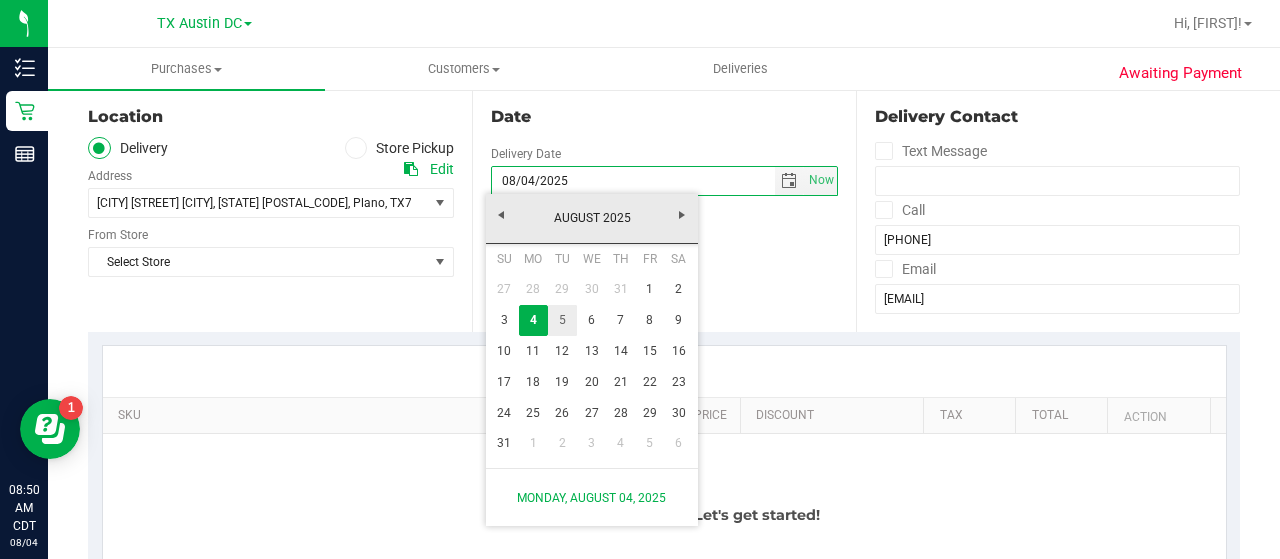 click on "5" at bounding box center (562, 320) 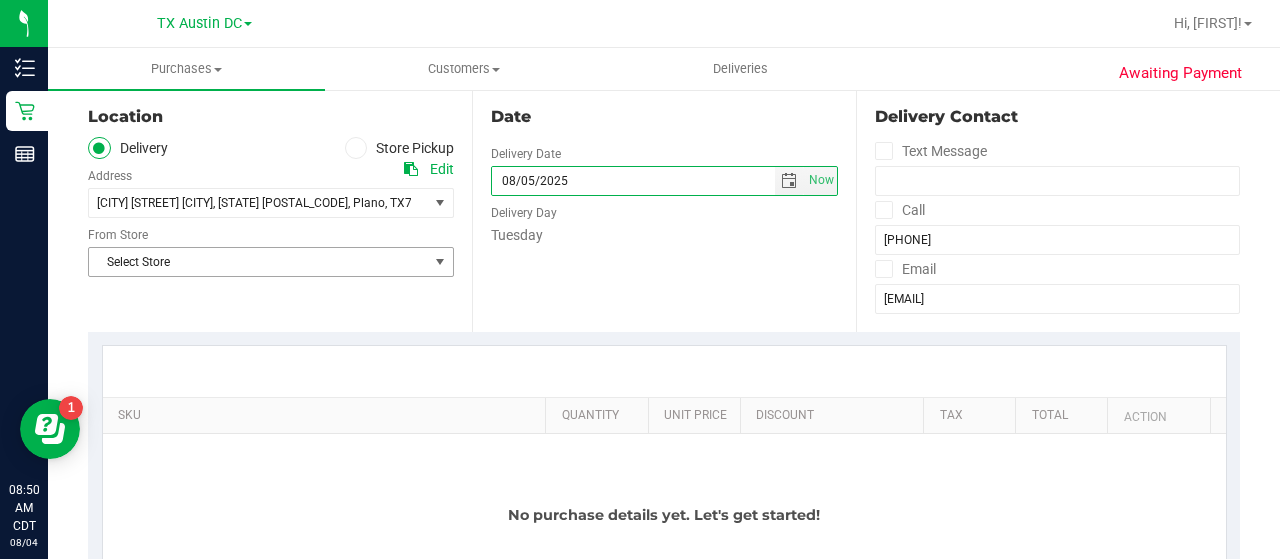 click on "Select Store" at bounding box center (258, 262) 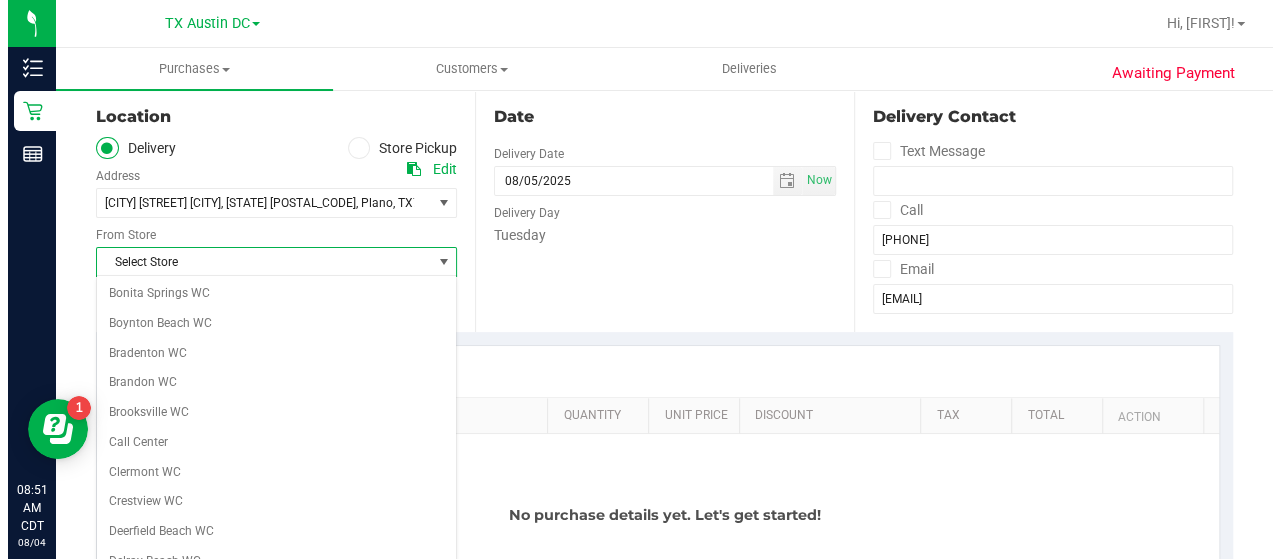 scroll, scrollTop: 1414, scrollLeft: 0, axis: vertical 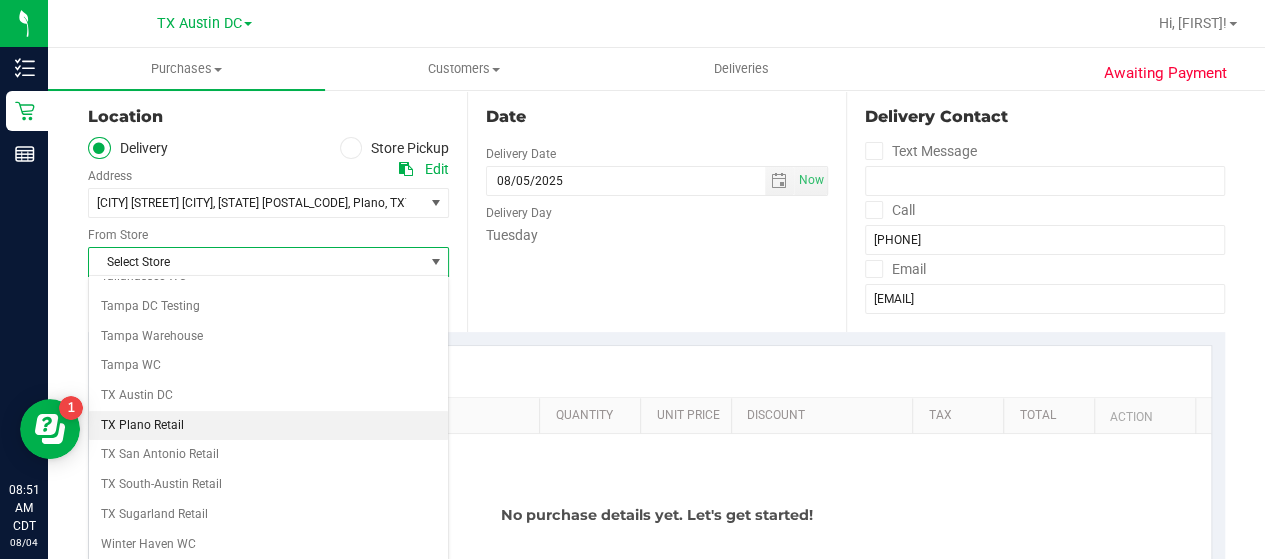 click on "TX Plano Retail" at bounding box center [268, 426] 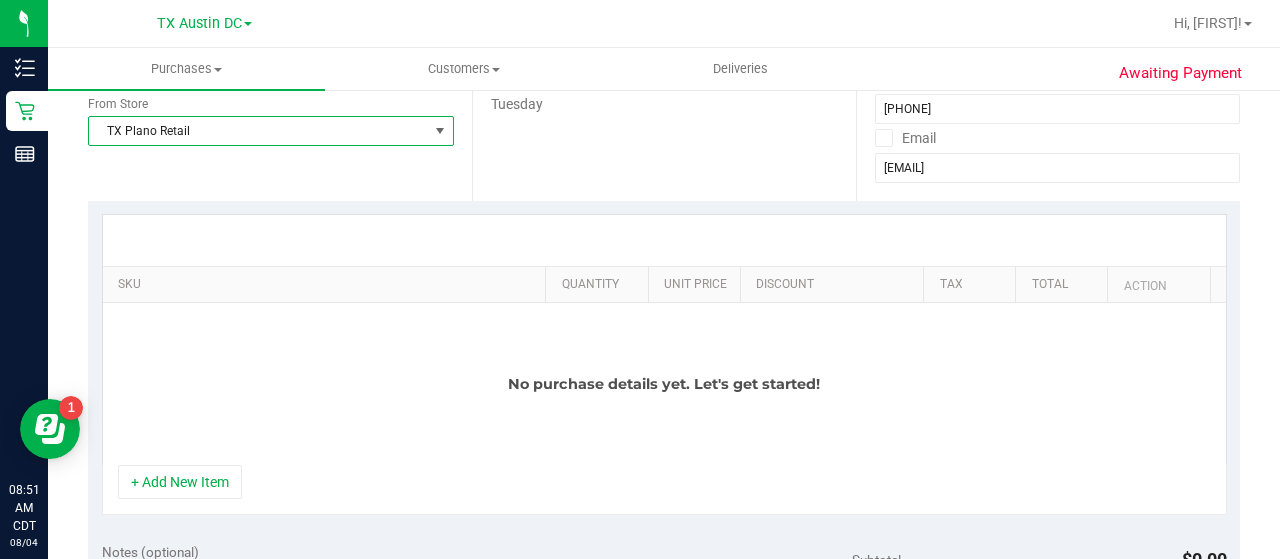 scroll, scrollTop: 419, scrollLeft: 0, axis: vertical 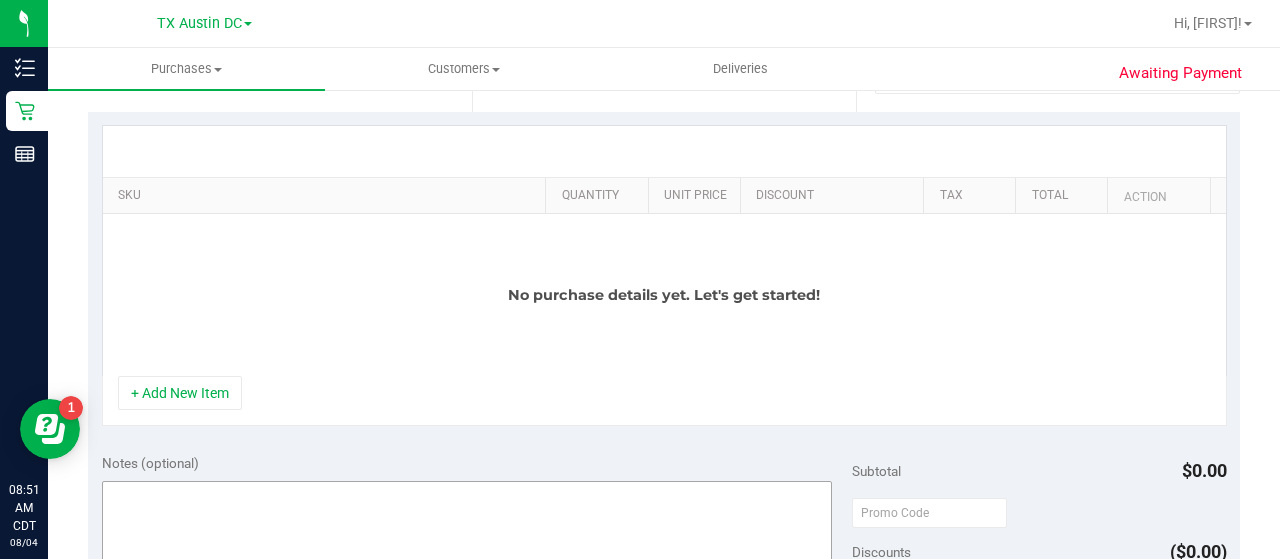 click on "+ Add New Item" at bounding box center (180, 393) 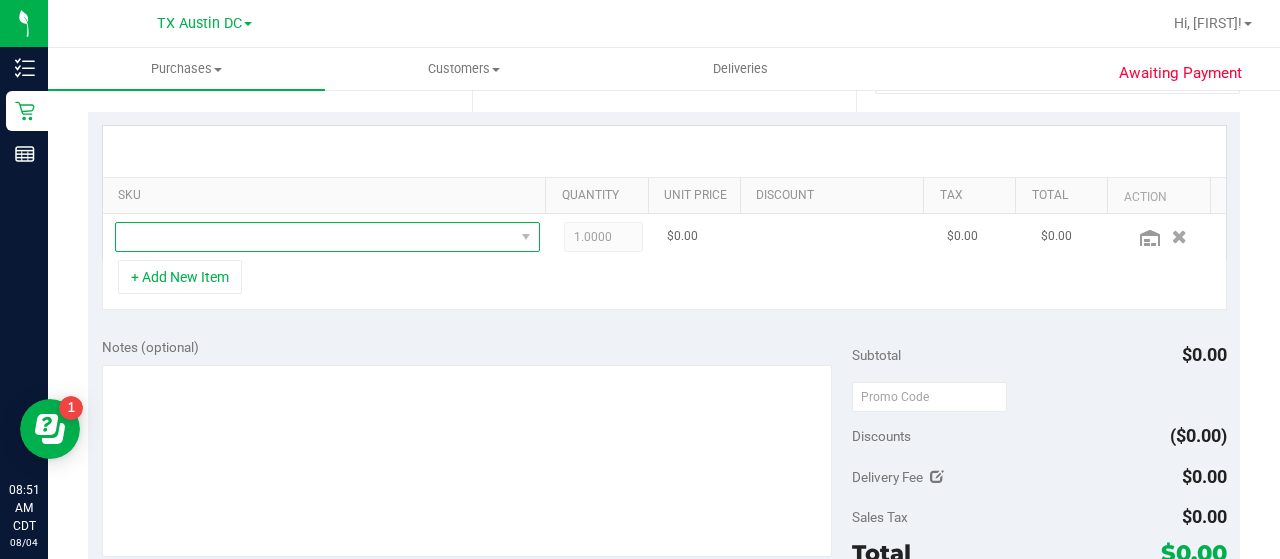 click at bounding box center [315, 237] 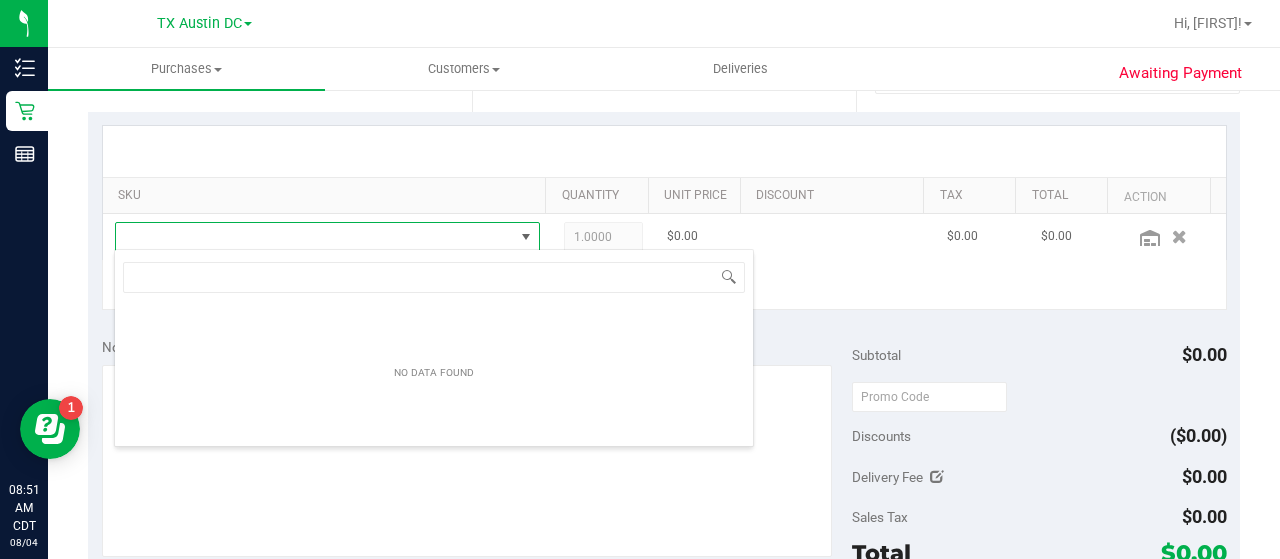scroll, scrollTop: 99970, scrollLeft: 99586, axis: both 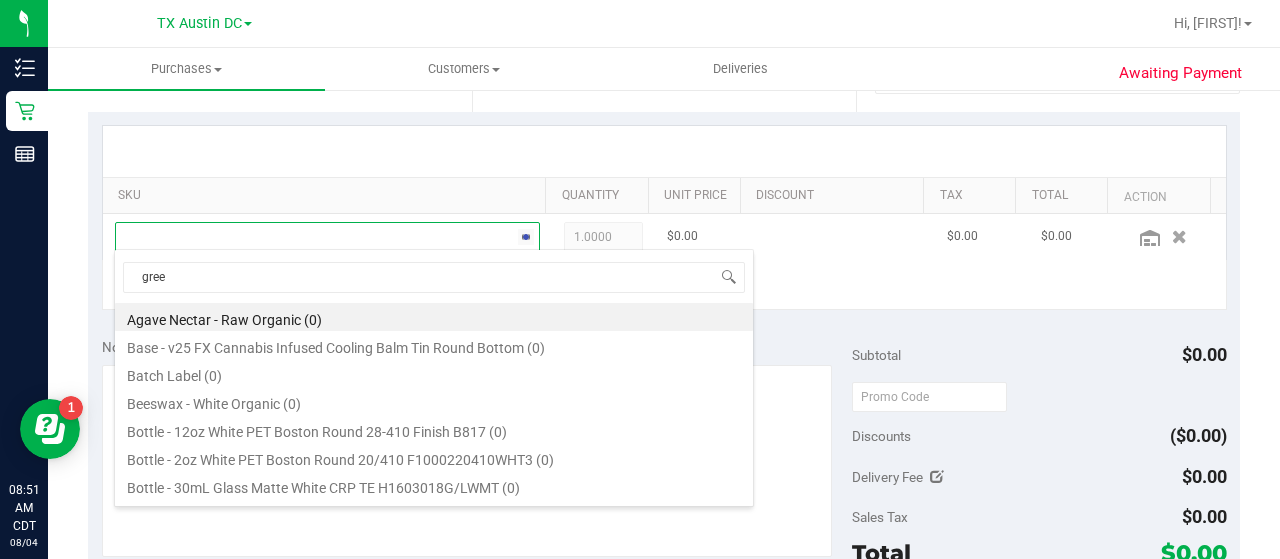 type on "green" 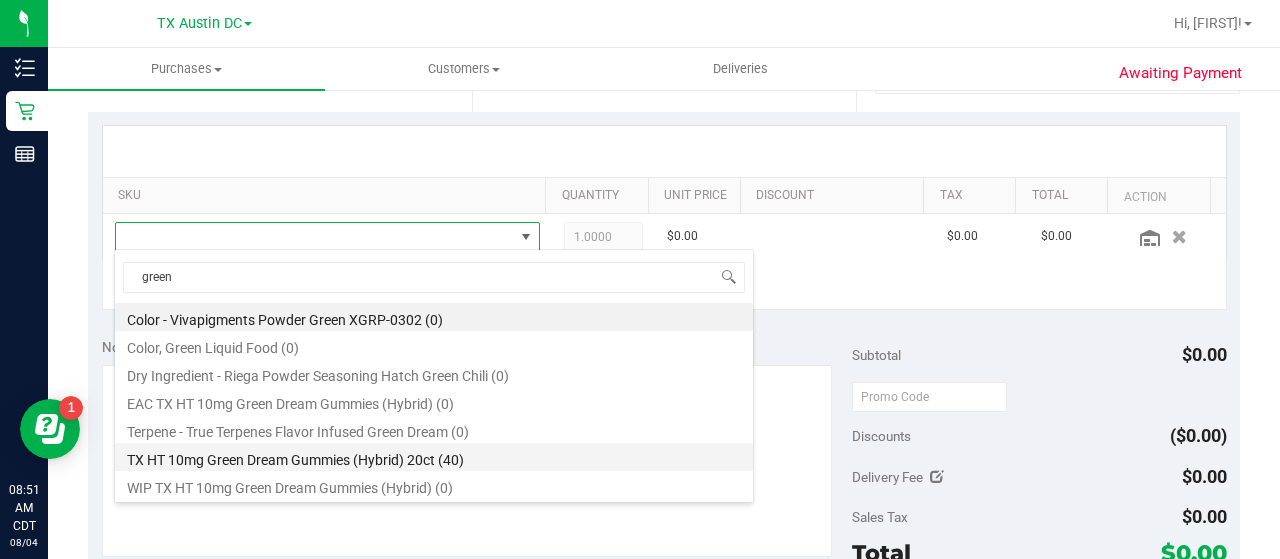 click on "TX HT 10mg Green Dream Gummies (Hybrid) 20ct (40)" at bounding box center [434, 457] 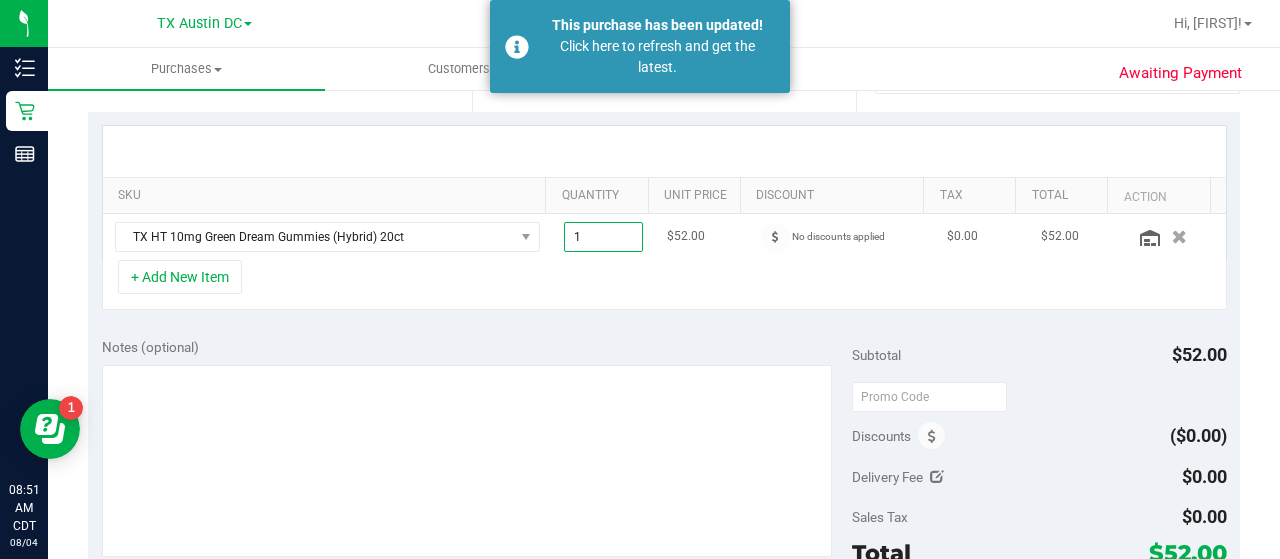click on "1.00 1" at bounding box center (604, 237) 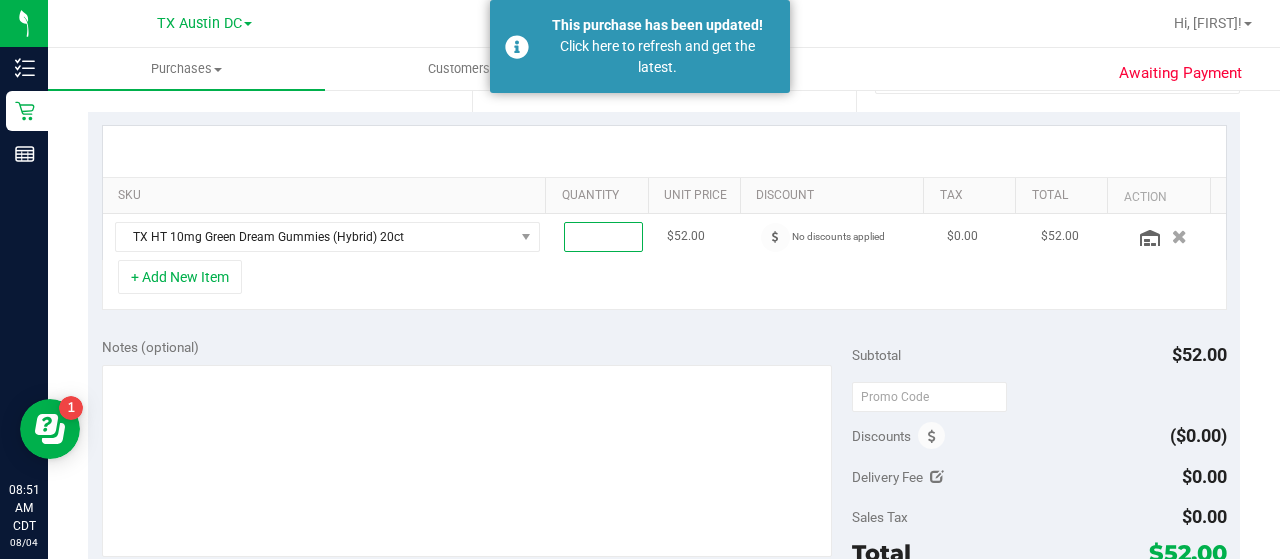 type on "2" 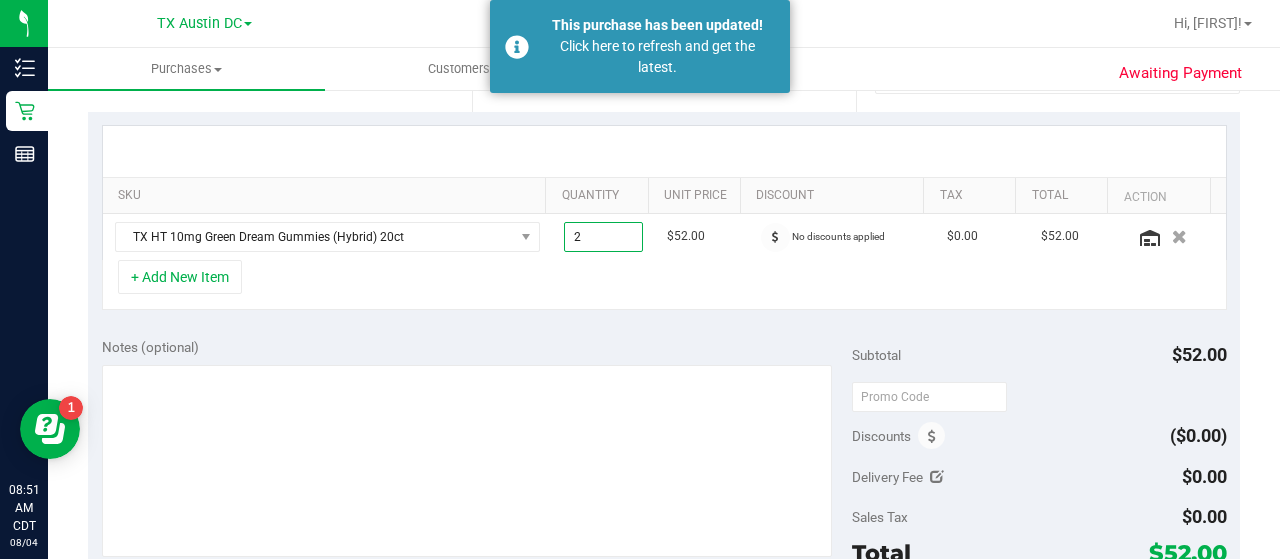 type on "2.00" 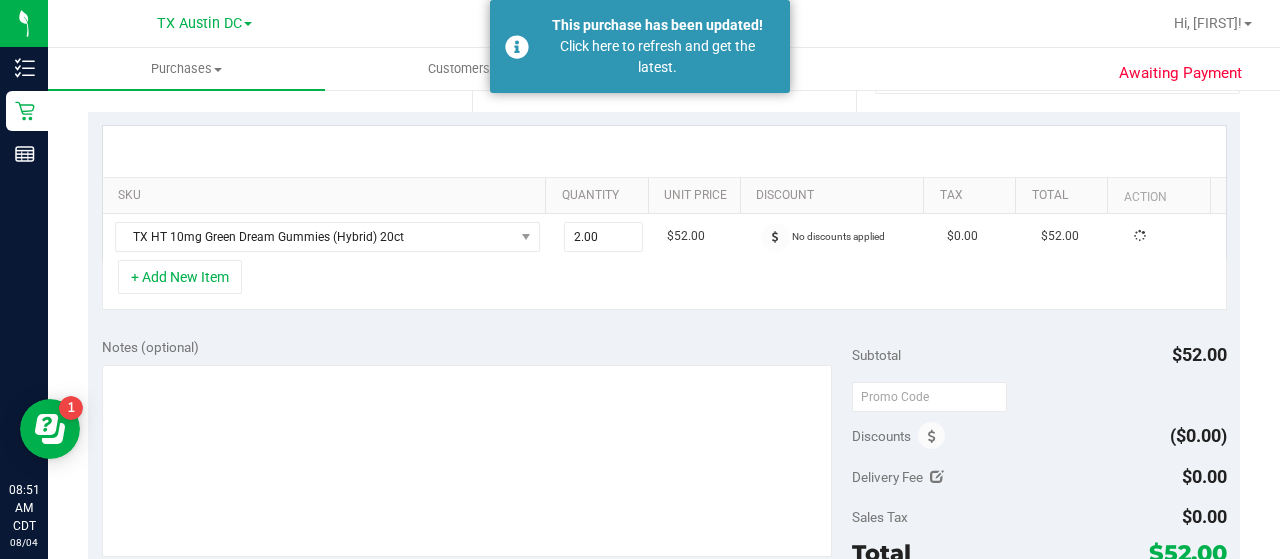 click on "SKU Quantity Unit Price Discount Tax Total Action
[PRODUCT_NAME]
2.00 2
[PRICE]
No discounts applied
[PRICE]
[PRICE]
+ Add New Item" at bounding box center (664, 218) 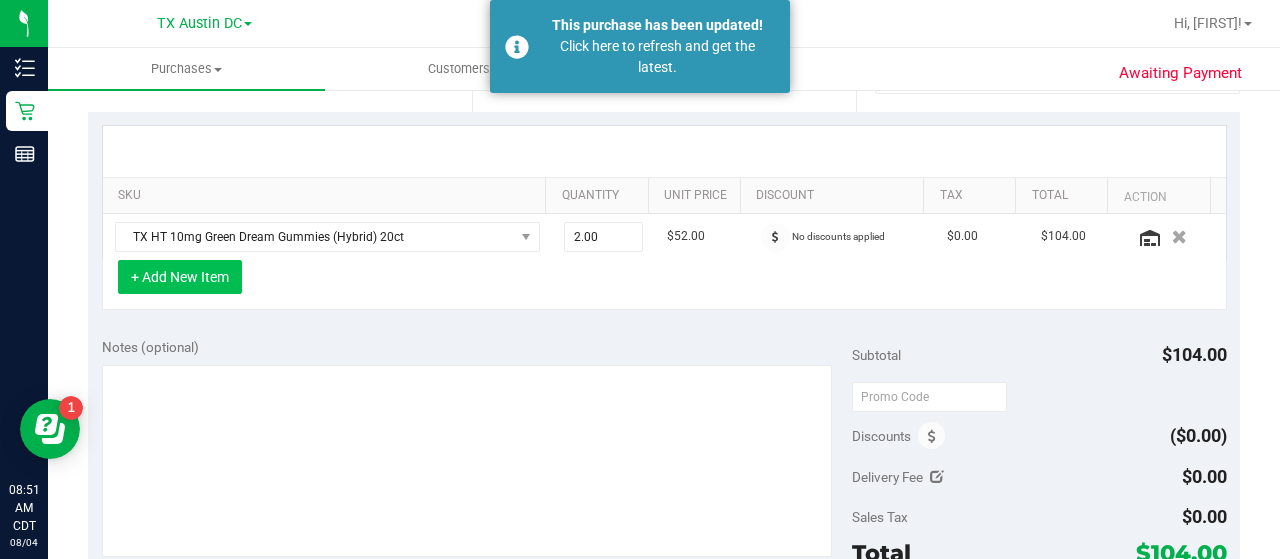 click on "+ Add New Item" at bounding box center (180, 277) 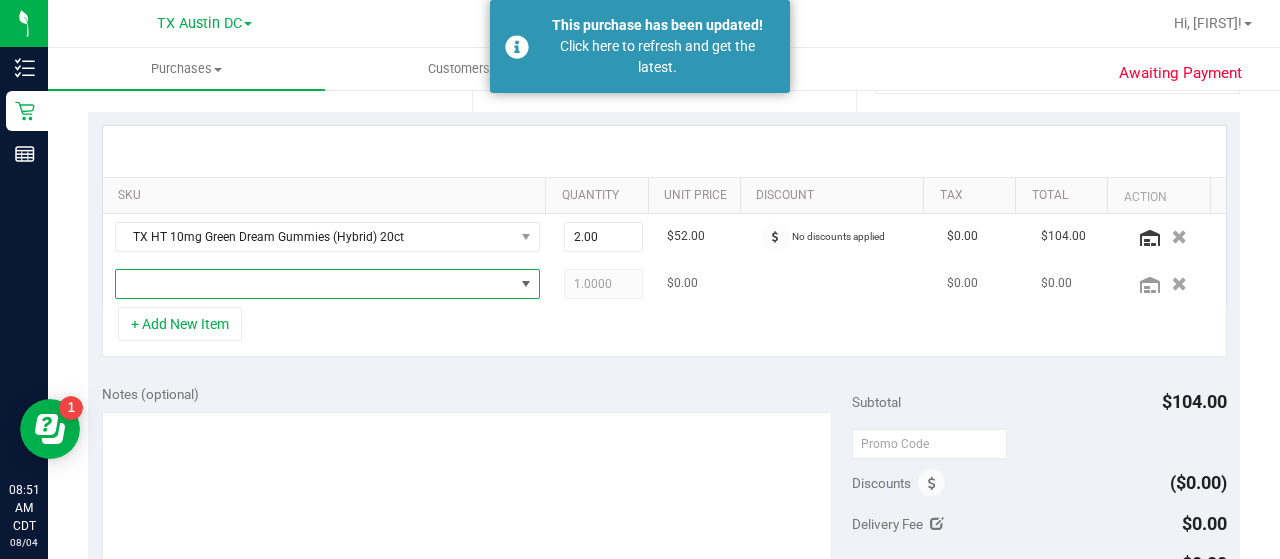 click at bounding box center [315, 284] 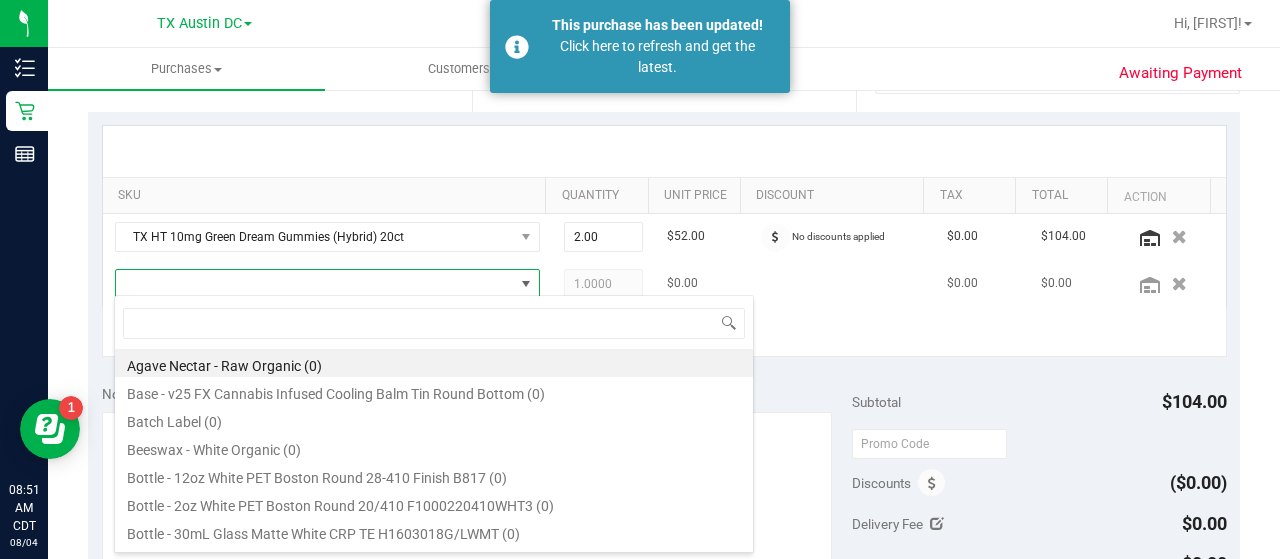 scroll, scrollTop: 99970, scrollLeft: 99586, axis: both 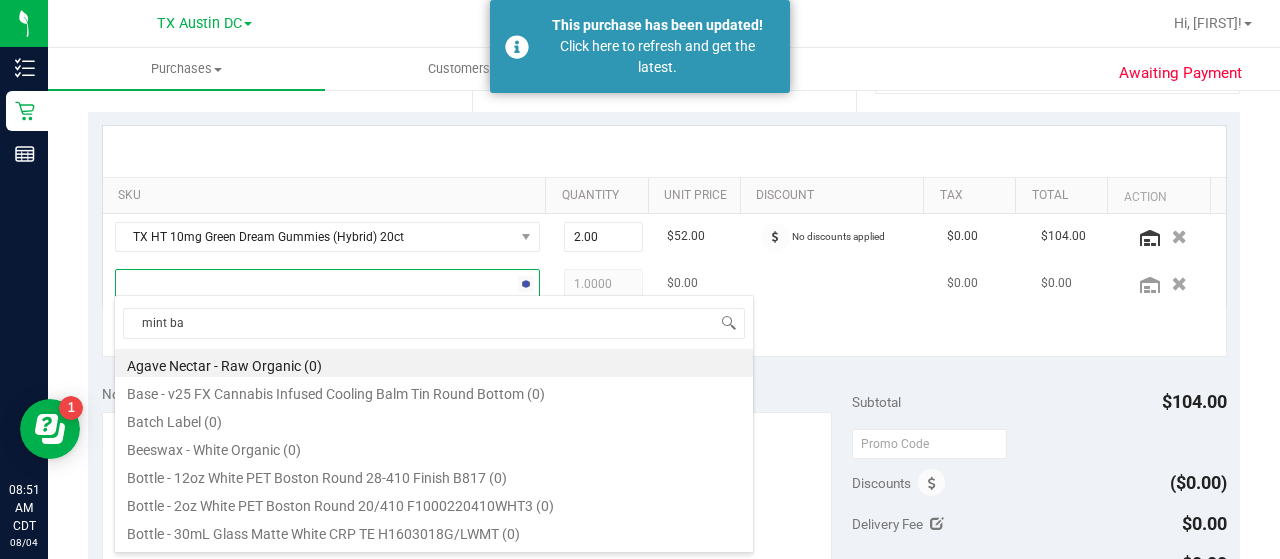 type on "mint bar" 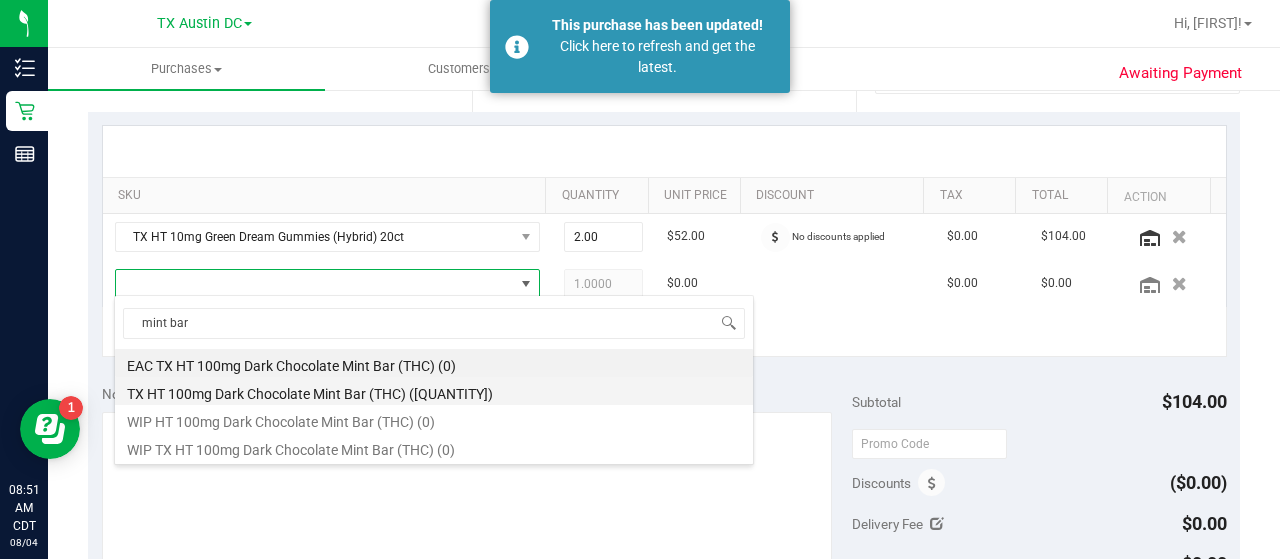 click on "TX HT 100mg Dark Chocolate Mint Bar (THC) ([QUANTITY])" at bounding box center (434, 391) 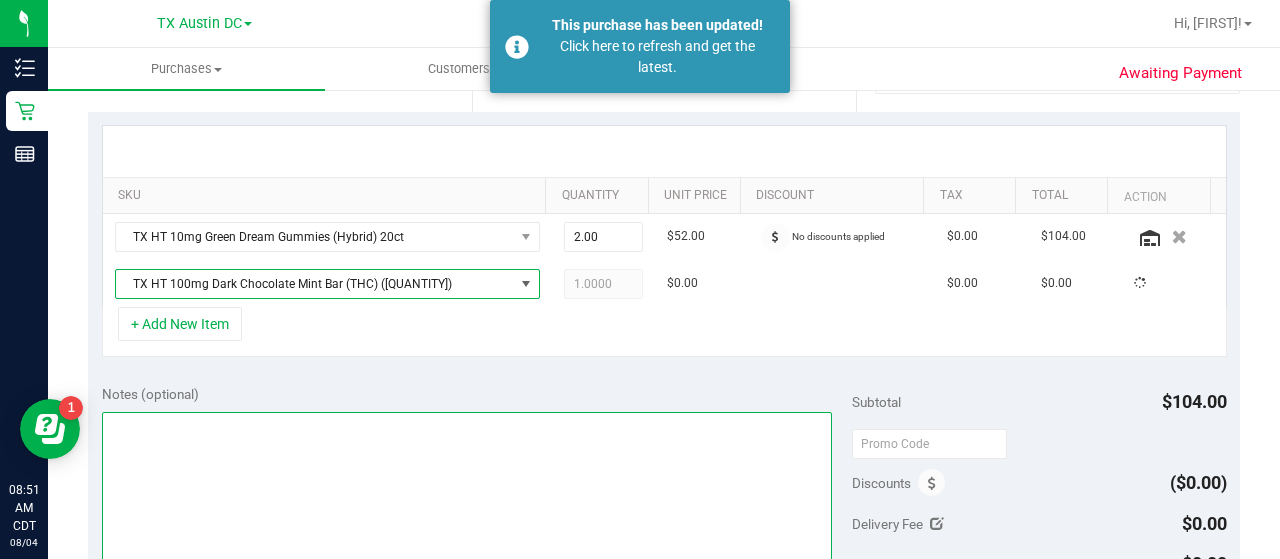 click at bounding box center [467, 508] 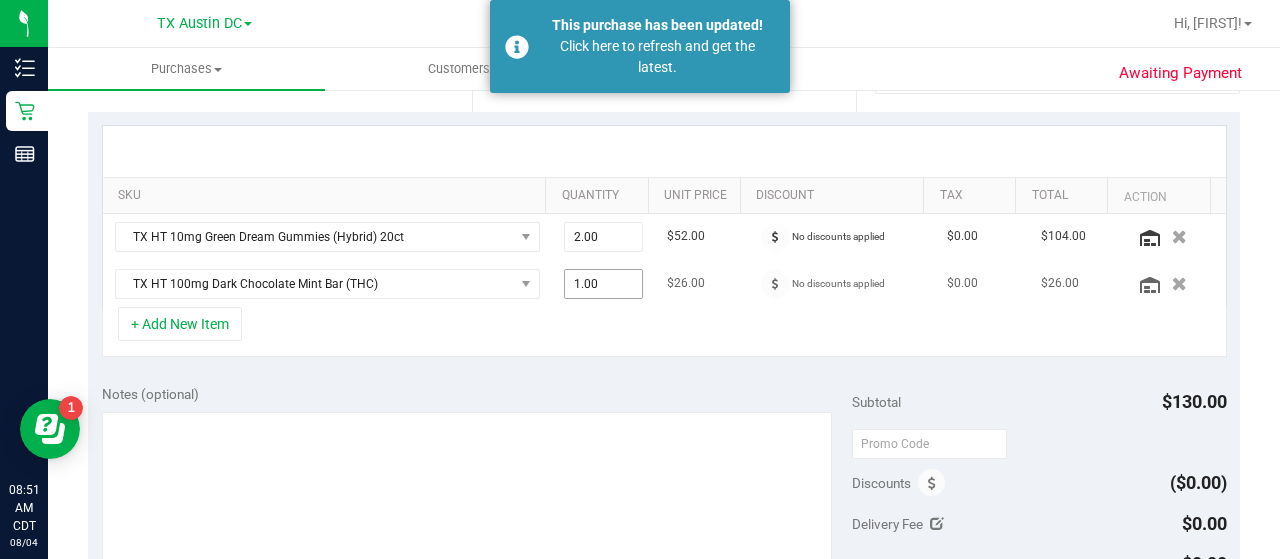 click on "1.00 1" at bounding box center [604, 284] 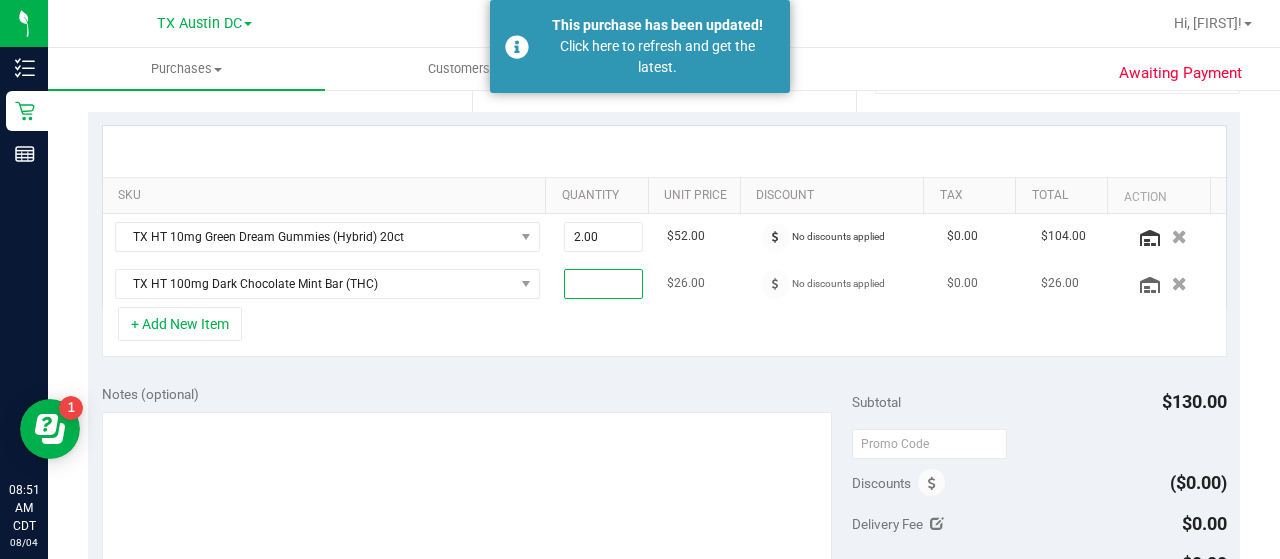 type on "2" 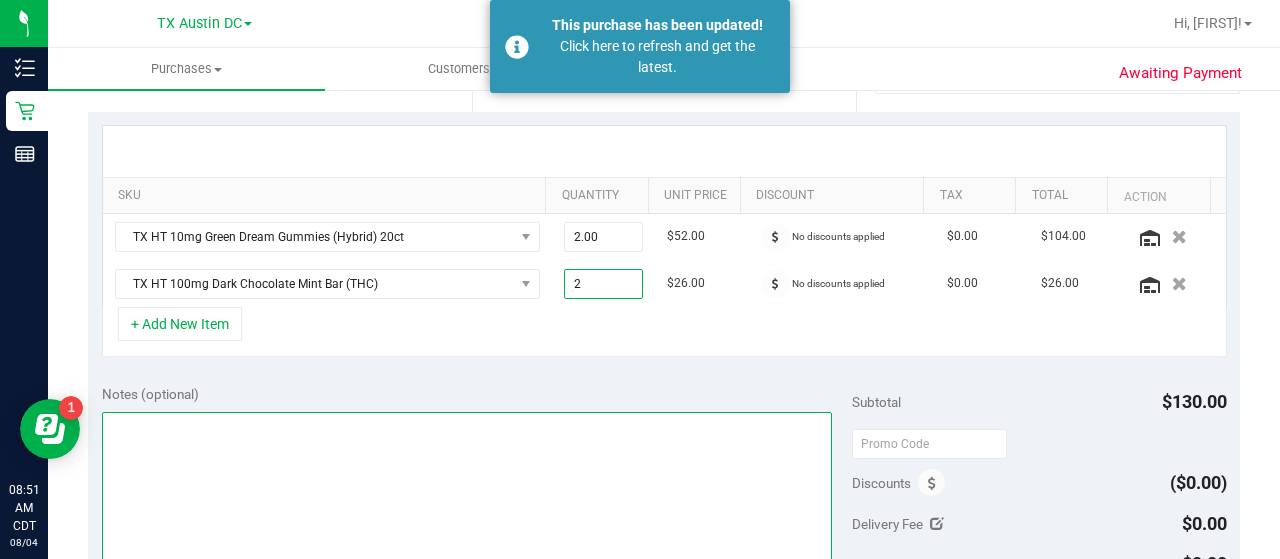 type on "2.00" 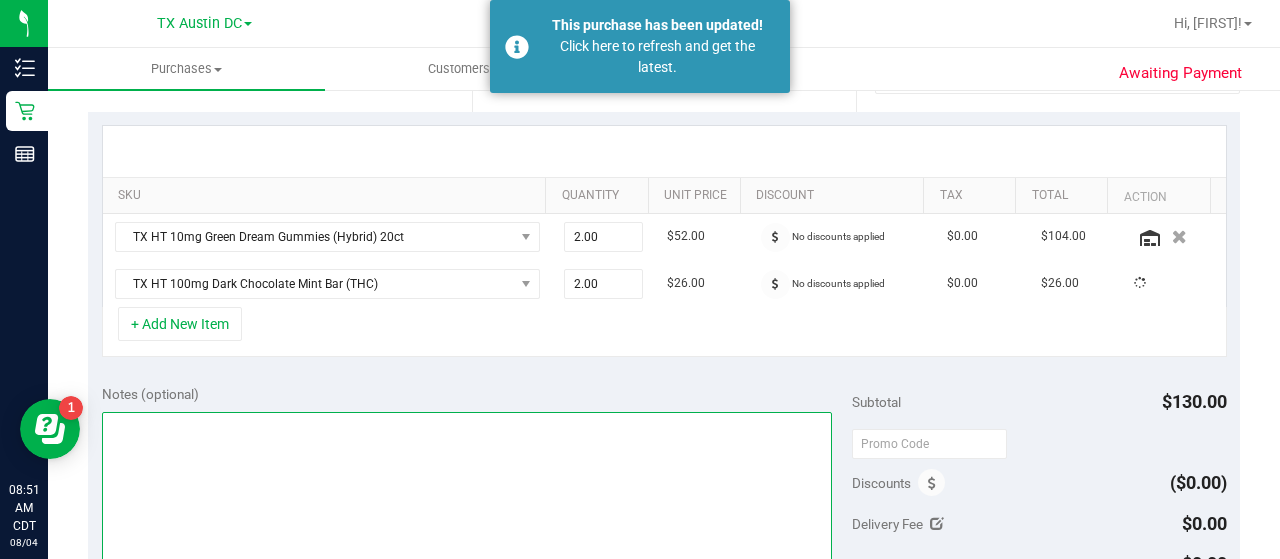 click at bounding box center [467, 508] 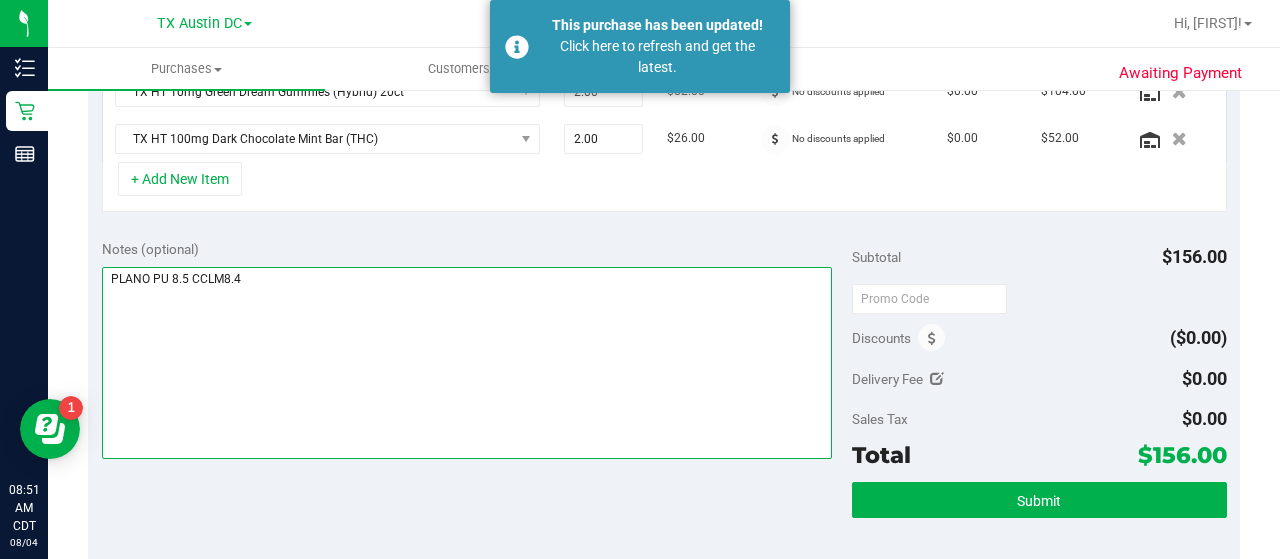 scroll, scrollTop: 570, scrollLeft: 0, axis: vertical 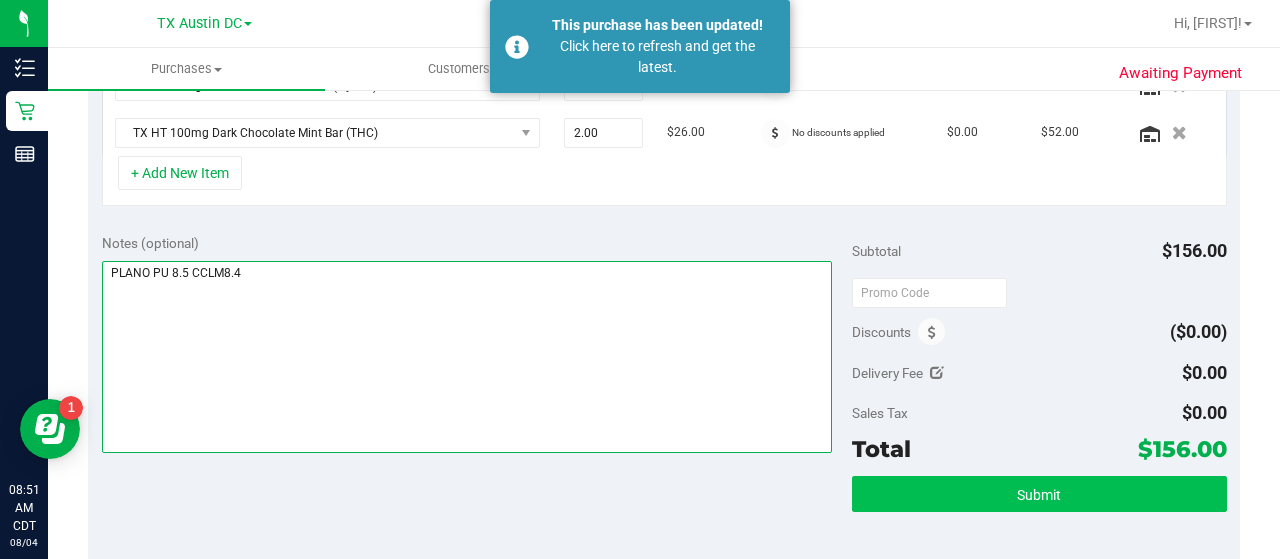 type on "PLANO PU 8.5 CCLM8.4" 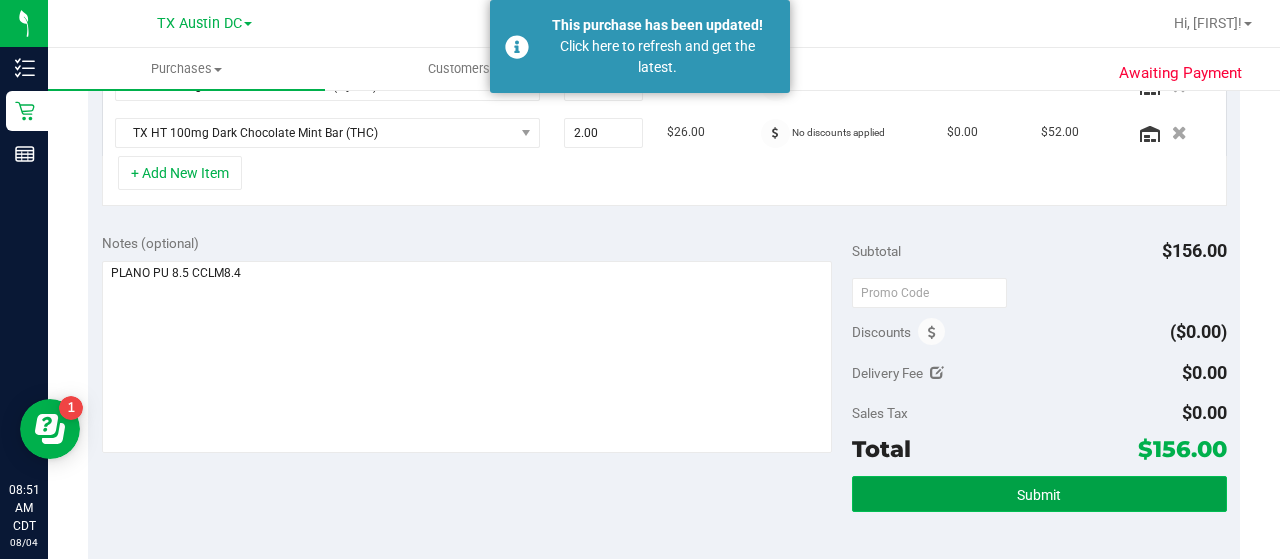 click on "Submit" at bounding box center [1039, 494] 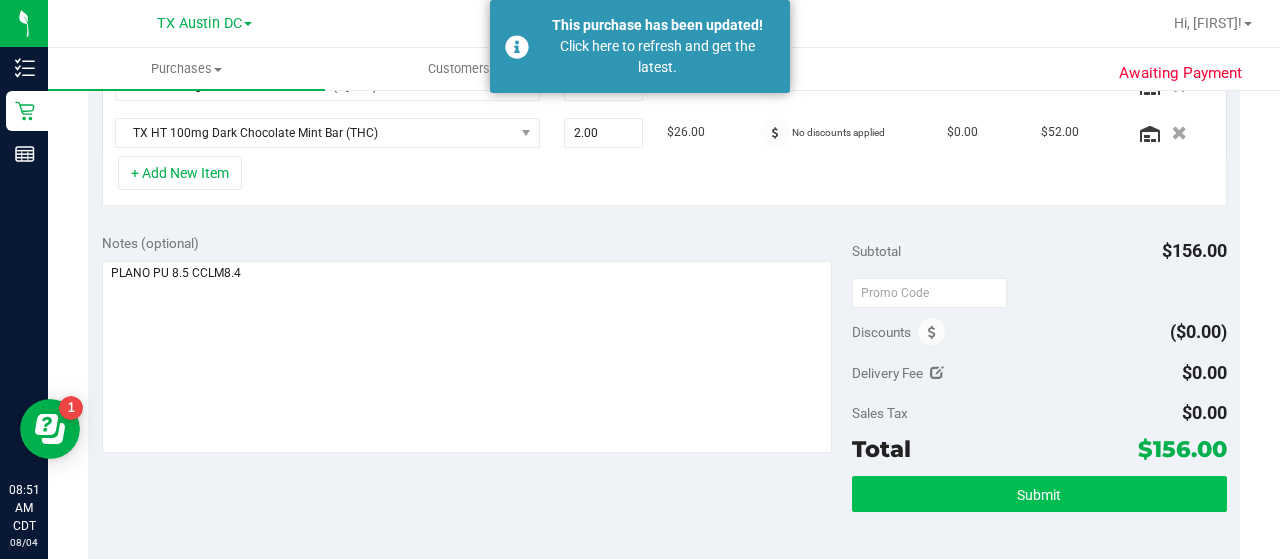 scroll, scrollTop: 574, scrollLeft: 0, axis: vertical 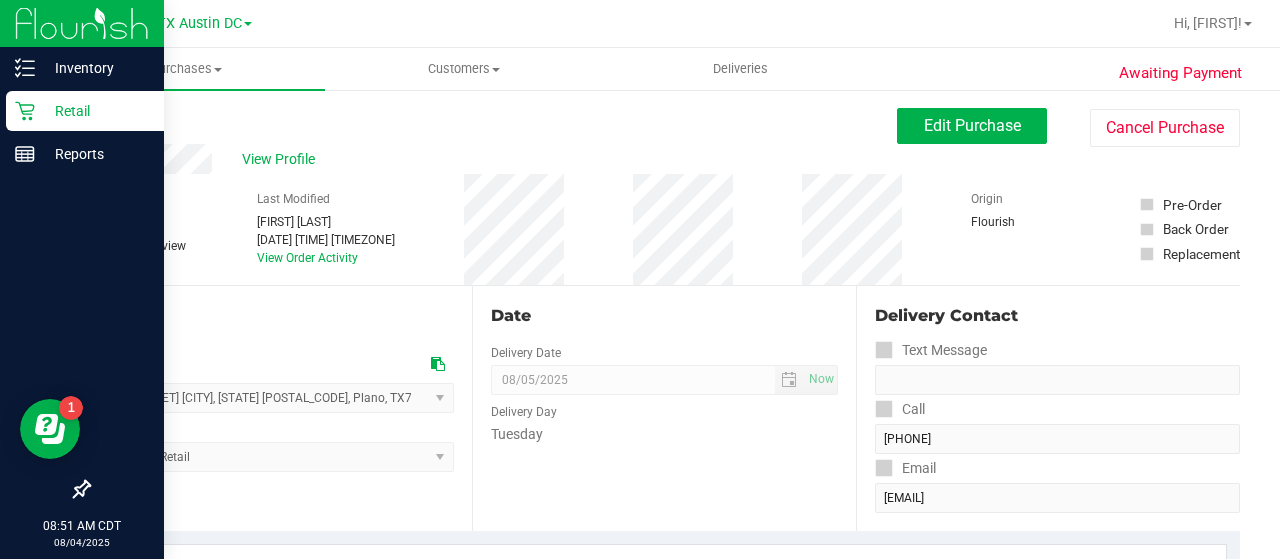 click on "Retail" at bounding box center [82, 112] 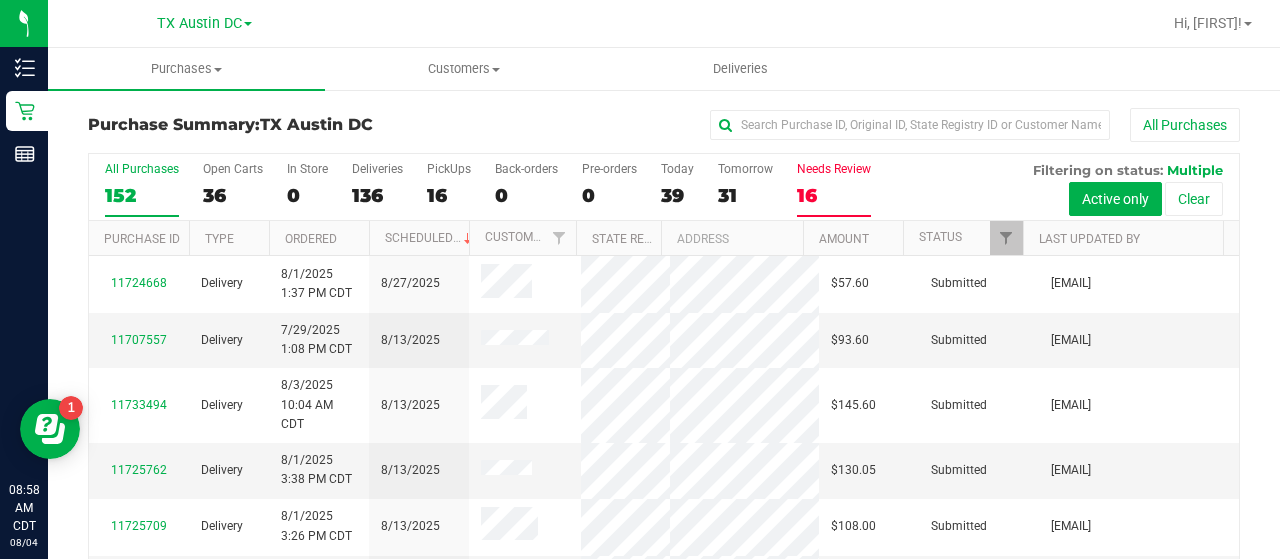 click on "Needs Review
[NUMBER]" at bounding box center [834, 189] 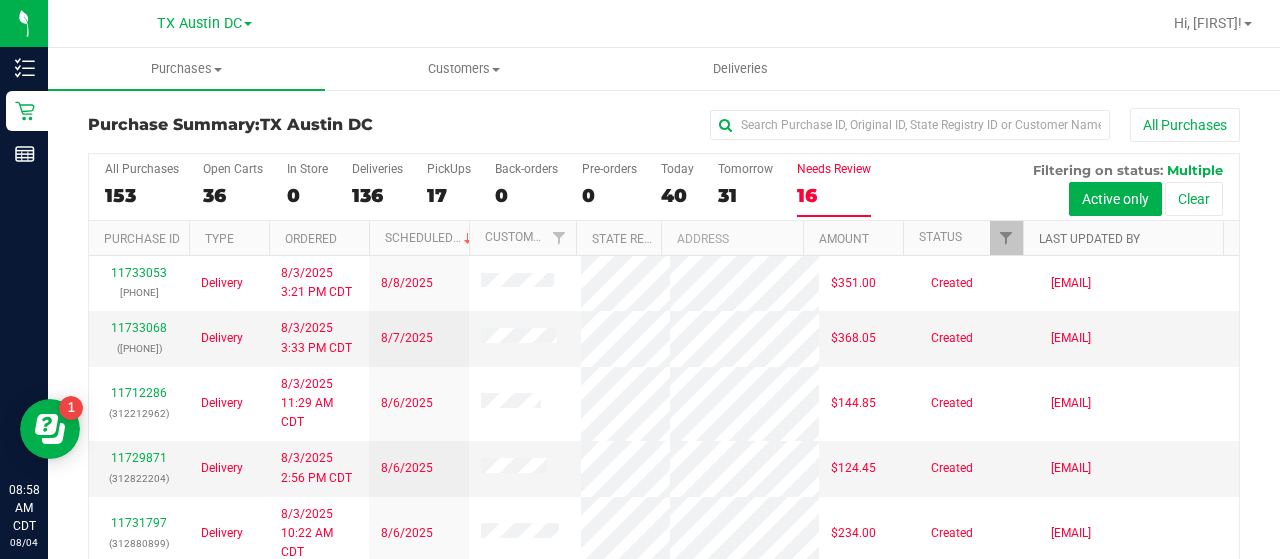 click on "Last Updated By" at bounding box center (1089, 239) 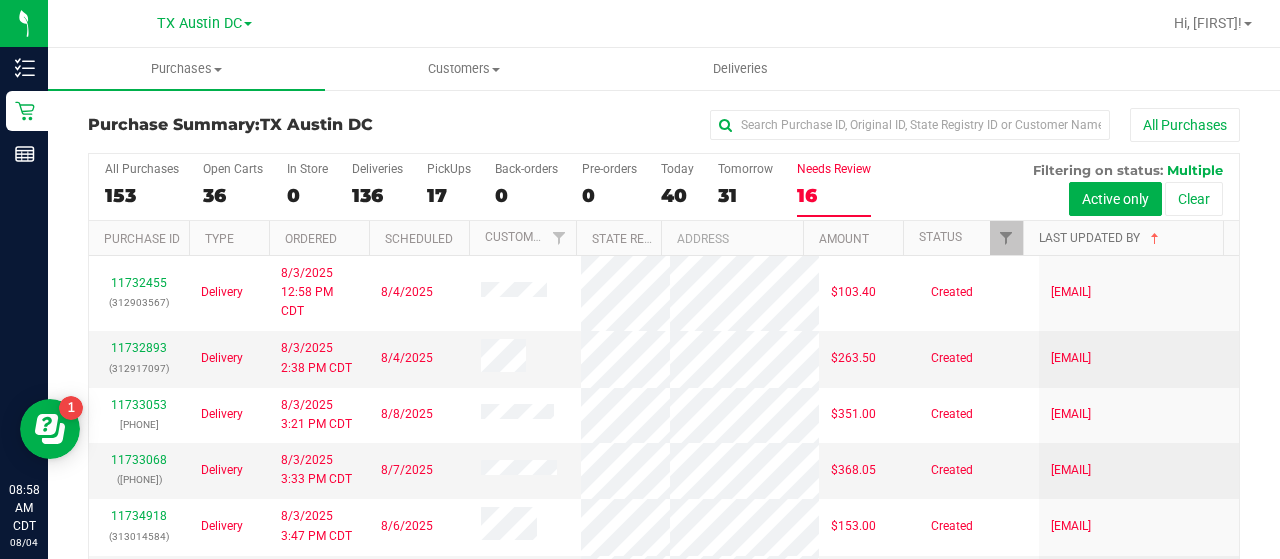 click on "Last Updated By" at bounding box center (1101, 238) 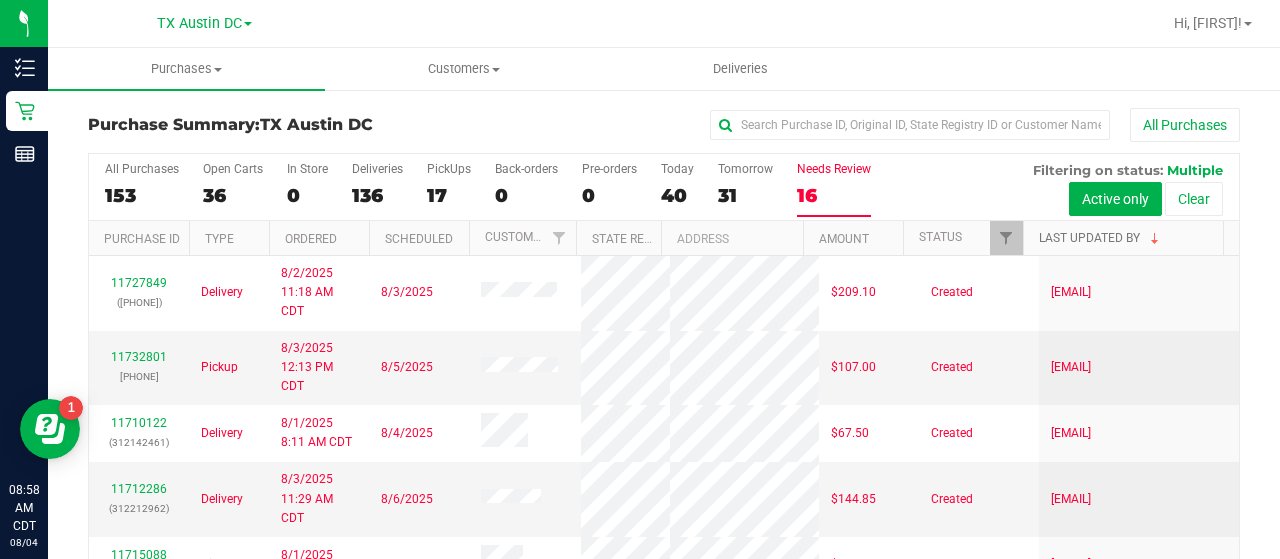 click on "Last Updated By" at bounding box center [1101, 238] 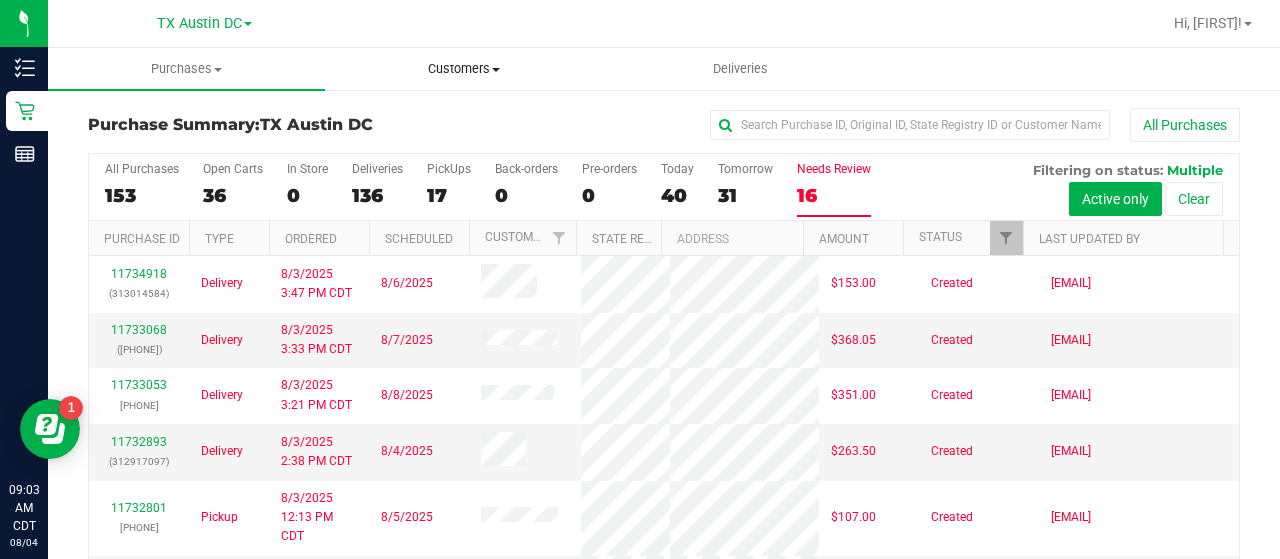 click on "Customers" at bounding box center (463, 69) 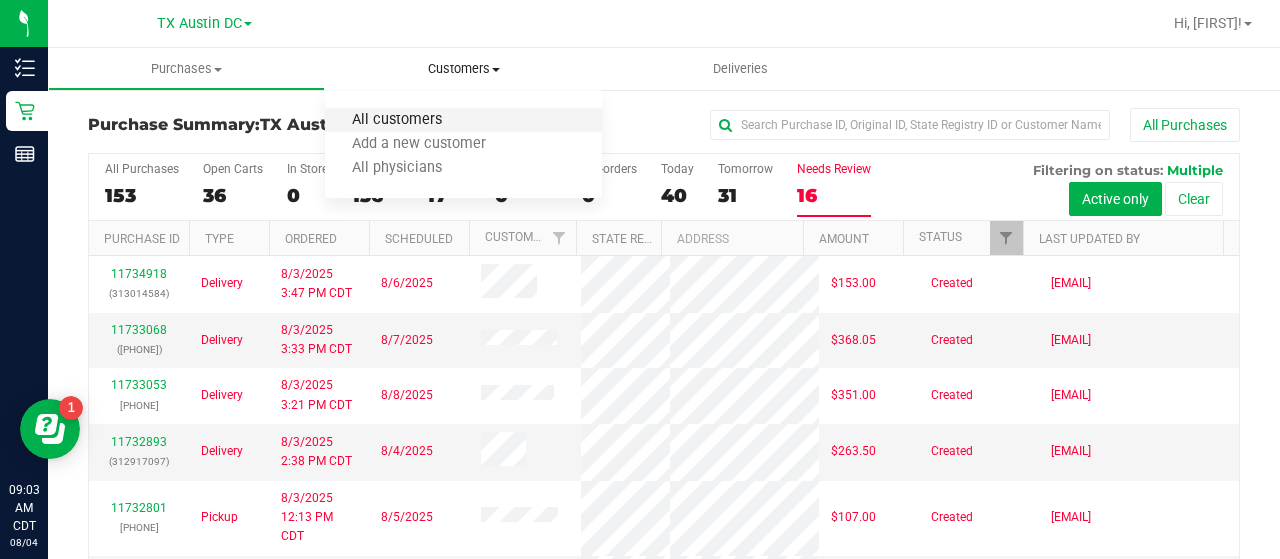 click on "All customers" at bounding box center [397, 120] 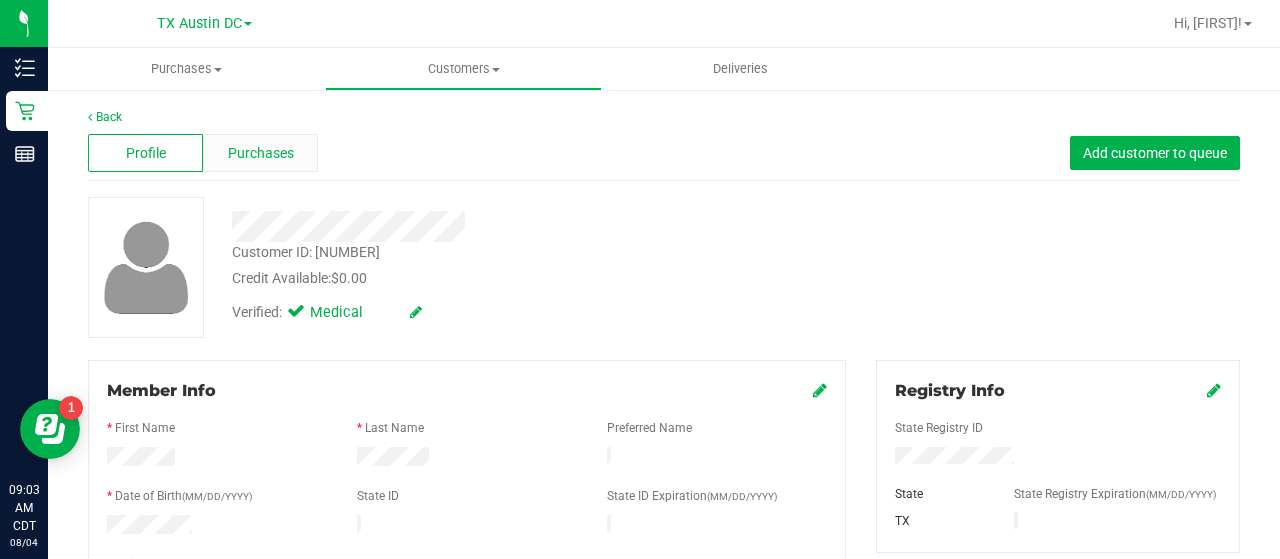 click on "Purchases" at bounding box center (260, 153) 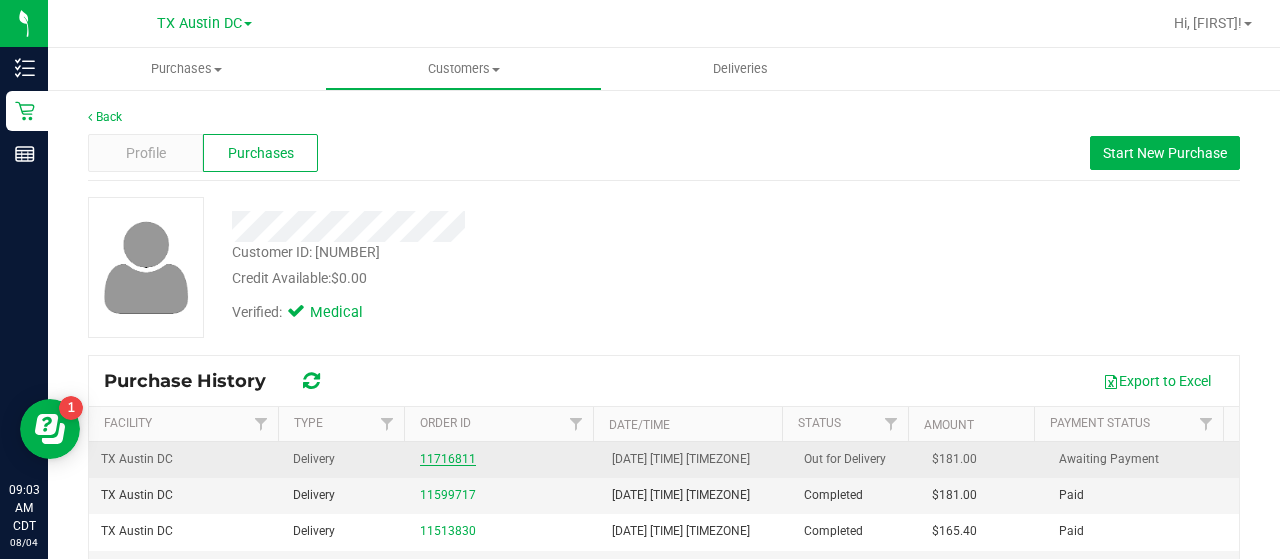 click on "11716811" at bounding box center (448, 459) 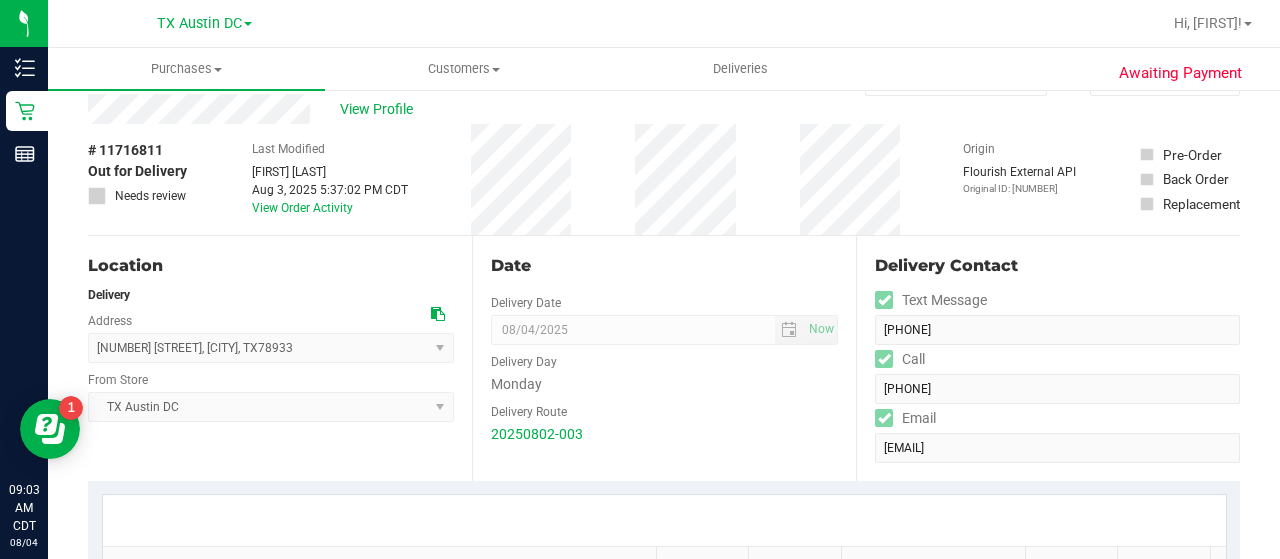 scroll, scrollTop: 0, scrollLeft: 0, axis: both 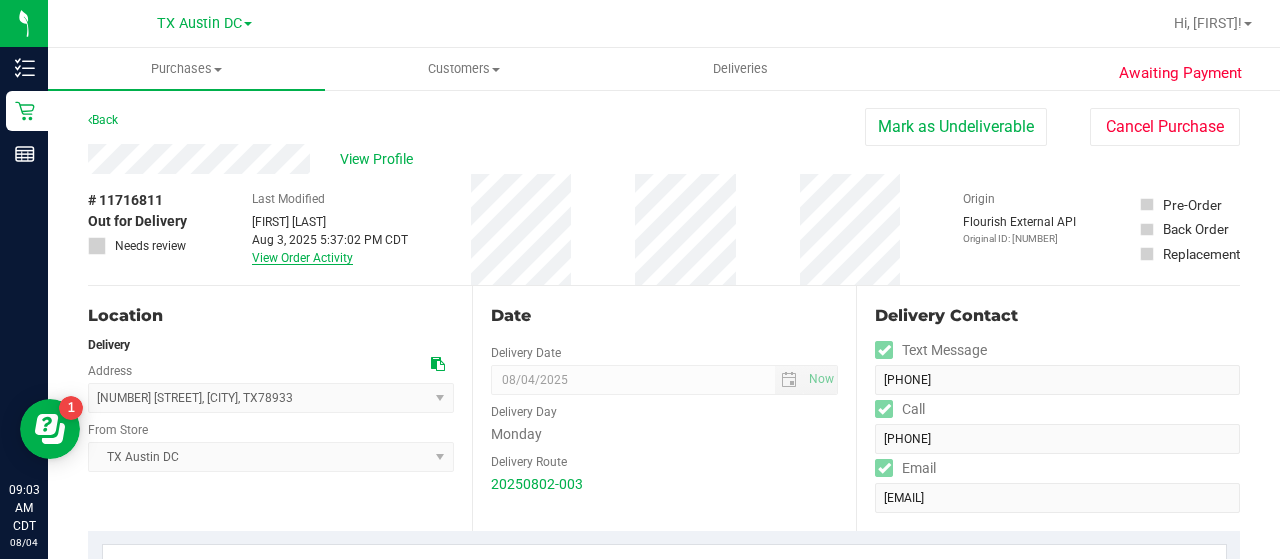 click on "View Order Activity" at bounding box center (302, 258) 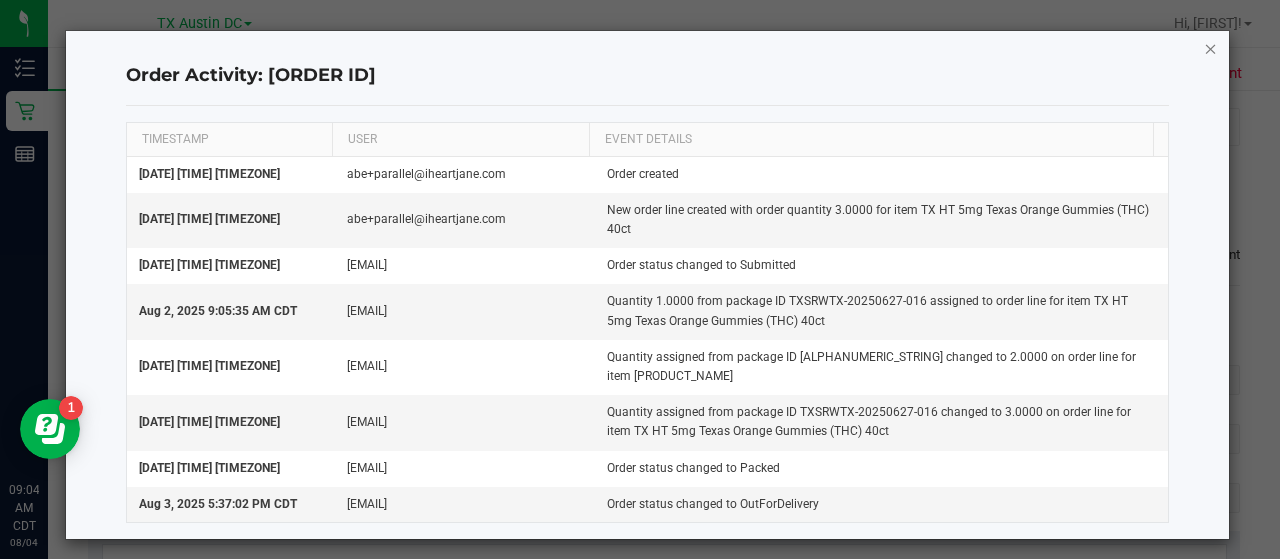click 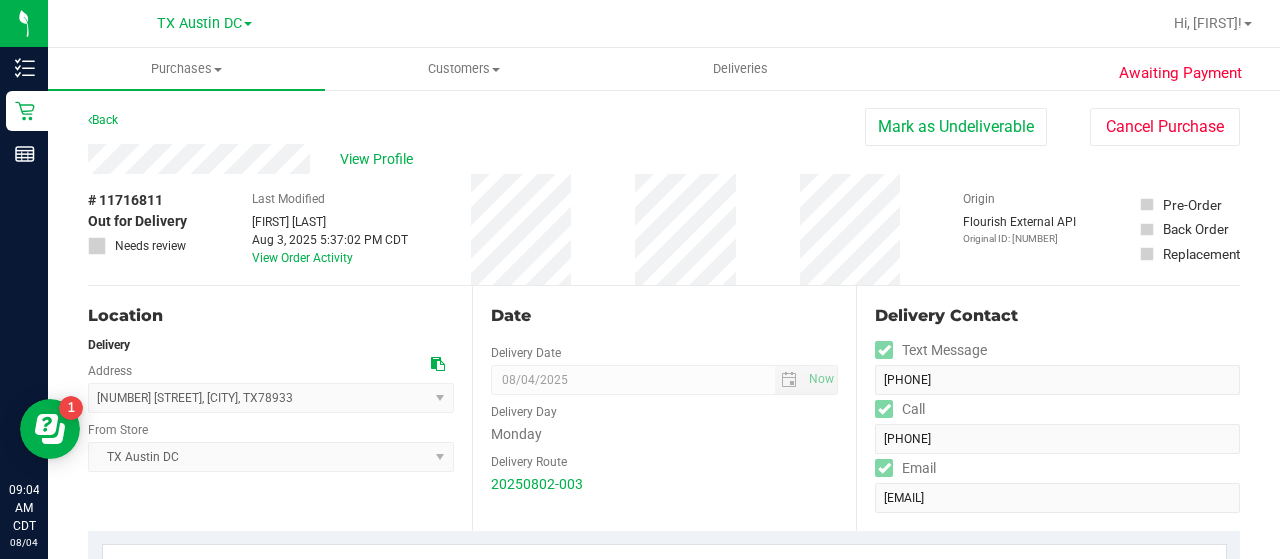 click on "View Profile" at bounding box center (476, 159) 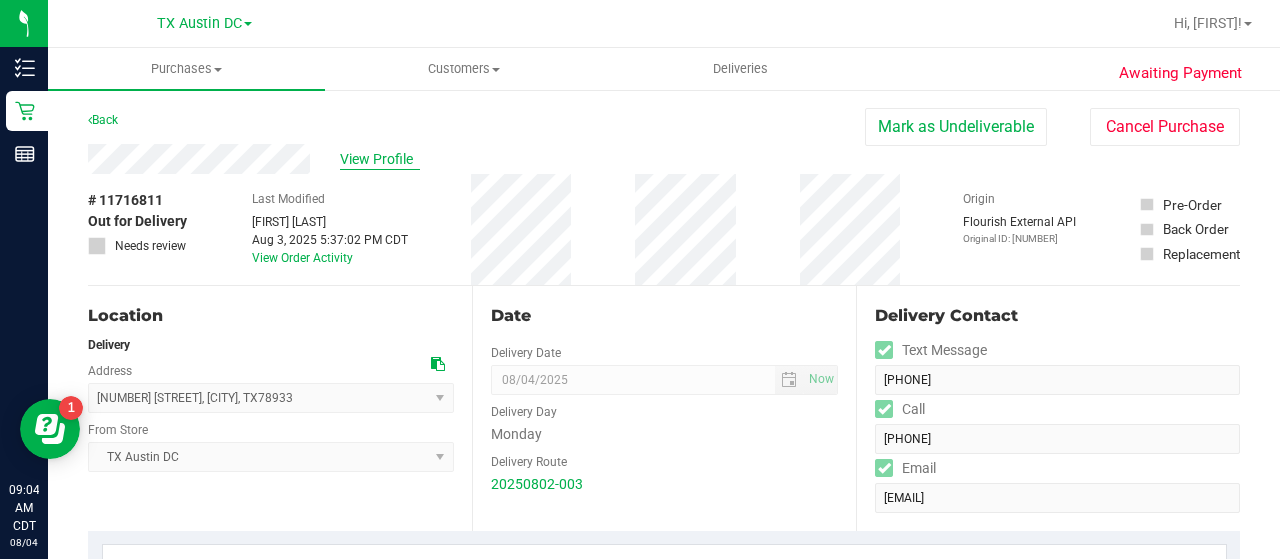 click on "View Profile" at bounding box center (380, 159) 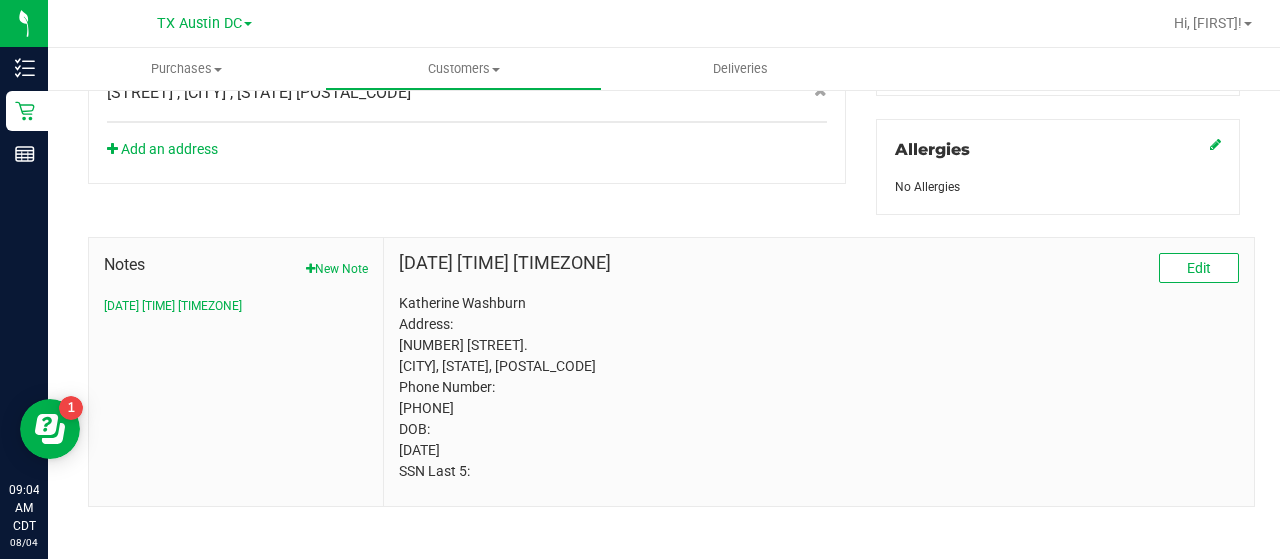 scroll, scrollTop: 0, scrollLeft: 0, axis: both 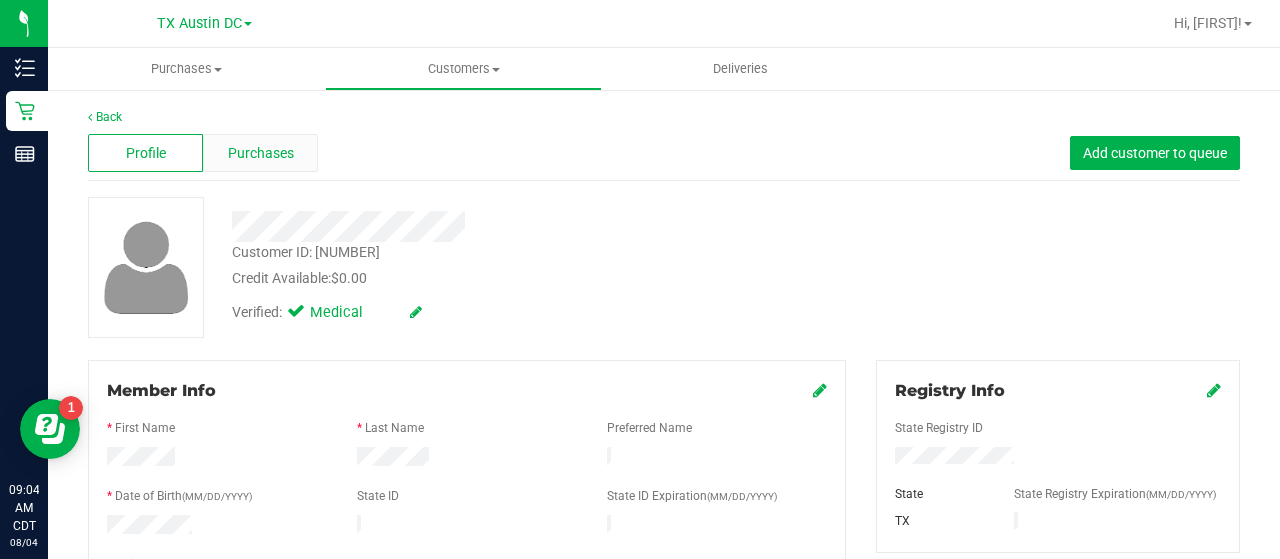 click on "Purchases" at bounding box center (261, 153) 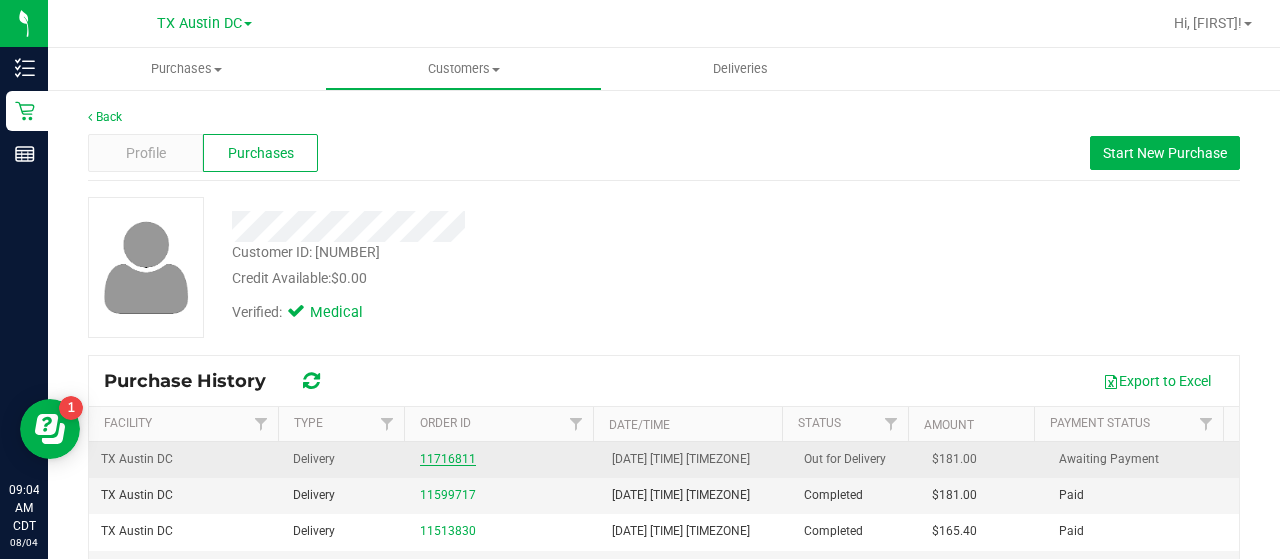 click on "11716811" at bounding box center (448, 459) 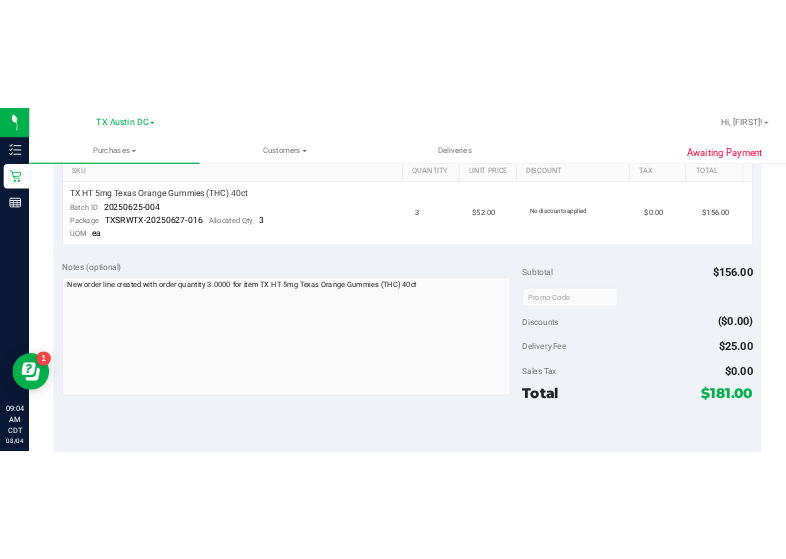 scroll, scrollTop: 0, scrollLeft: 0, axis: both 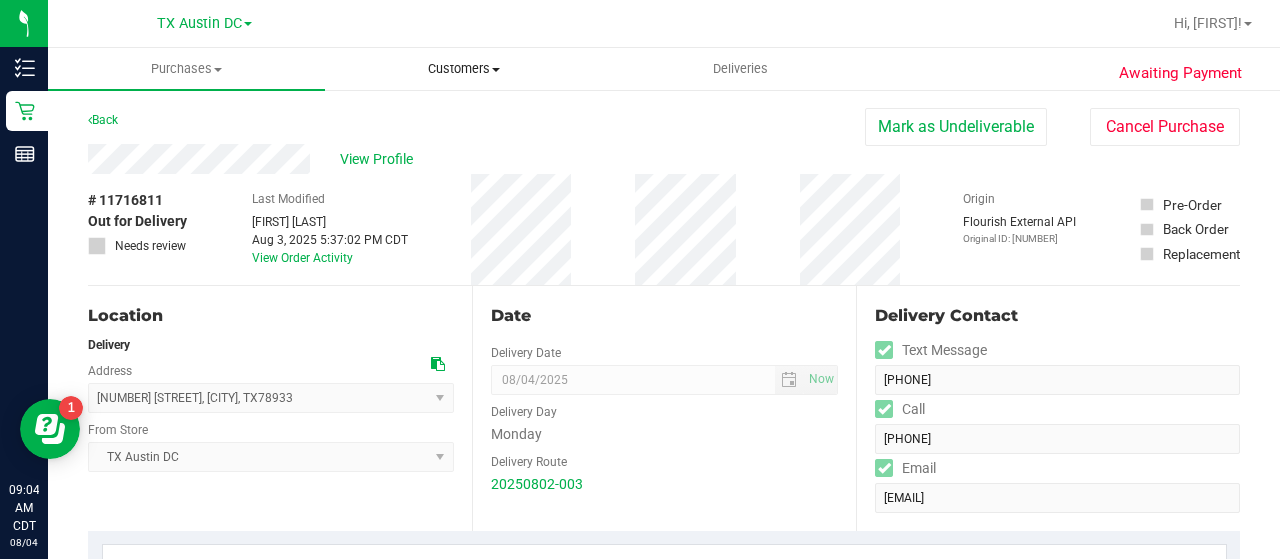 click on "Customers
All customers
Add a new customer
All physicians" at bounding box center [463, 69] 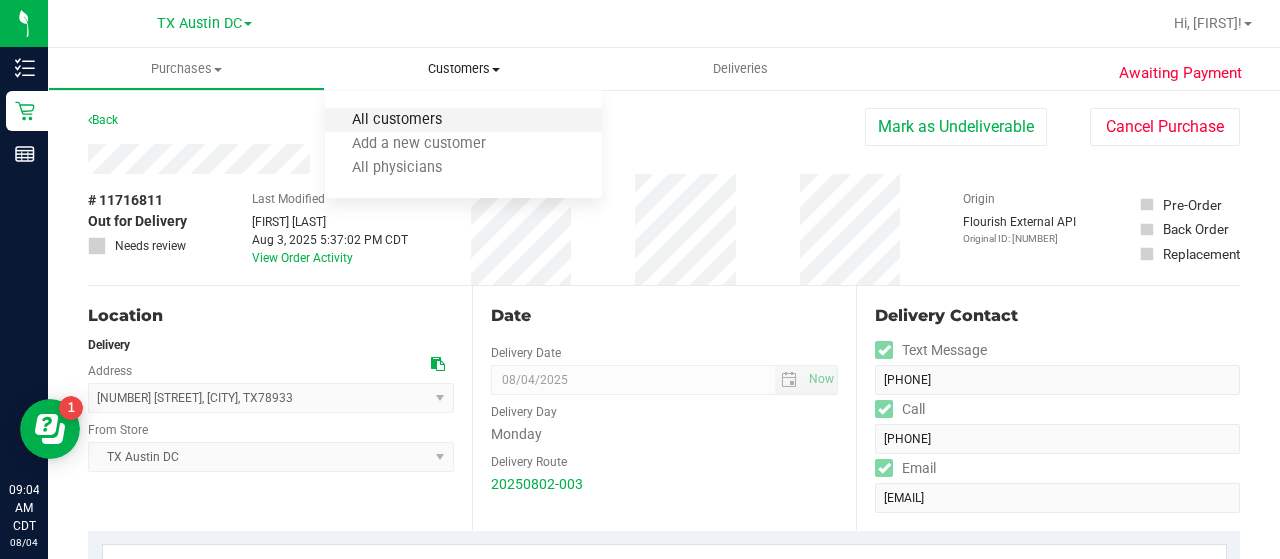 click on "All customers" at bounding box center [397, 120] 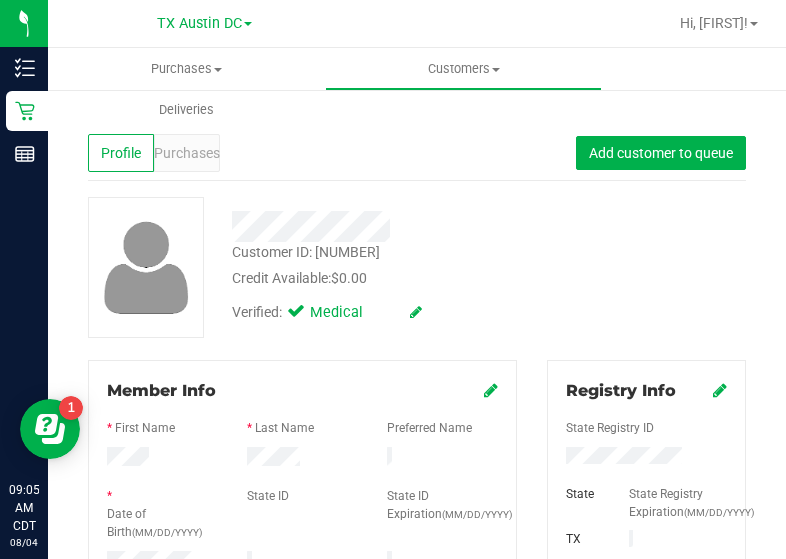 click on "Customer ID: 1566098
Credit Available:
$0.00
Verified:
Medical" at bounding box center [417, 267] 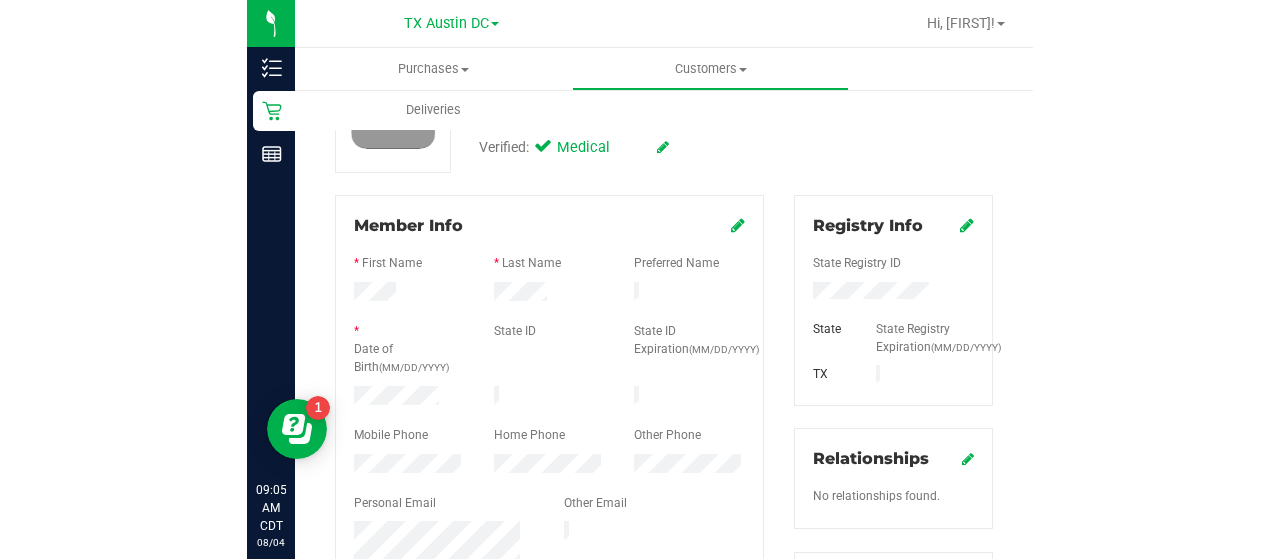 scroll, scrollTop: 225, scrollLeft: 0, axis: vertical 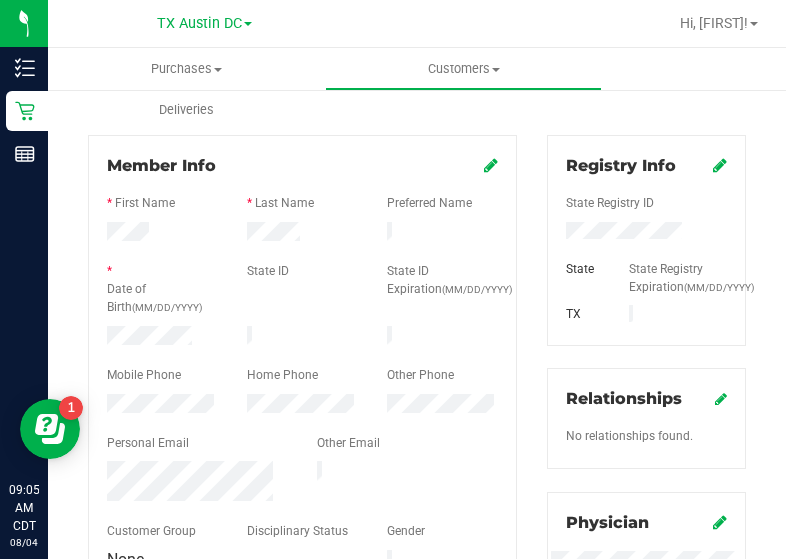 click at bounding box center [302, 254] 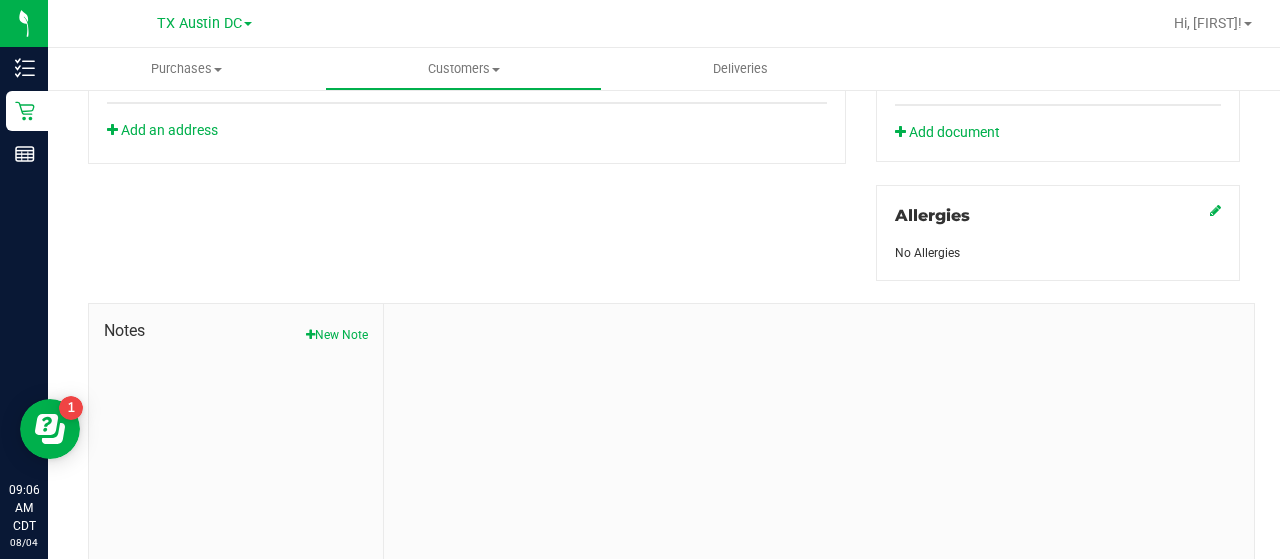 scroll, scrollTop: 0, scrollLeft: 0, axis: both 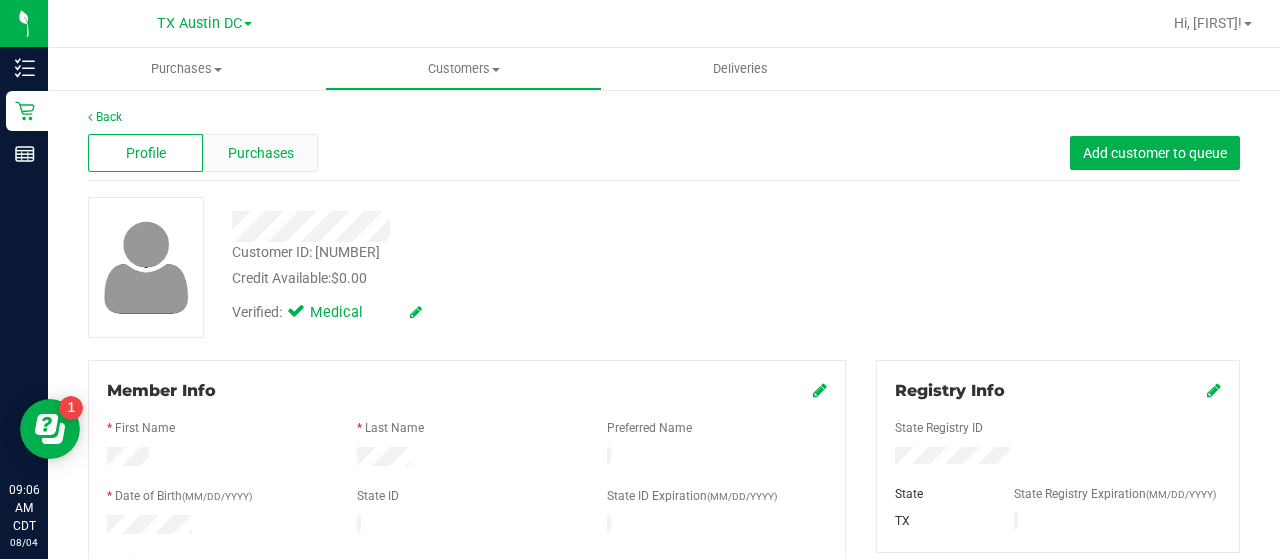 click on "Purchases" at bounding box center (261, 153) 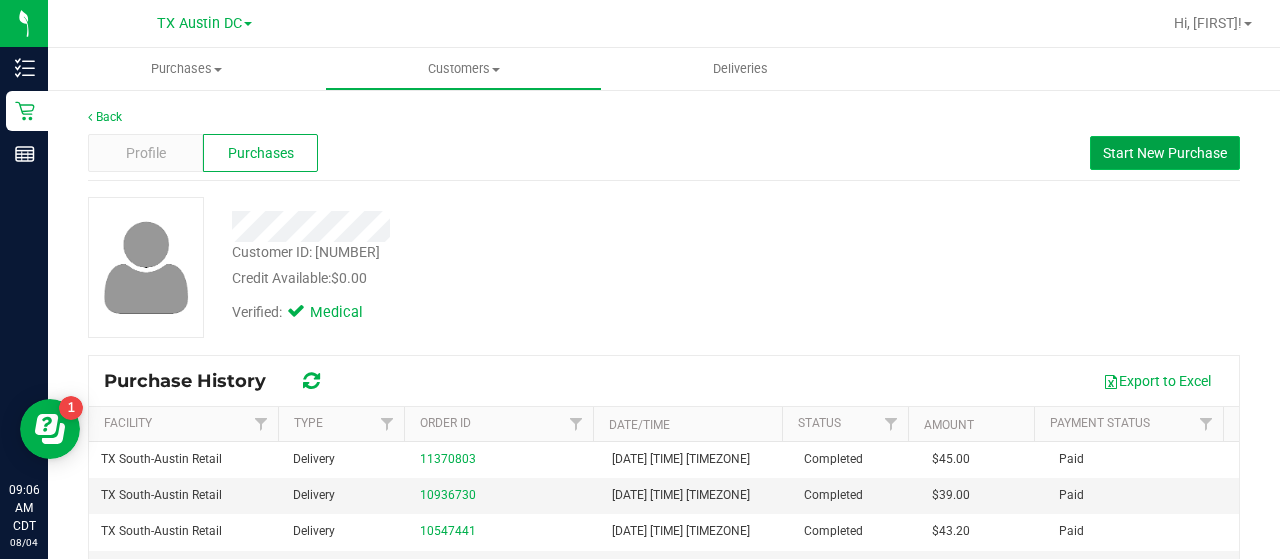 click on "Start New Purchase" at bounding box center (1165, 153) 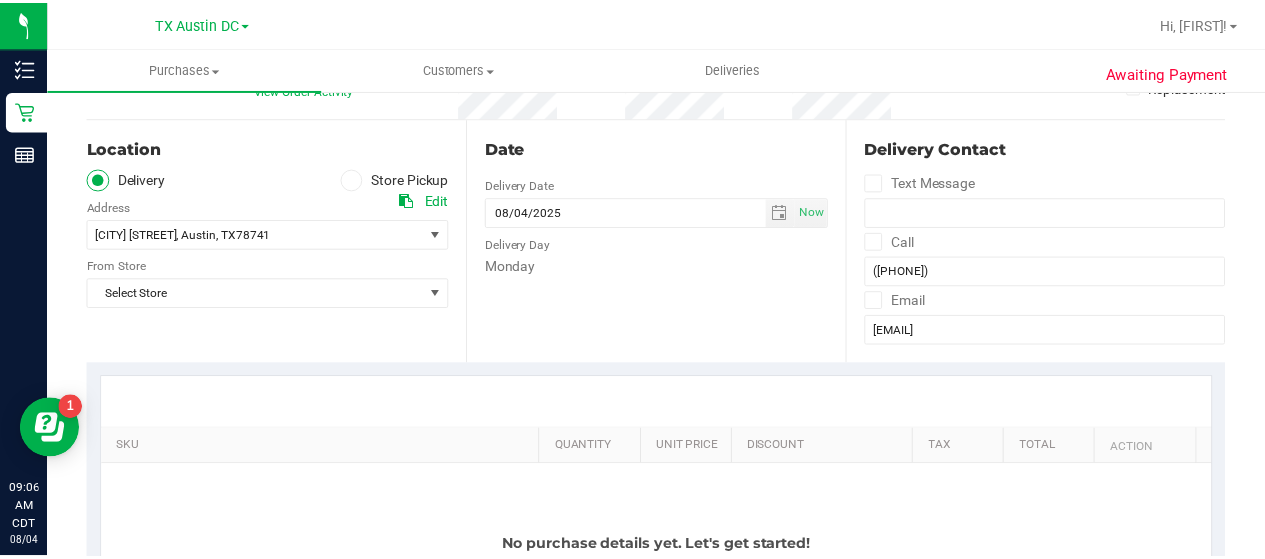 scroll, scrollTop: 215, scrollLeft: 0, axis: vertical 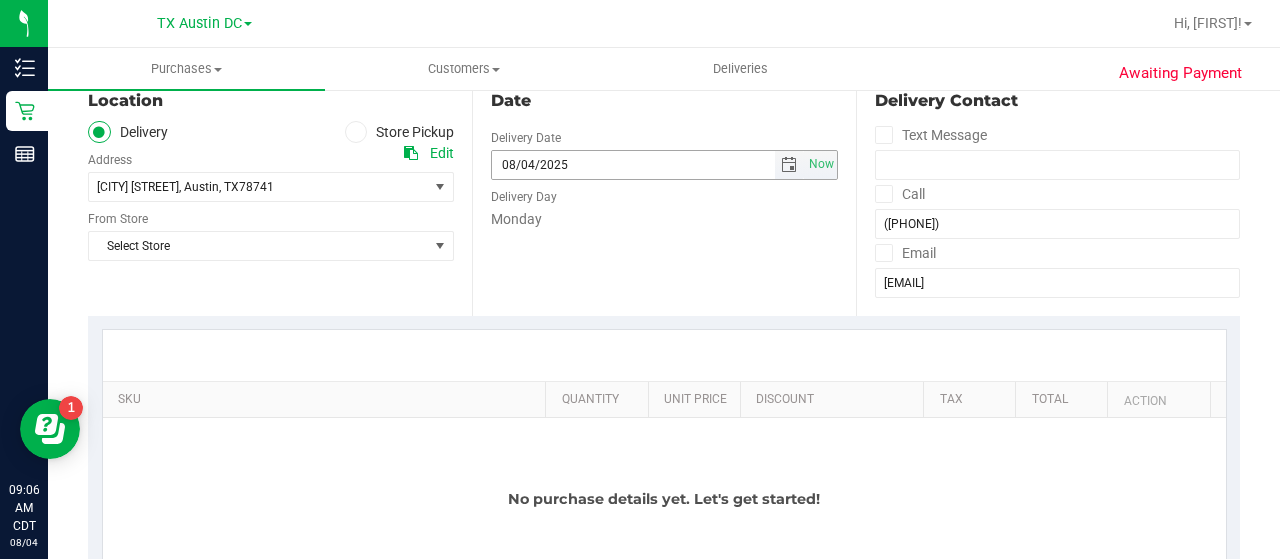 click at bounding box center (789, 165) 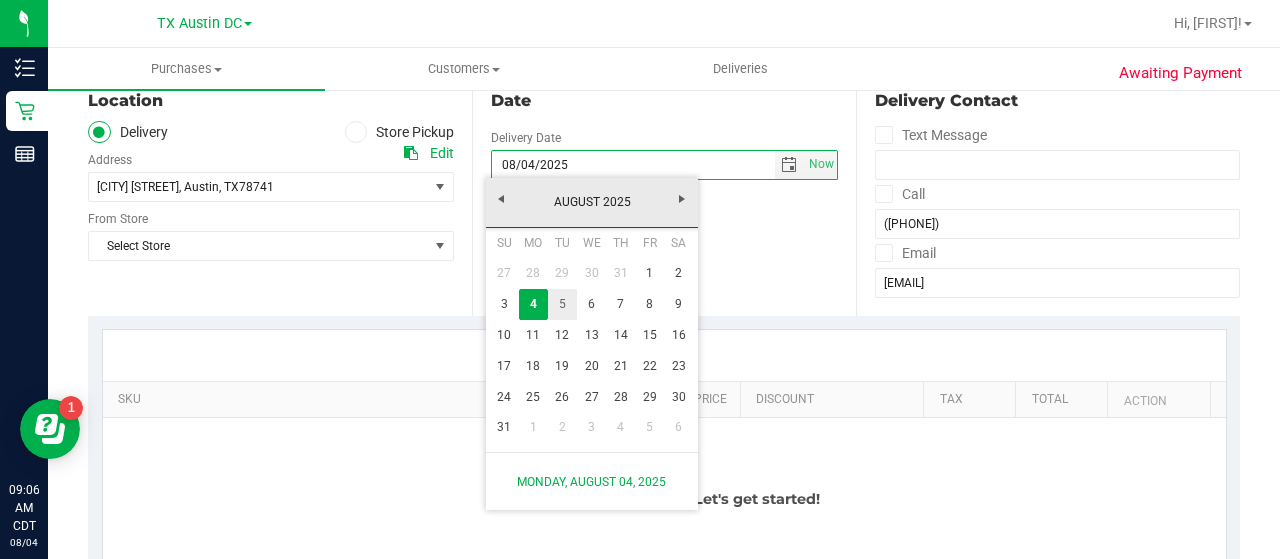 click on "5" at bounding box center [562, 304] 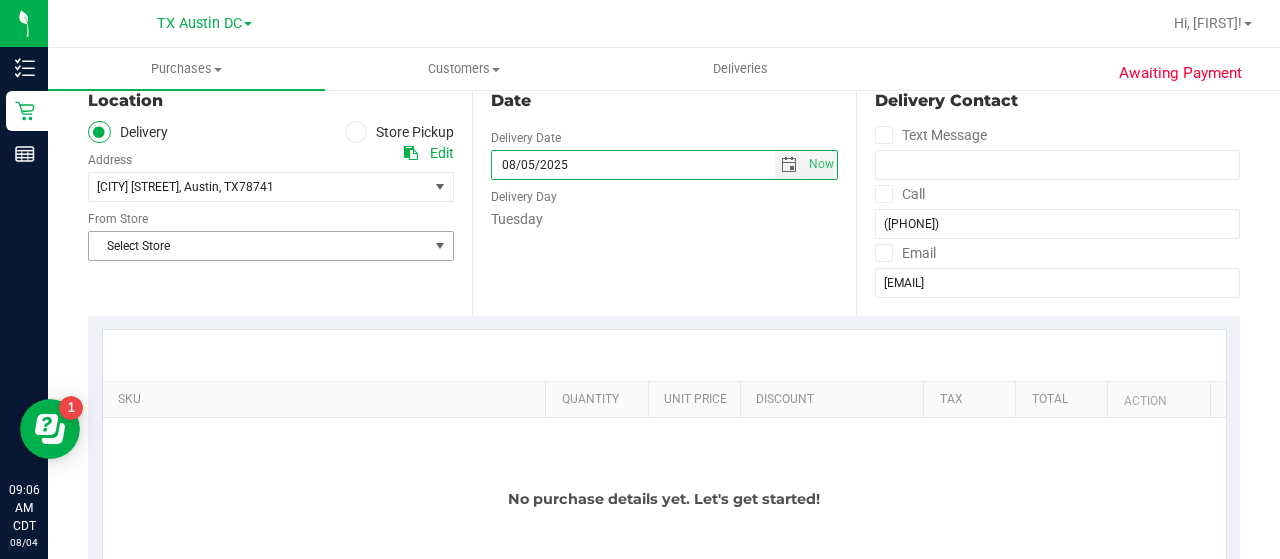click on "Select Store" at bounding box center [258, 246] 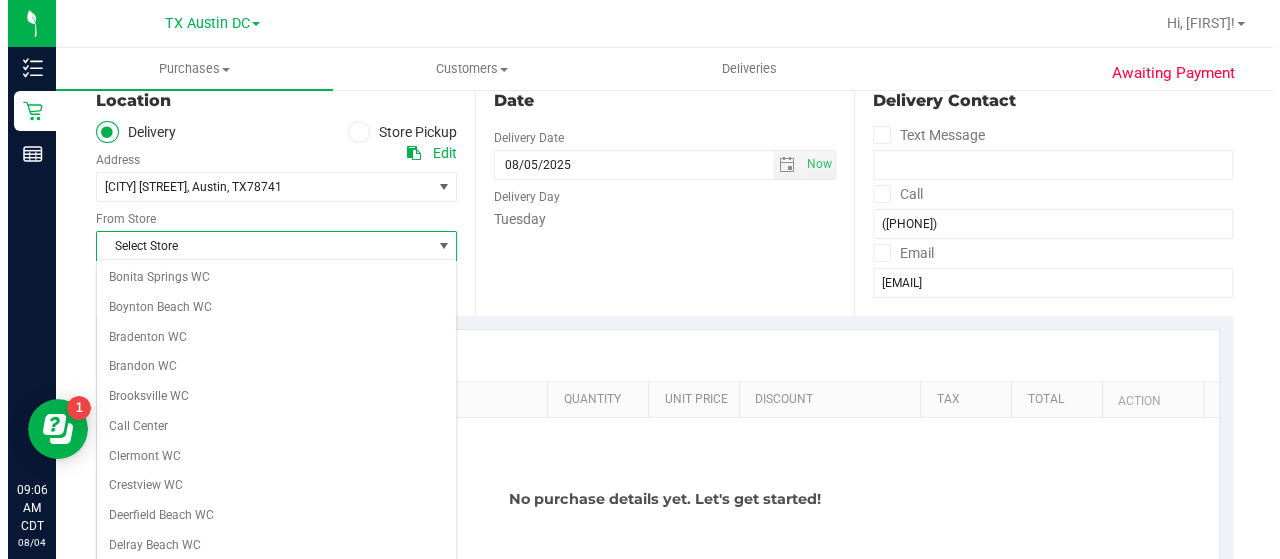 scroll, scrollTop: 1414, scrollLeft: 0, axis: vertical 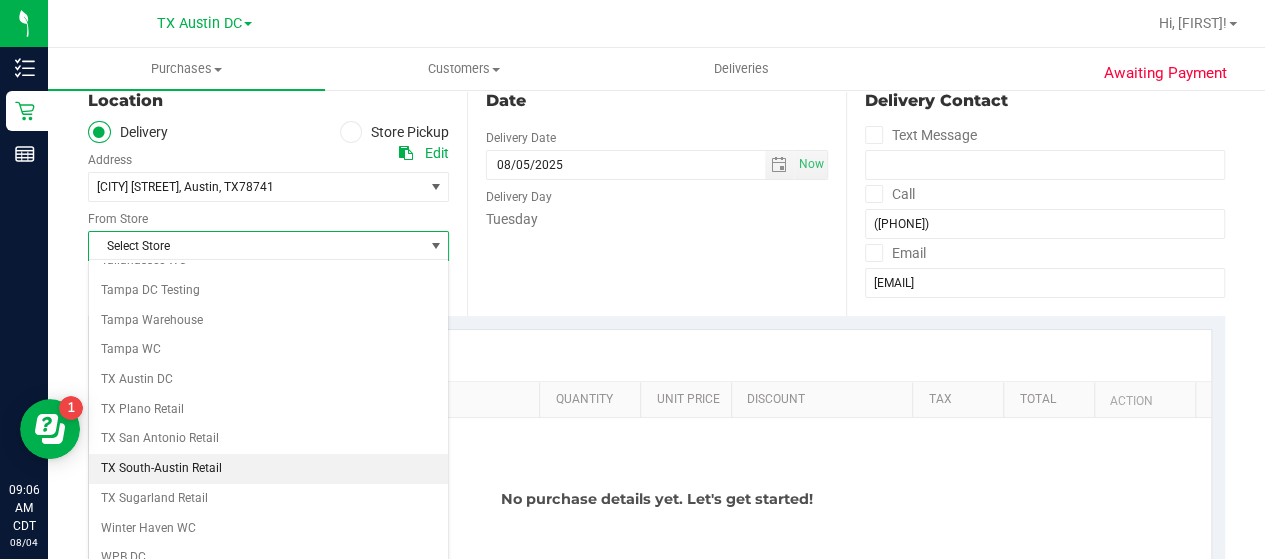 click on "TX South-Austin Retail" at bounding box center [268, 469] 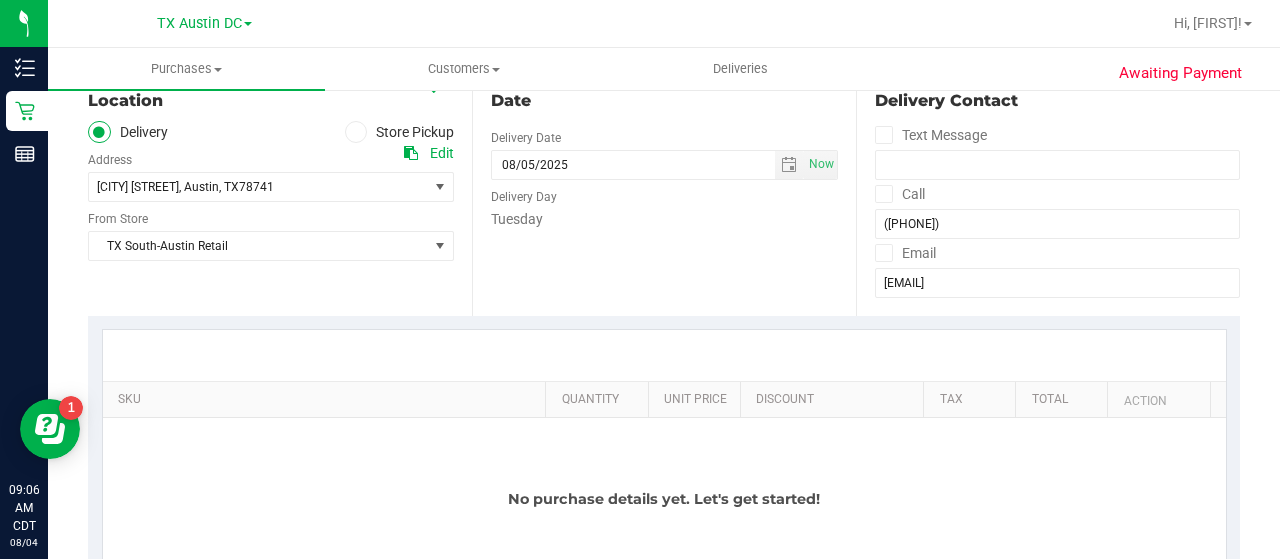 click on "Date
Delivery Date
[DATE]
Now
[DATE] [TIME]
Now
Delivery Day
Tuesday" at bounding box center (664, 193) 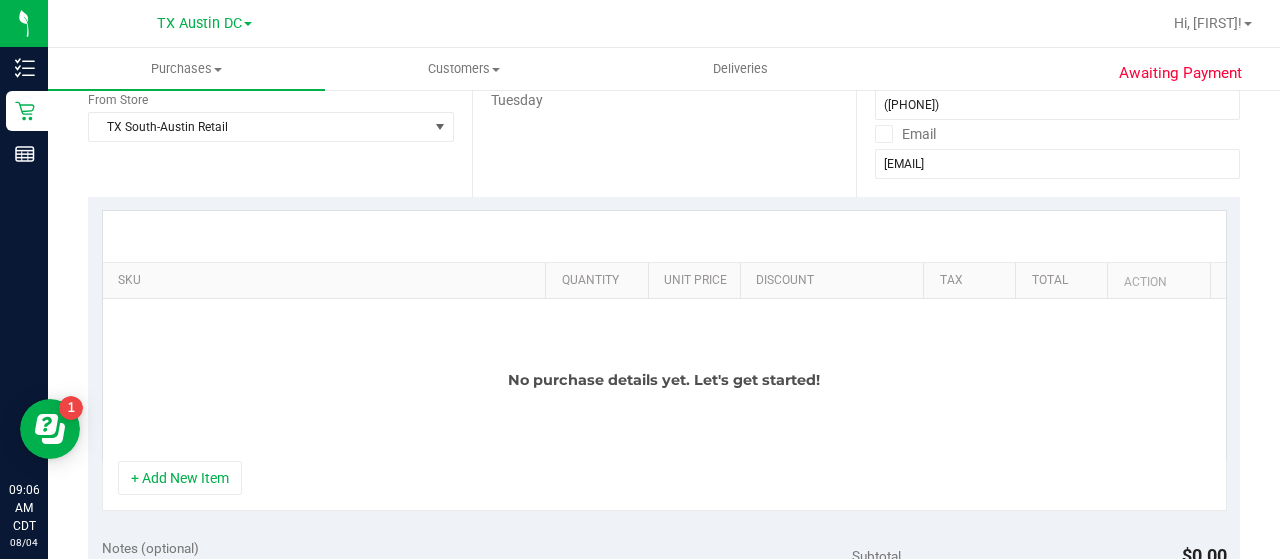 scroll, scrollTop: 380, scrollLeft: 0, axis: vertical 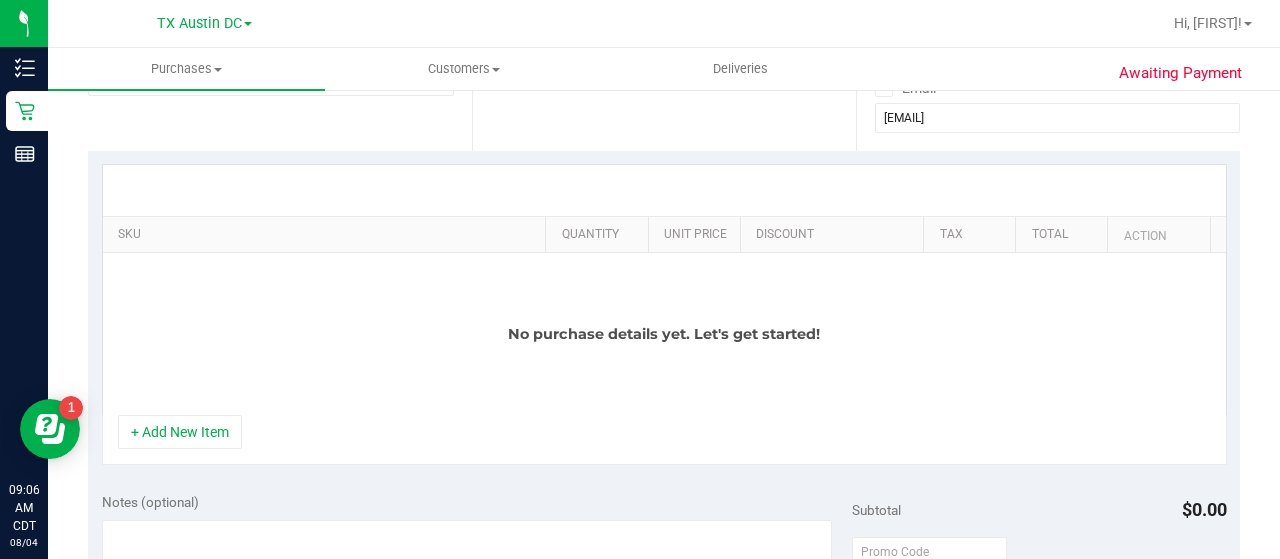 click on "No purchase details yet. Let's get started!" at bounding box center [664, 334] 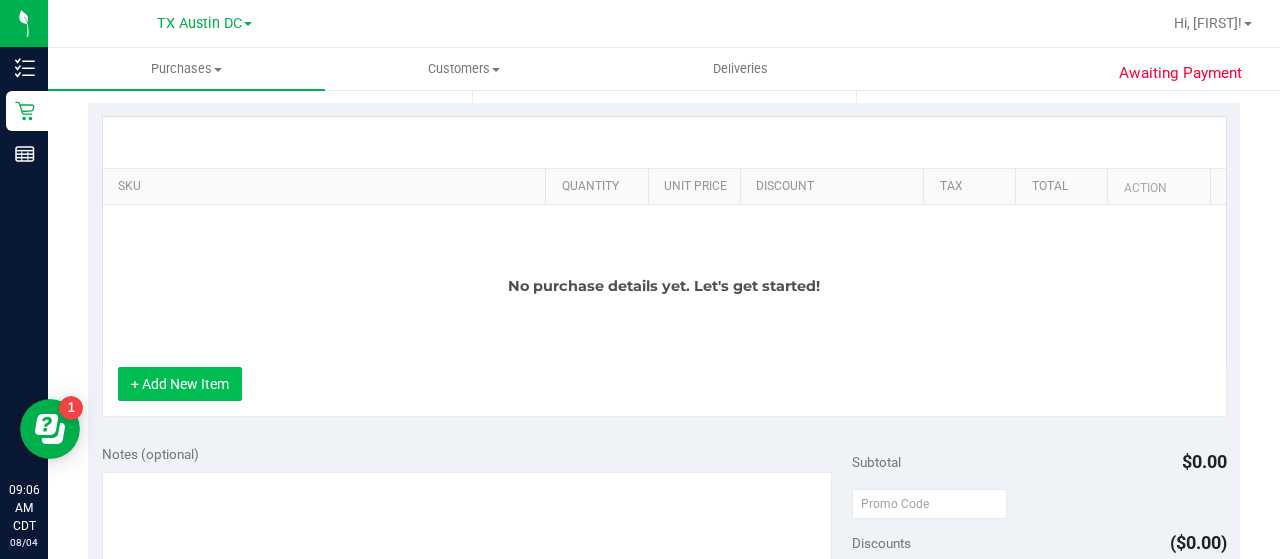 click on "+ Add New Item" at bounding box center (180, 384) 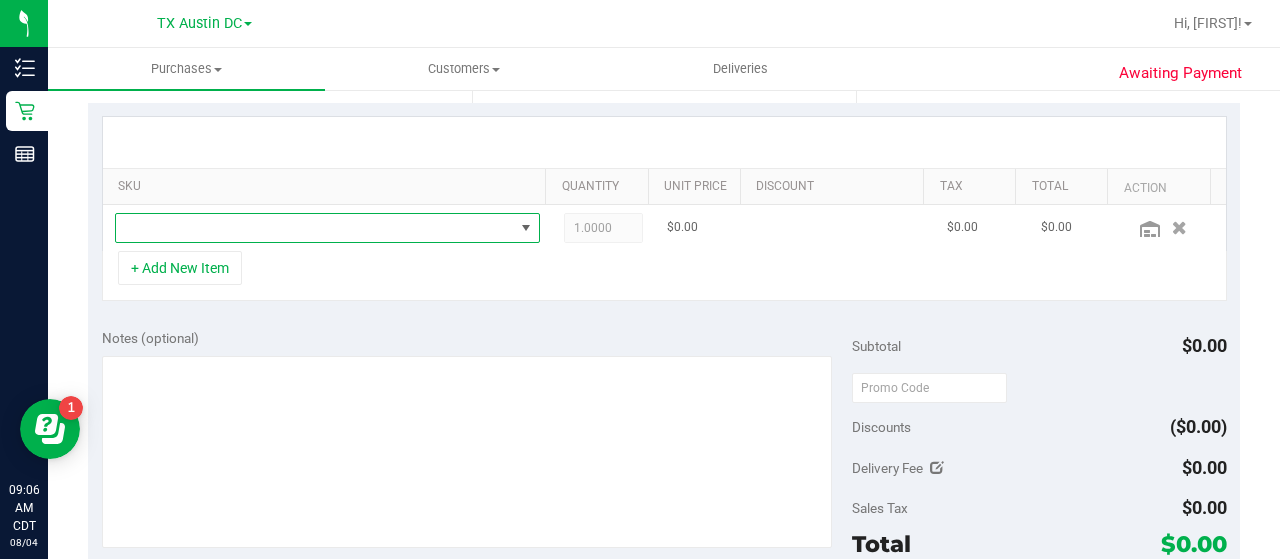 click at bounding box center [315, 228] 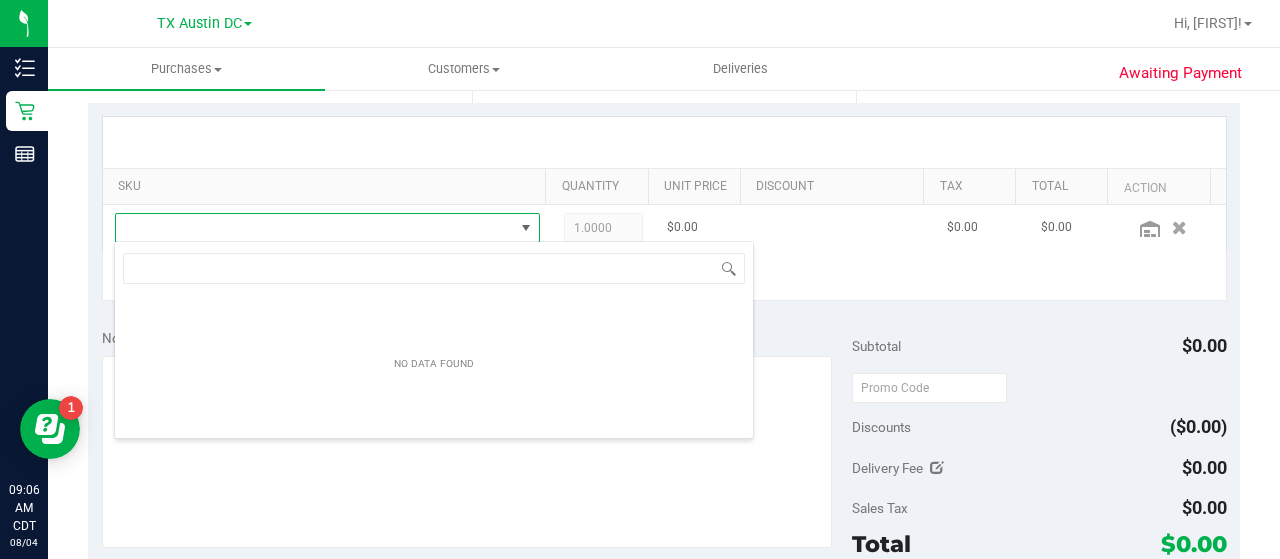 scroll, scrollTop: 99970, scrollLeft: 99586, axis: both 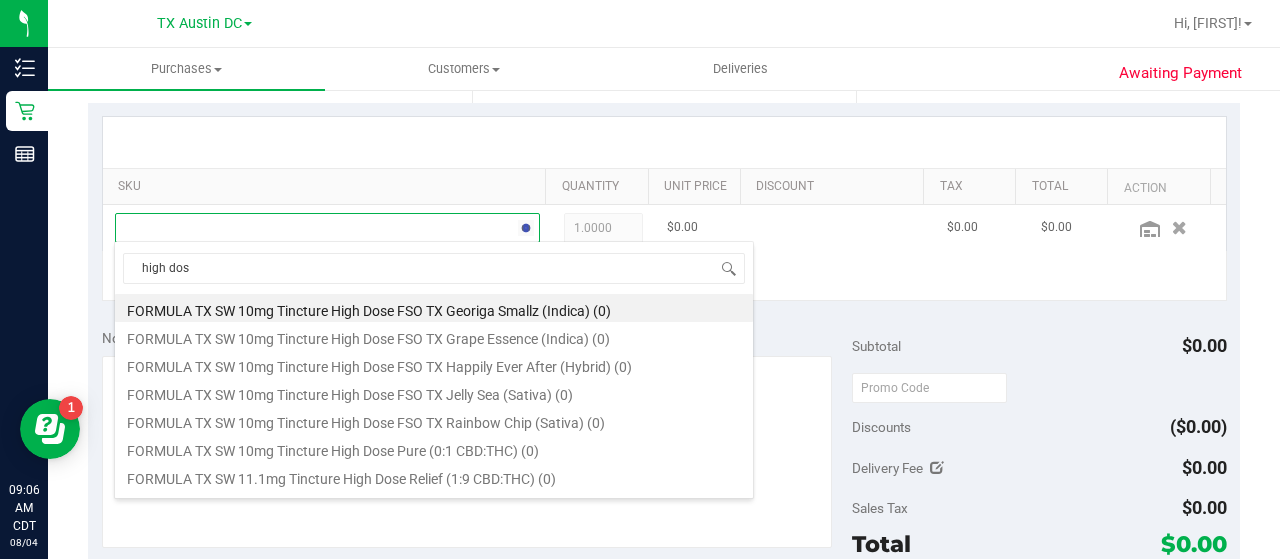 type on "high dose" 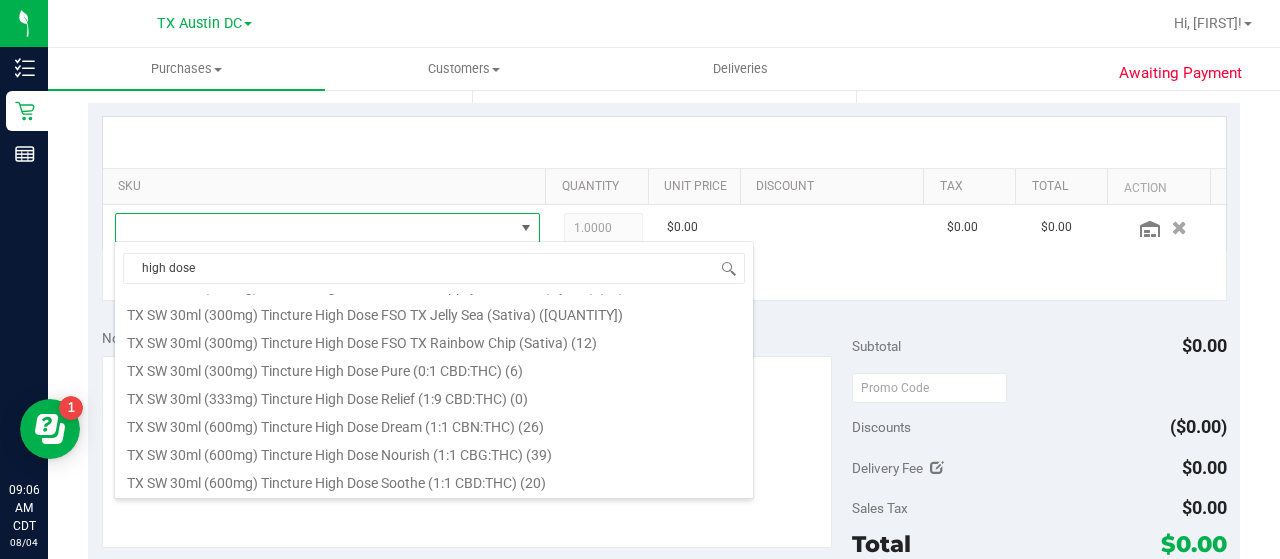 scroll, scrollTop: 317, scrollLeft: 0, axis: vertical 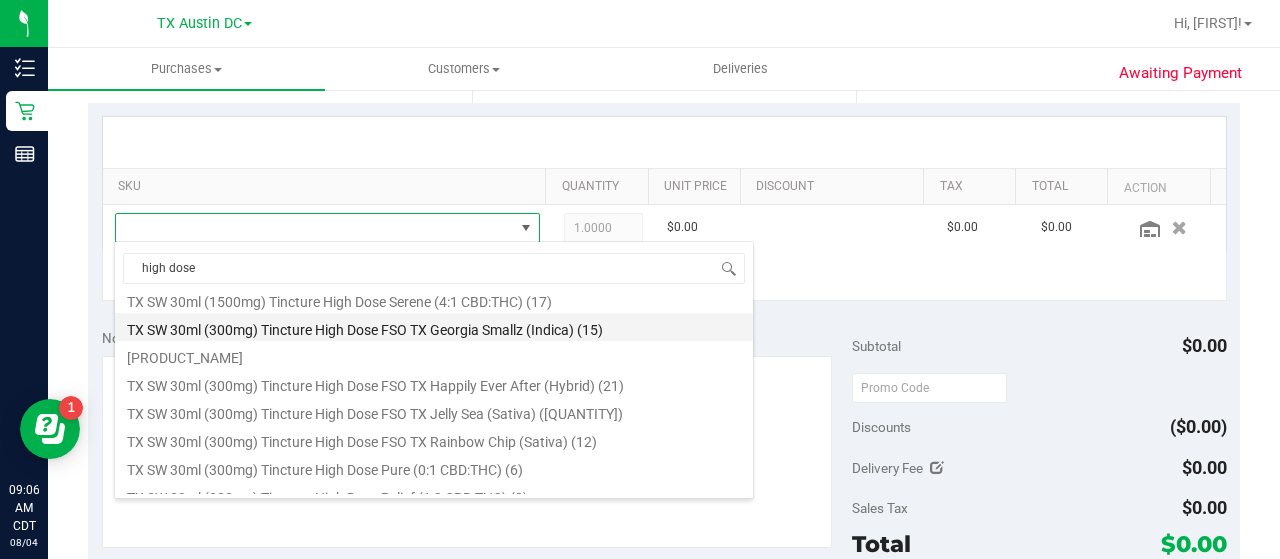 click on "TX SW 30ml (300mg) Tincture High Dose FSO TX Georgia Smallz (Indica) (15)" at bounding box center (434, 327) 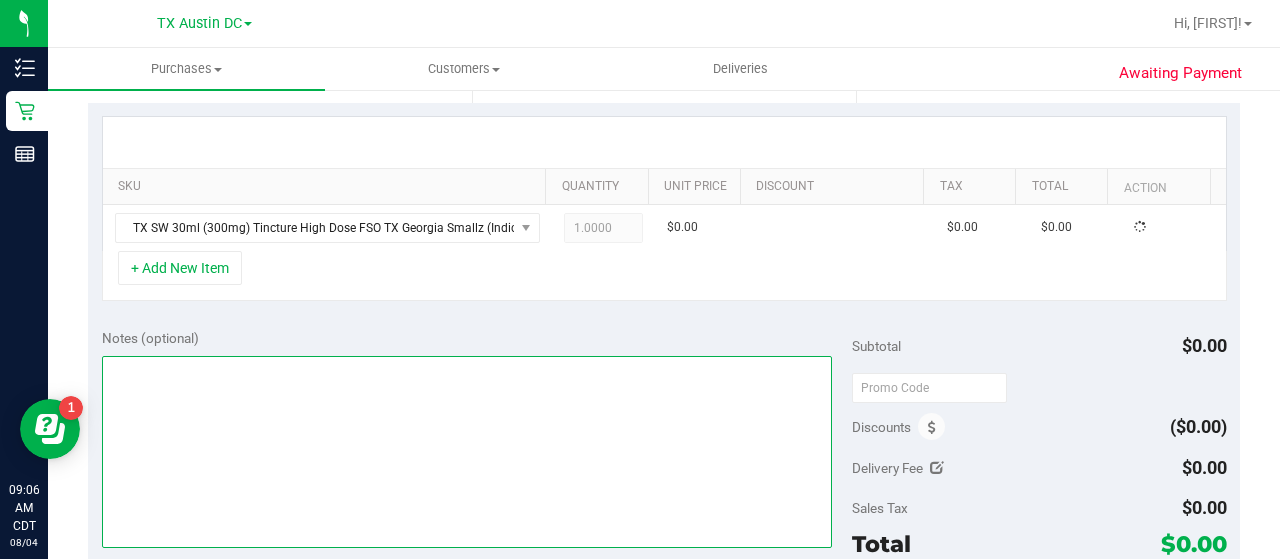 click at bounding box center (467, 452) 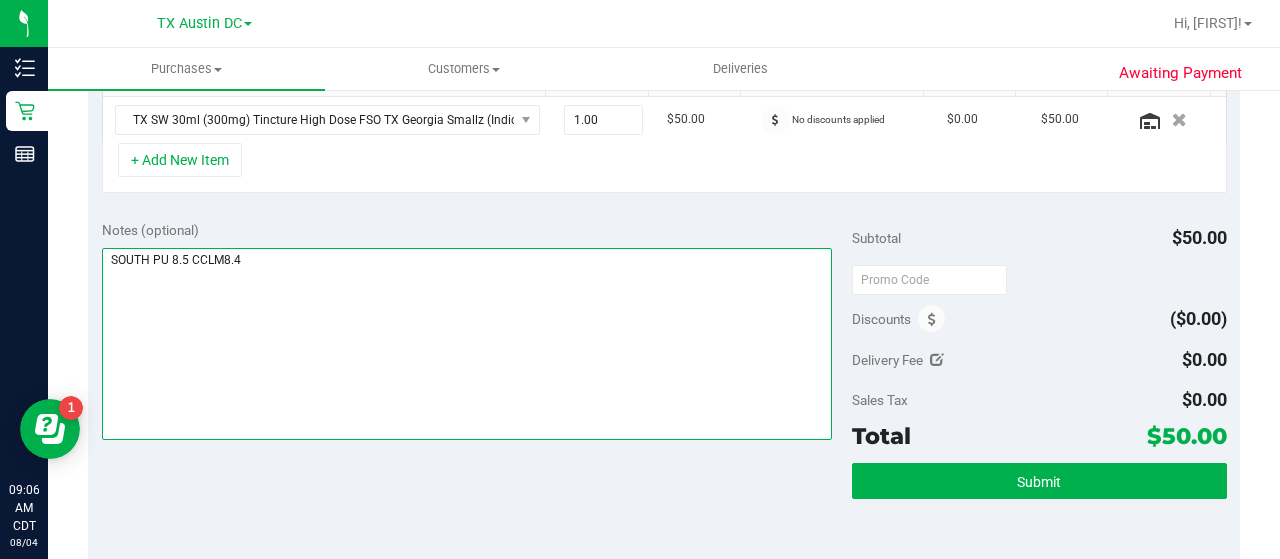 scroll, scrollTop: 547, scrollLeft: 0, axis: vertical 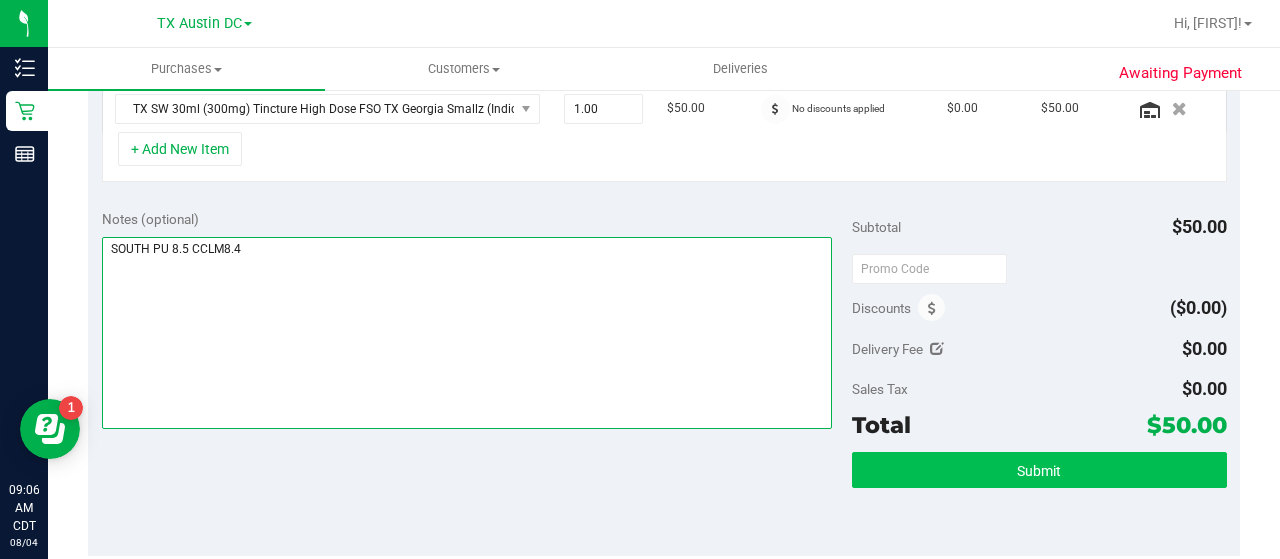 type on "SOUTH PU 8.5 CCLM8.4" 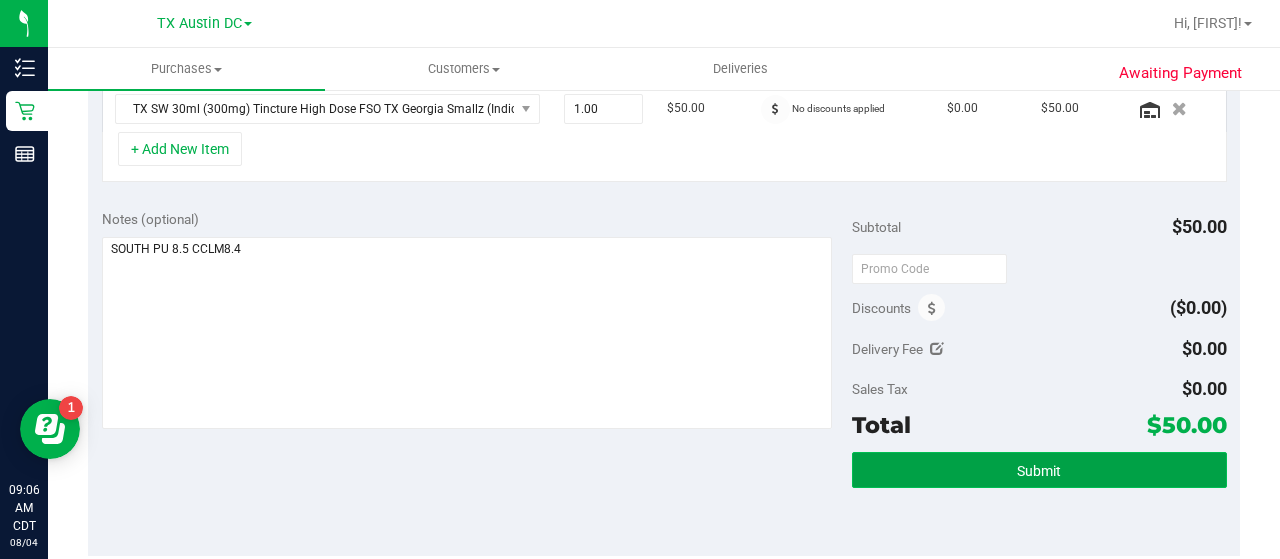 click on "Submit" at bounding box center [1039, 470] 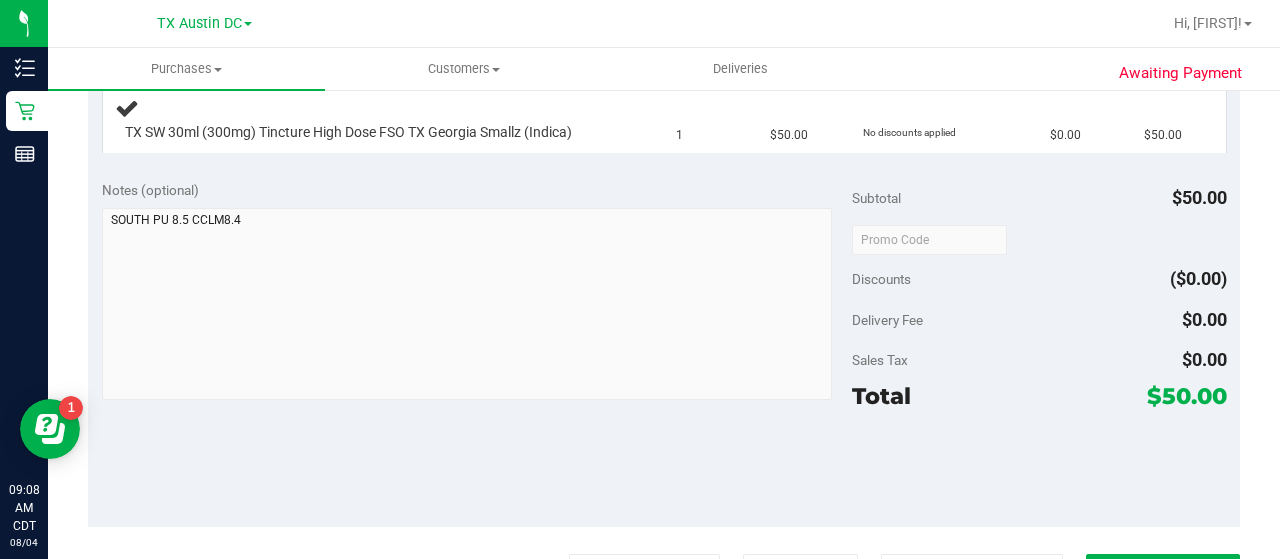 scroll, scrollTop: 0, scrollLeft: 0, axis: both 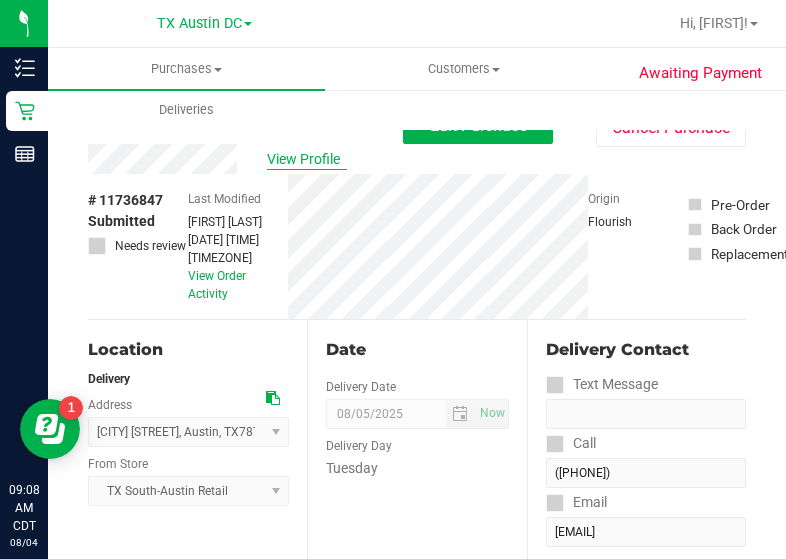 click on "View Profile" at bounding box center (307, 159) 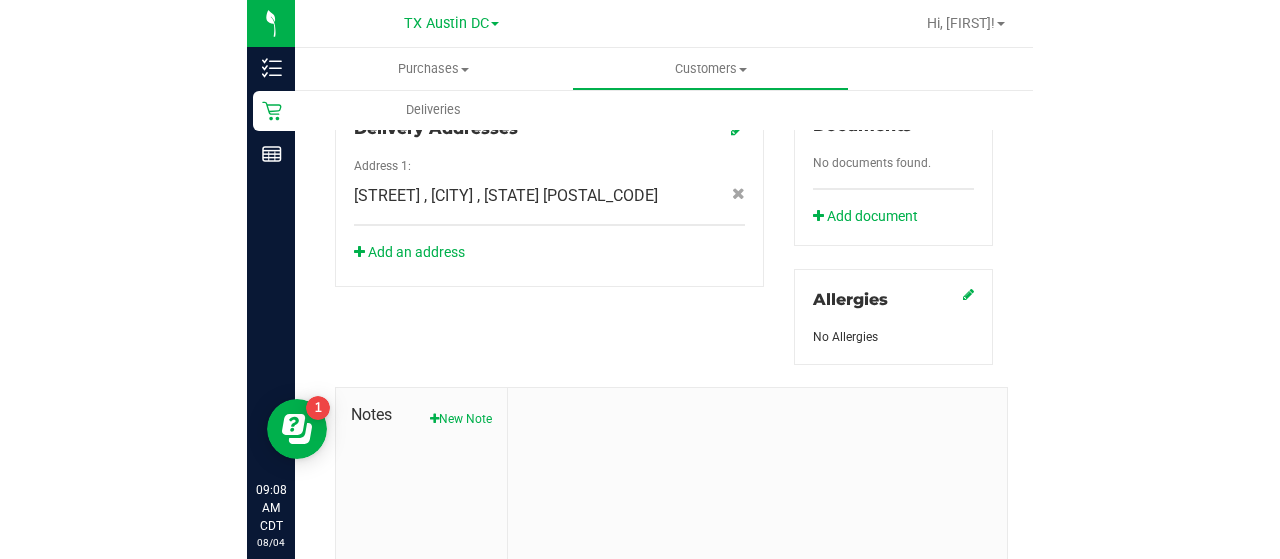 scroll, scrollTop: 918, scrollLeft: 0, axis: vertical 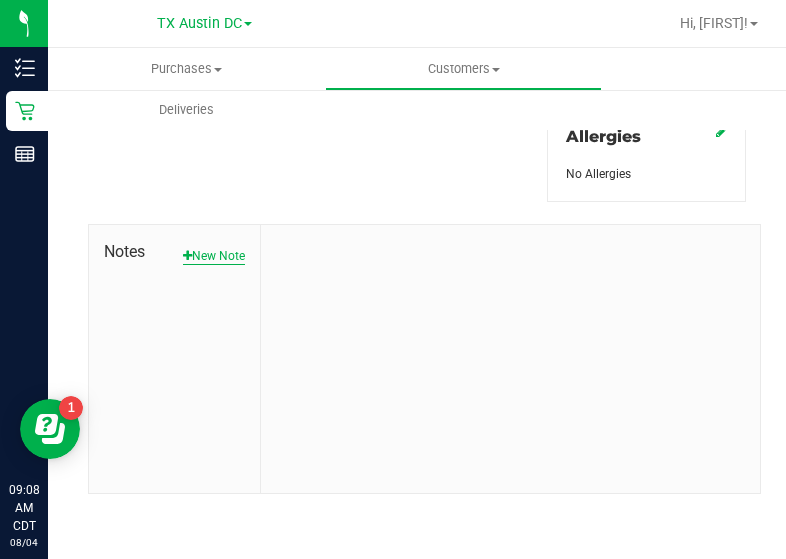 click on "New Note" at bounding box center [214, 256] 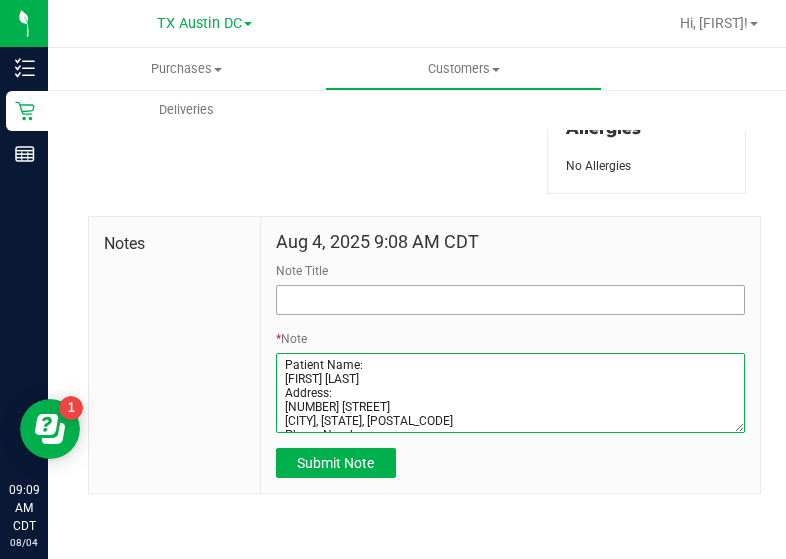 type on "Patient Name:
[FIRST] [LAST]
Address:
[NUMBER] [STREET]
[CITY], [STATE], [POSTAL_CODE]
Phone Number:
([PHONE])
DOB:
[DATE]
SSN Last 5:
[SSN]" 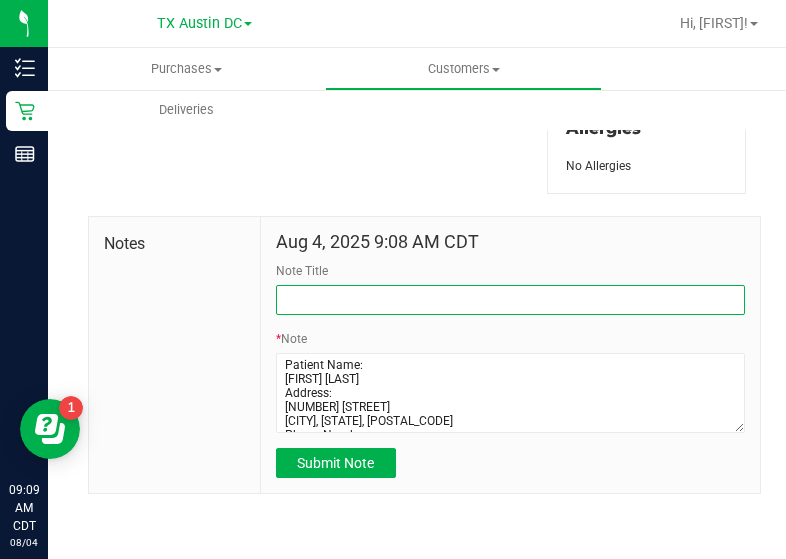 click on "Note Title" at bounding box center (510, 300) 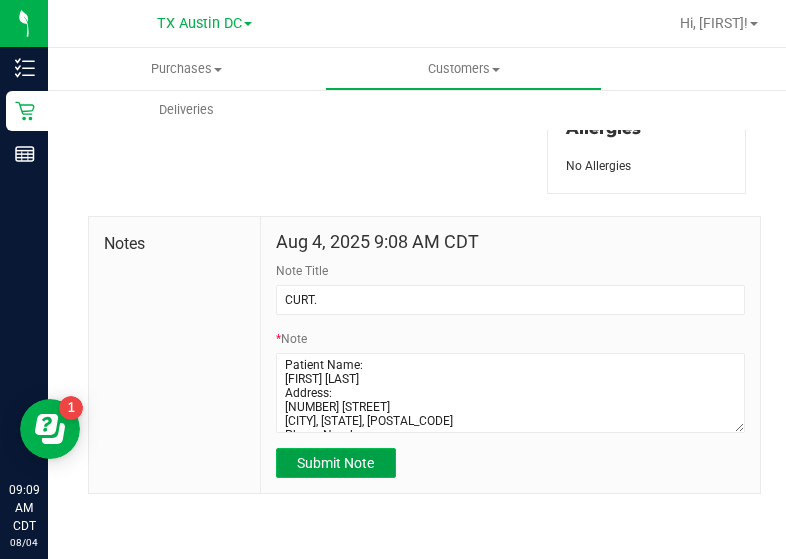 click on "Submit Note" at bounding box center (335, 463) 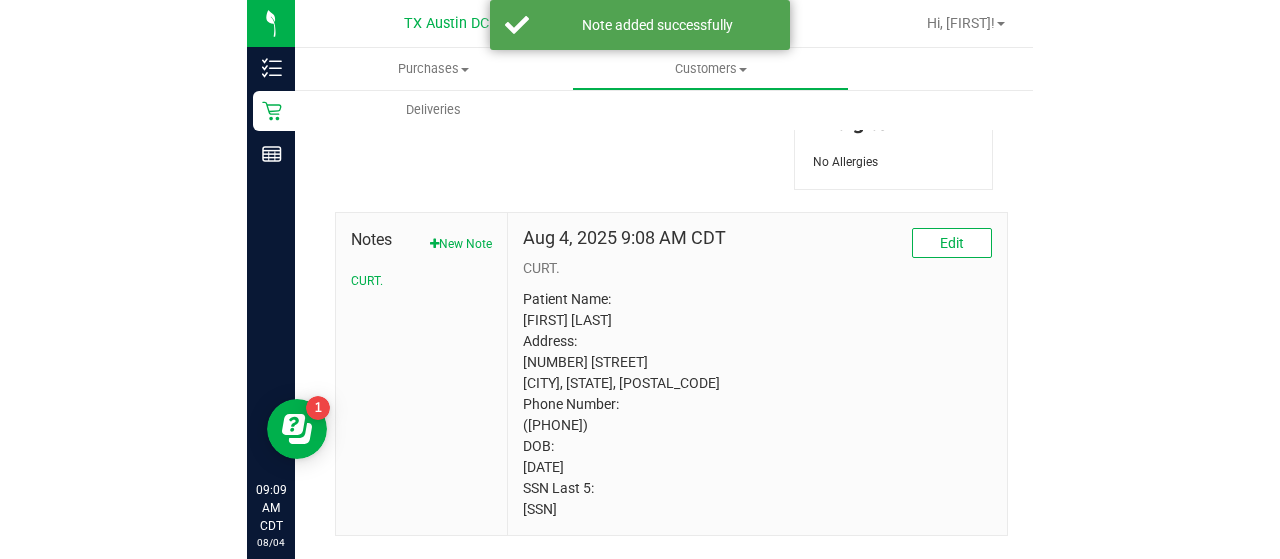 scroll, scrollTop: 837, scrollLeft: 0, axis: vertical 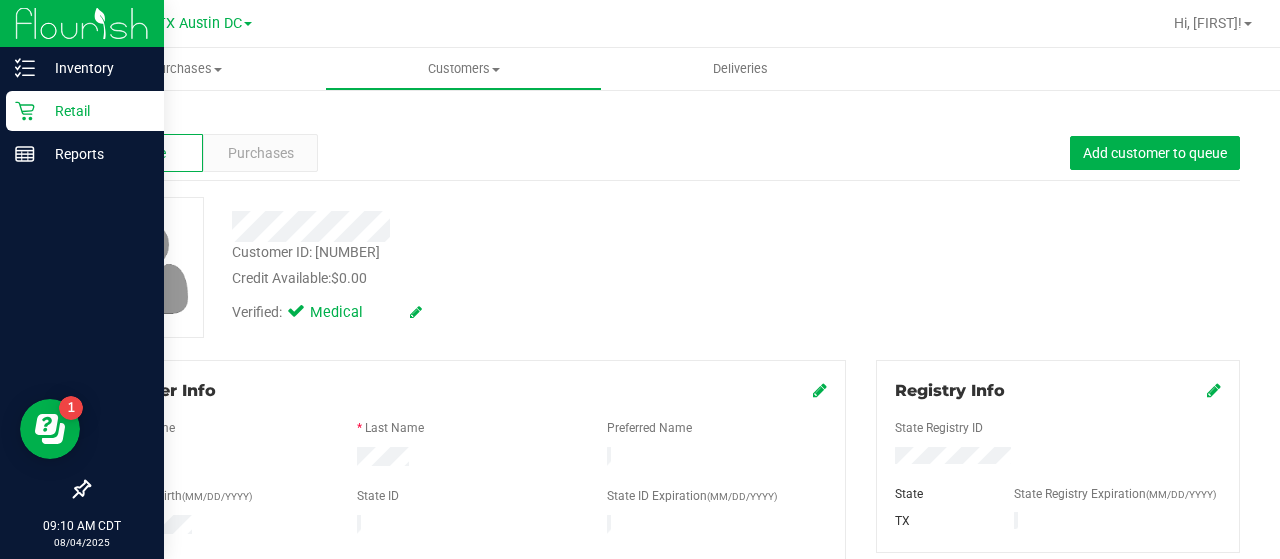 click 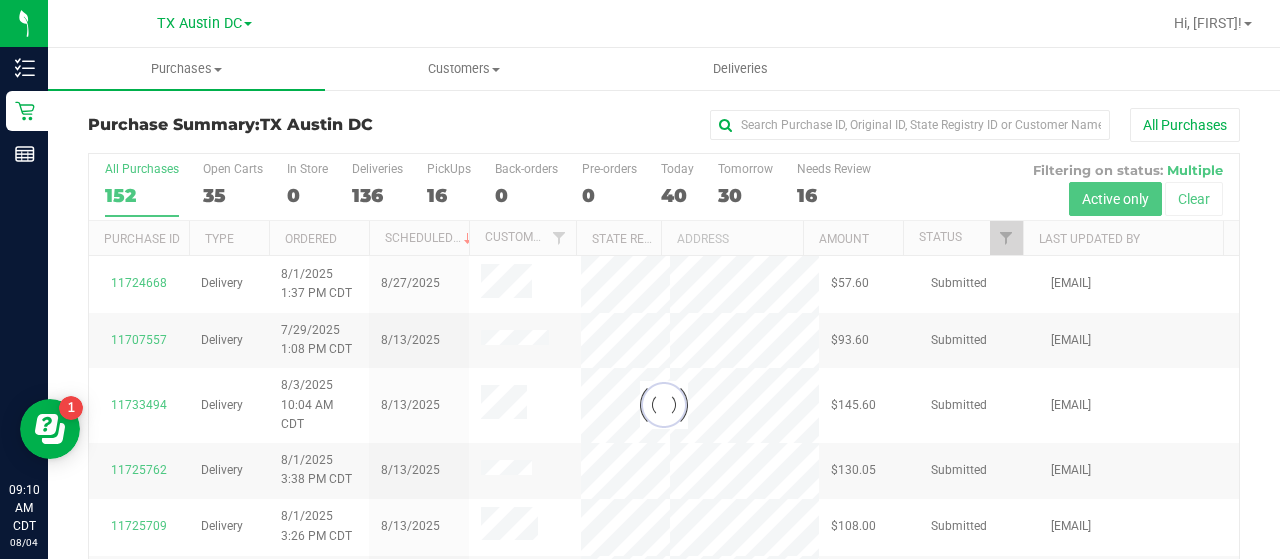 click on "16" at bounding box center [834, 195] 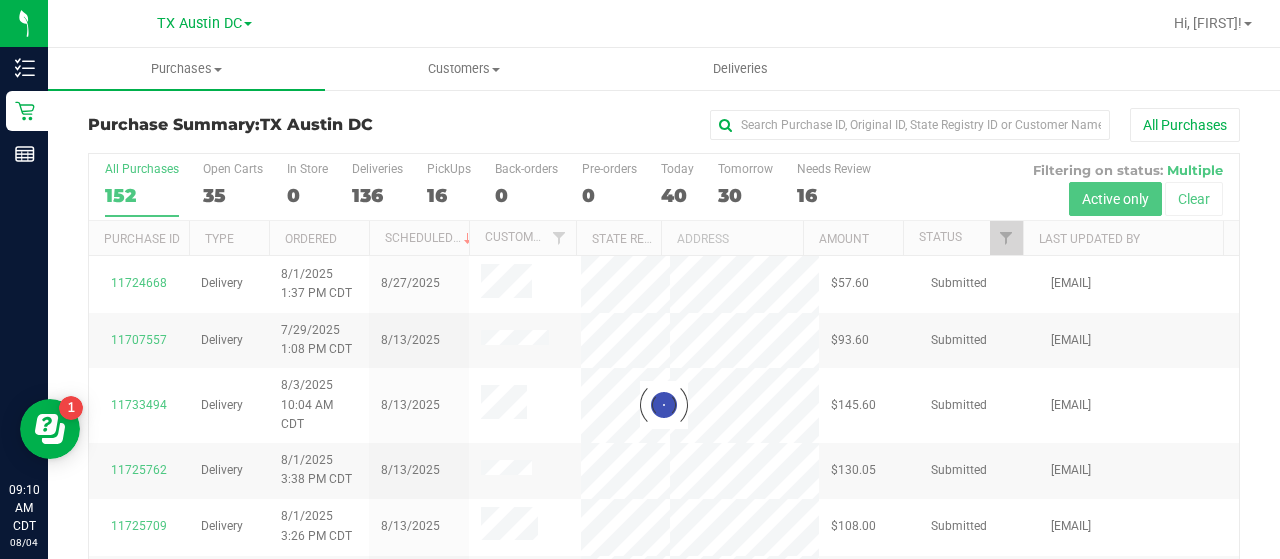 click on "Needs Review
[NUMBER]" at bounding box center [0, 0] 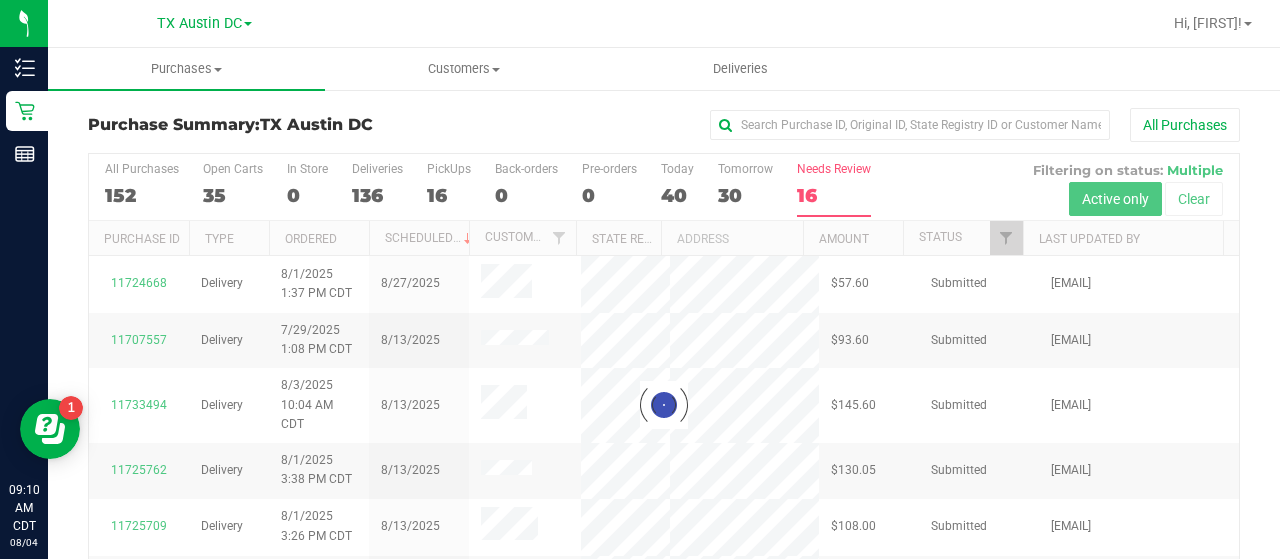 click at bounding box center [664, 405] 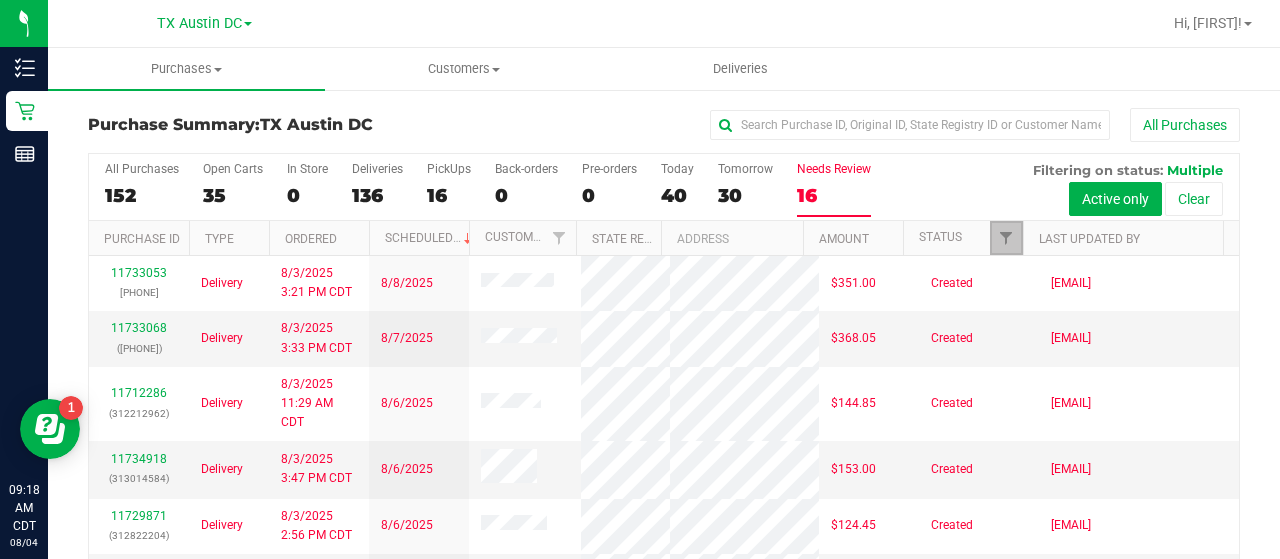 click at bounding box center [1006, 238] 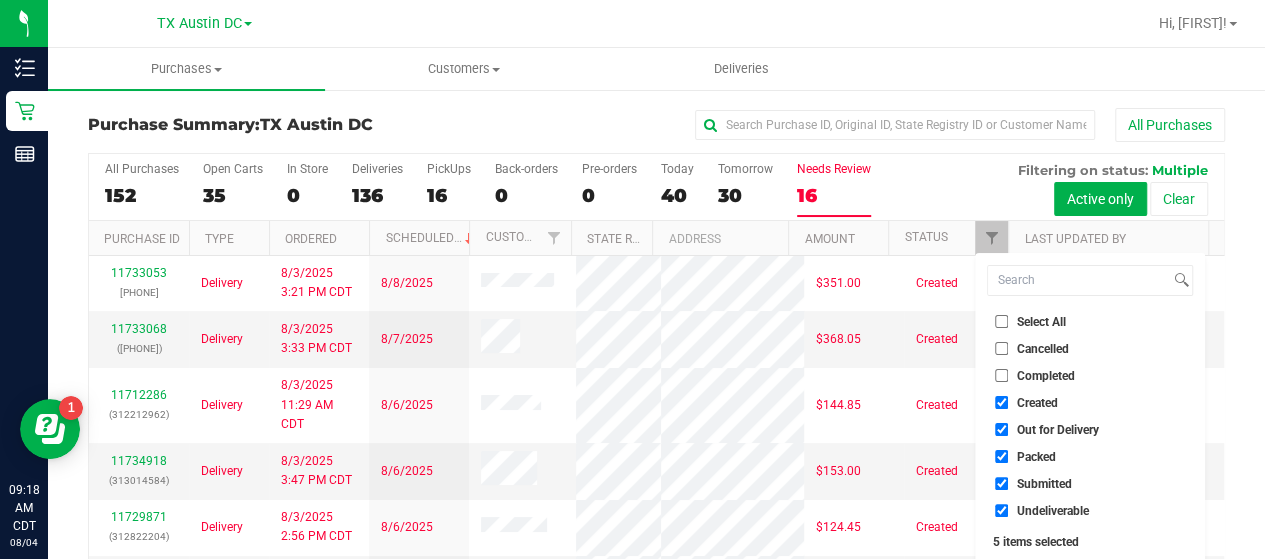 click on "Select All" at bounding box center (1001, 321) 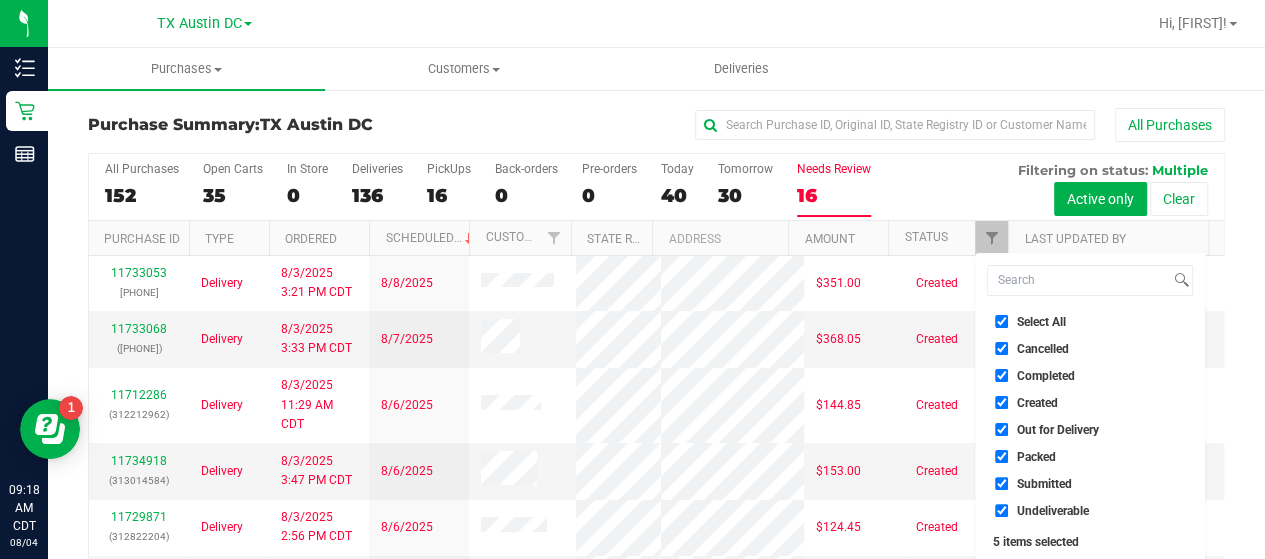 checkbox on "true" 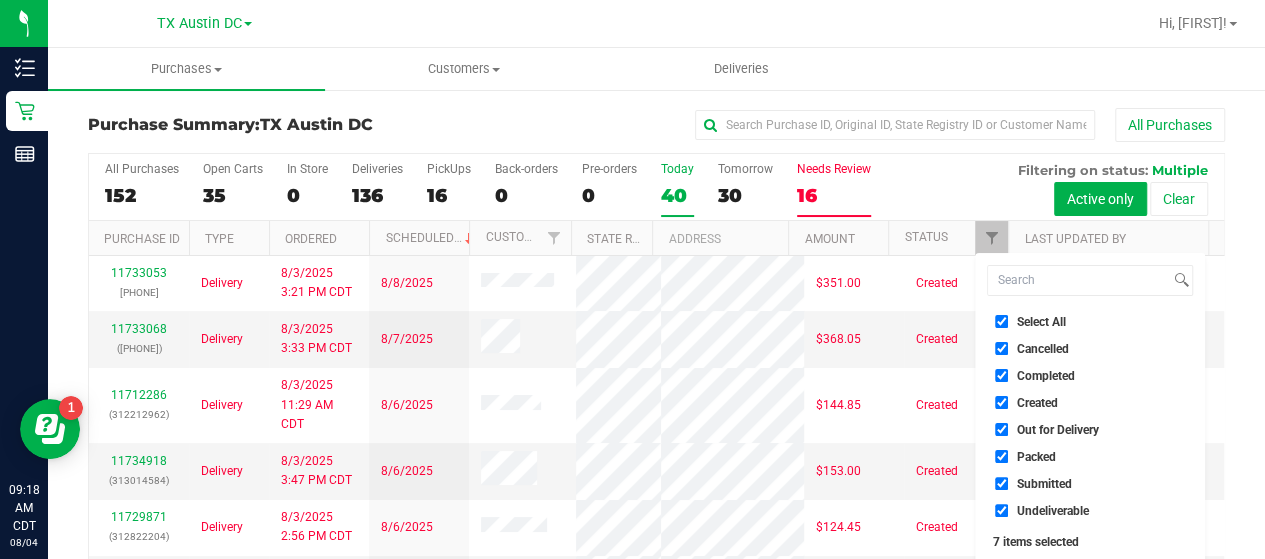 click on "40" at bounding box center [677, 195] 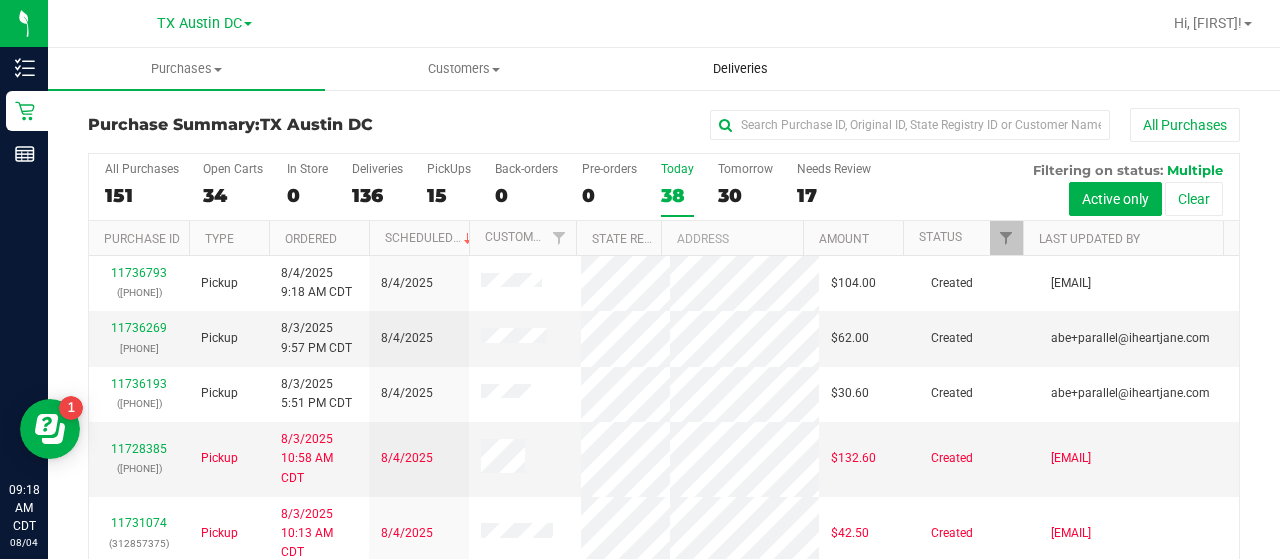 click on "Deliveries" at bounding box center (740, 69) 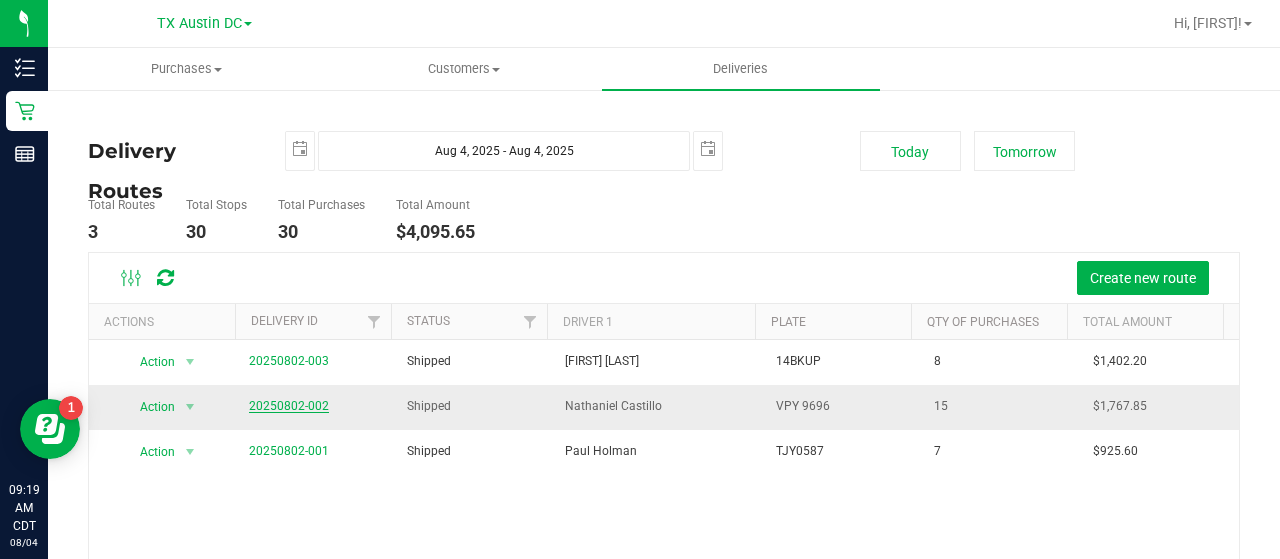 click on "20250802-002" at bounding box center [289, 406] 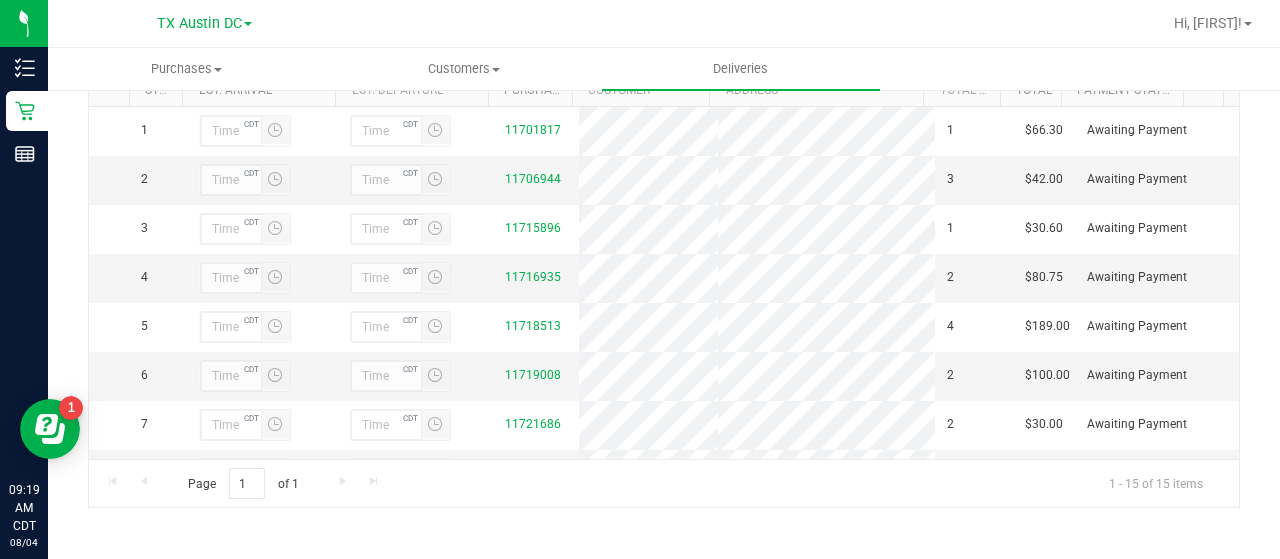 scroll, scrollTop: 318, scrollLeft: 0, axis: vertical 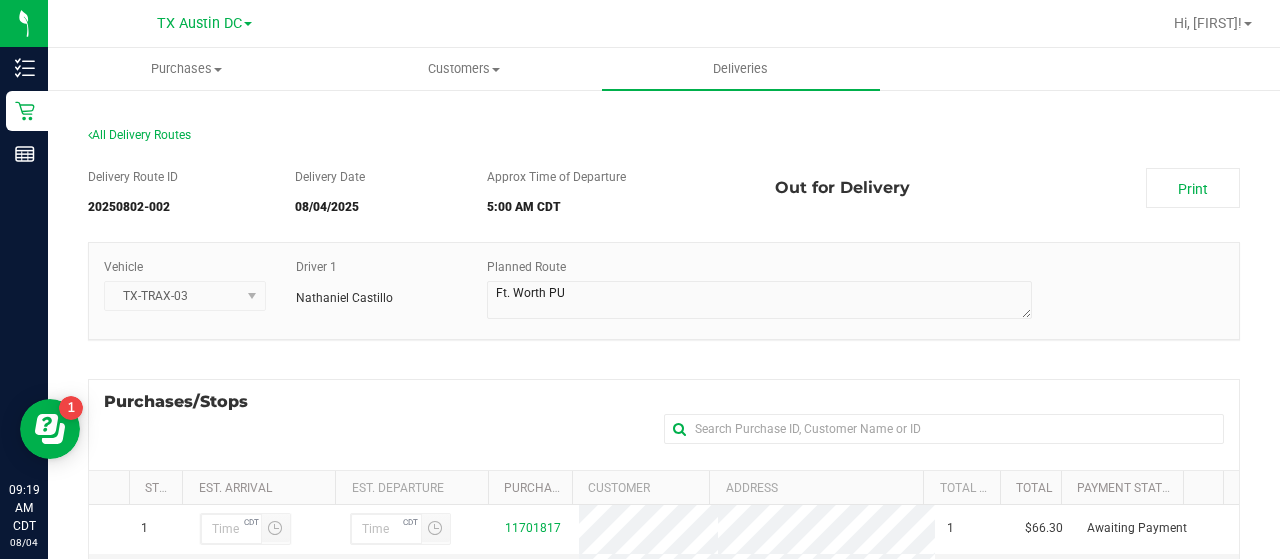 click on "Purchases
Summary of purchases
Fulfillment
All purchases
Customers
All customers
Add a new customer
All physicians" at bounding box center [688, 69] 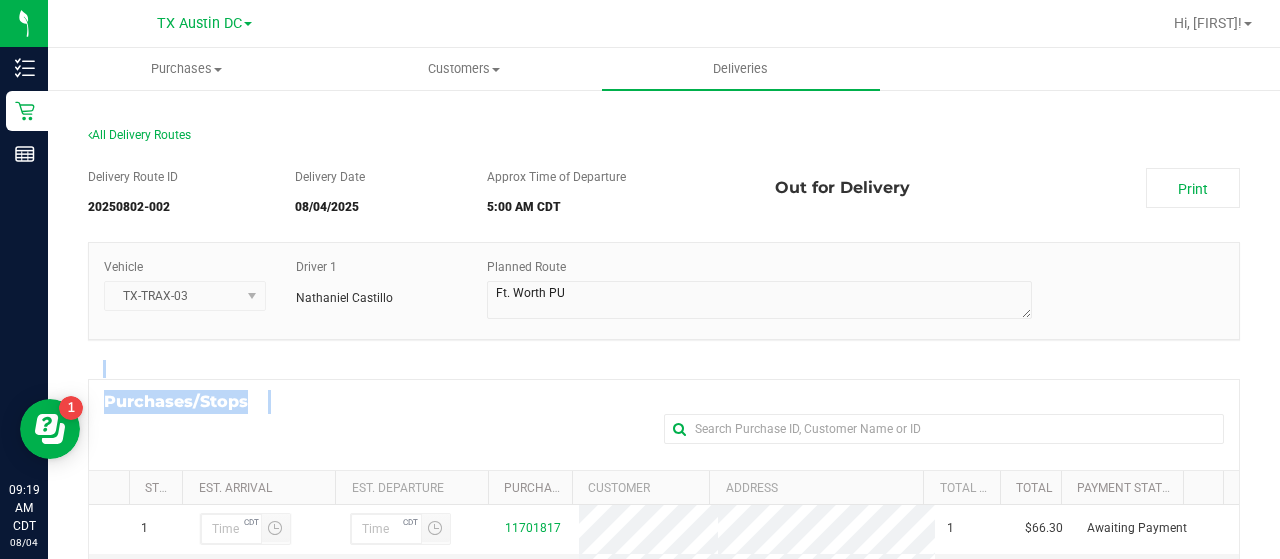 drag, startPoint x: 1261, startPoint y: 285, endPoint x: 1278, endPoint y: 394, distance: 110.317726 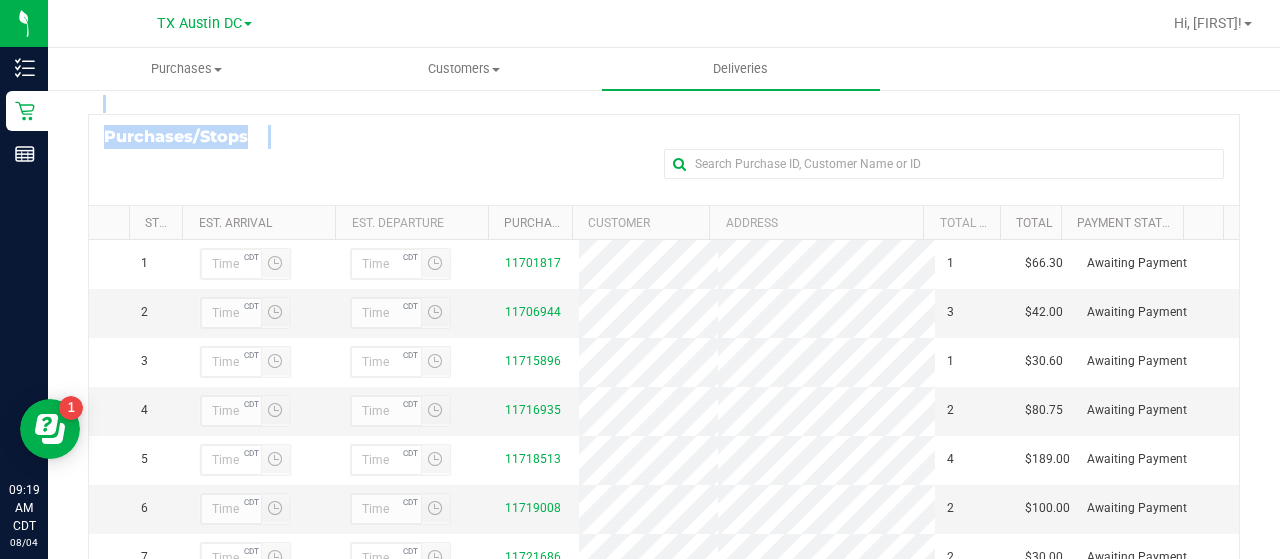 scroll, scrollTop: 303, scrollLeft: 0, axis: vertical 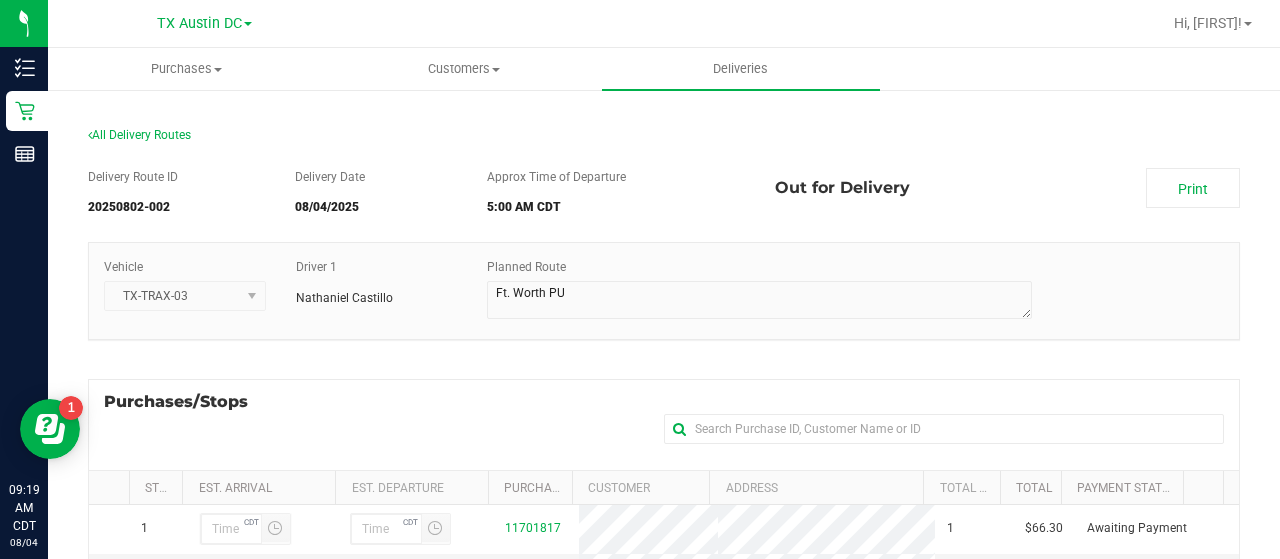 click on "Approx Time of Departure
5:00 AM CDT" at bounding box center [616, 196] 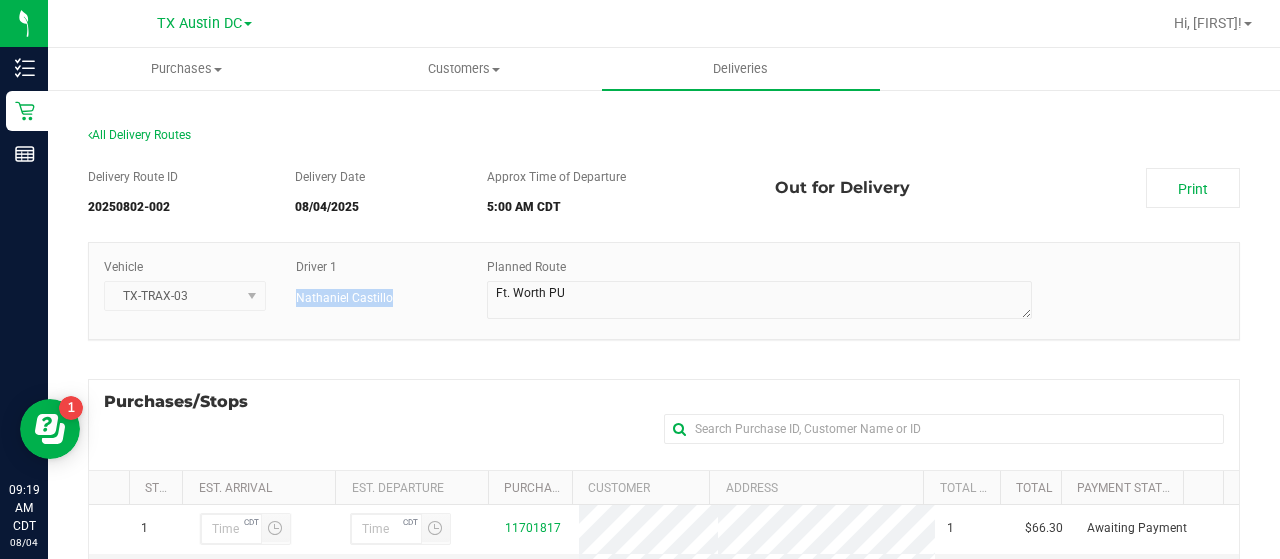 drag, startPoint x: 412, startPoint y: 304, endPoint x: 294, endPoint y: 295, distance: 118.34272 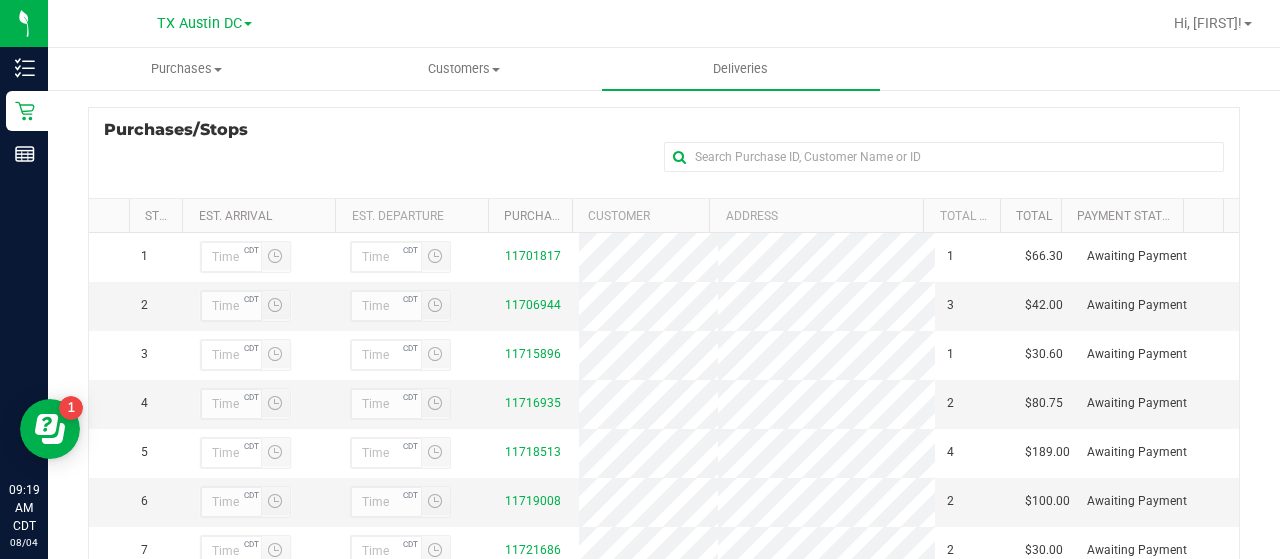 scroll, scrollTop: 274, scrollLeft: 0, axis: vertical 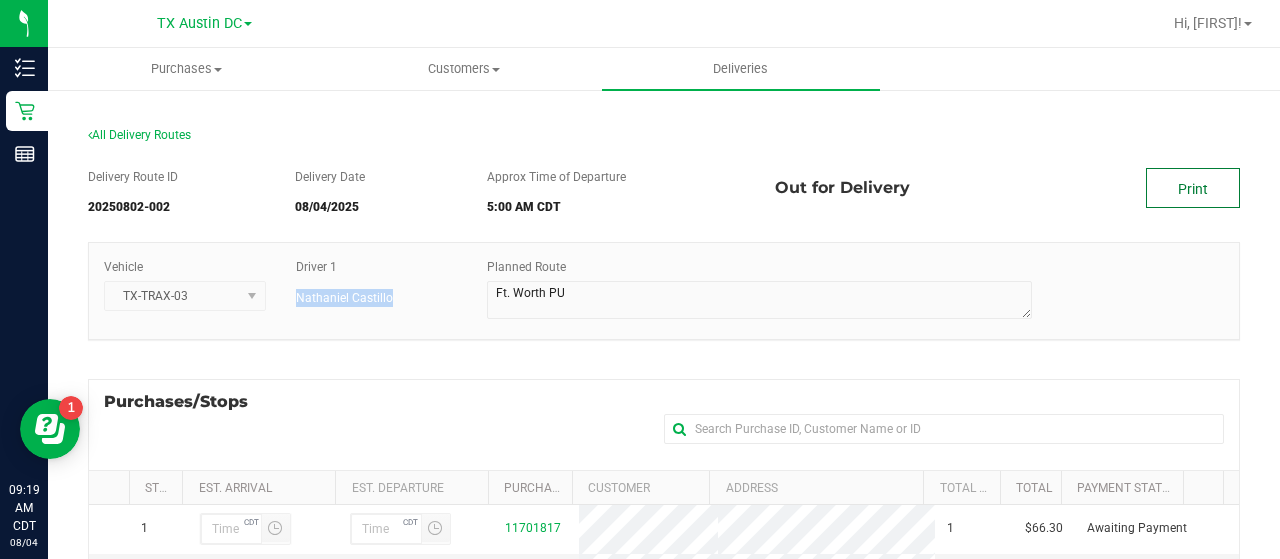 click on "Print" at bounding box center (1193, 188) 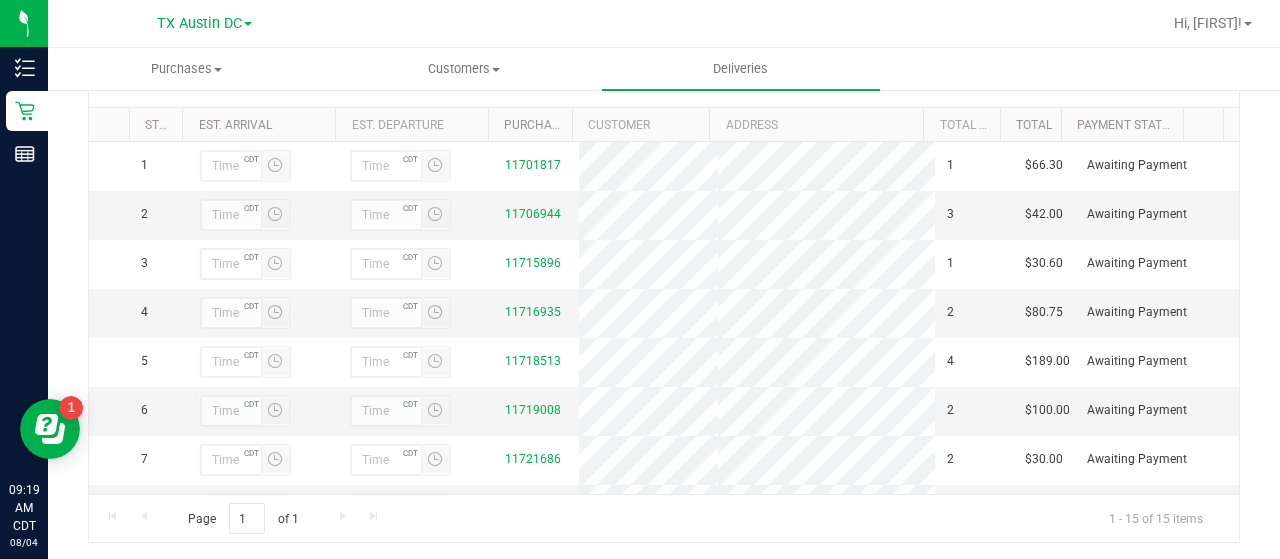 scroll, scrollTop: 388, scrollLeft: 0, axis: vertical 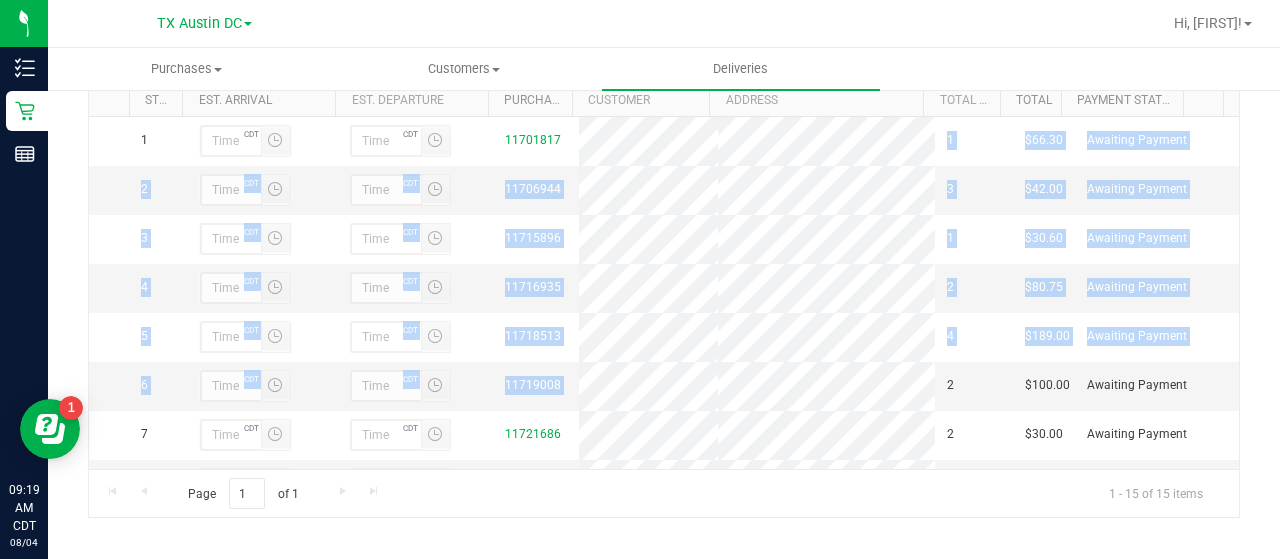 click on "1
CDT
CDT
[NUMBER]
1 $66.30 Awaiting Payment
2
CDT
CDT
[NUMBER]
3 $42.00 Awaiting Payment
3
CDT
CDT  1" at bounding box center (664, 484) 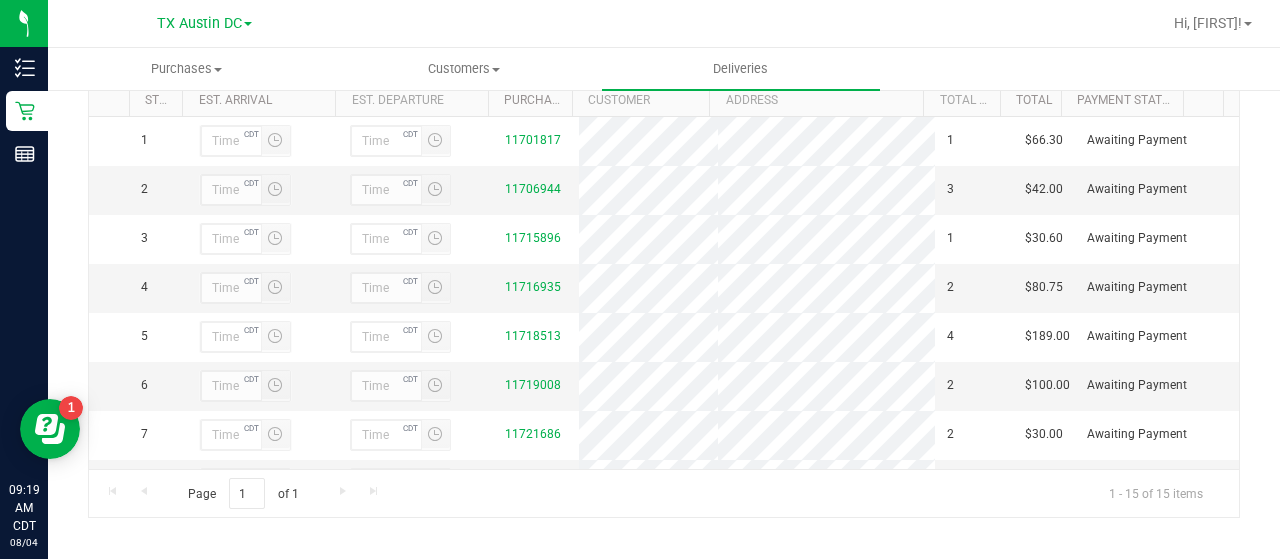 click on "Page 1 of 1 1 - 15 of 15 items" at bounding box center [664, 493] 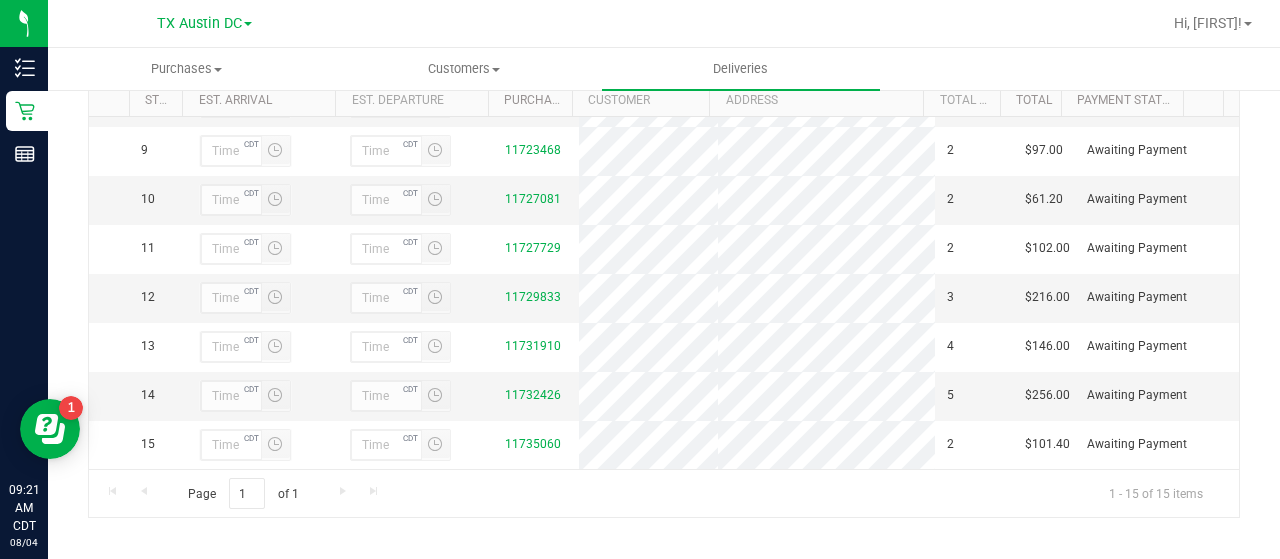 scroll, scrollTop: 0, scrollLeft: 0, axis: both 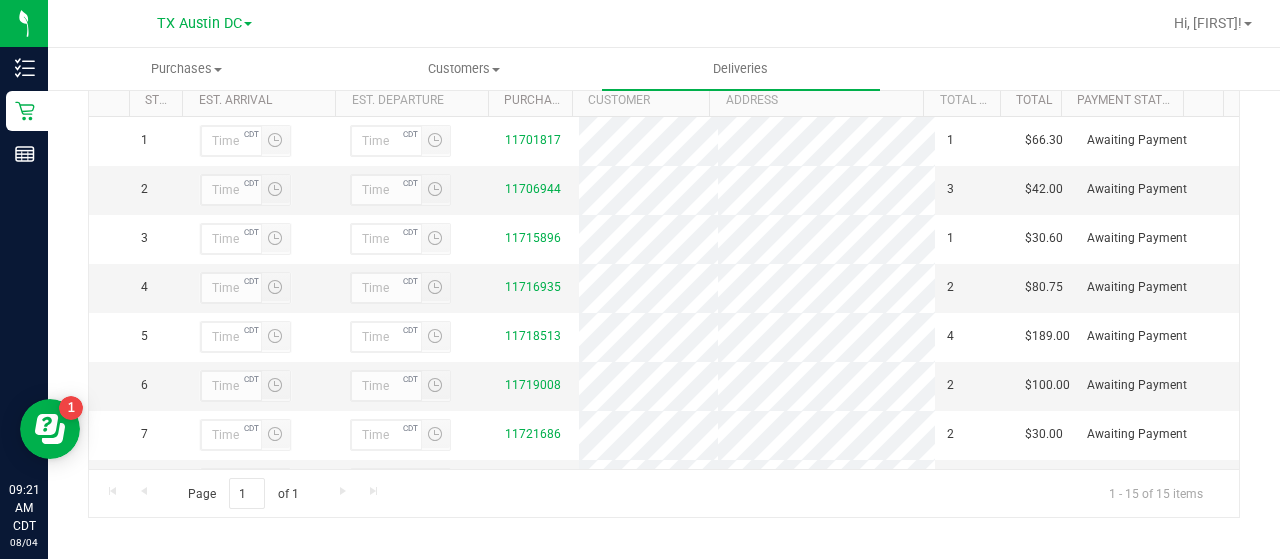 drag, startPoint x: 603, startPoint y: 558, endPoint x: 580, endPoint y: 489, distance: 72.73238 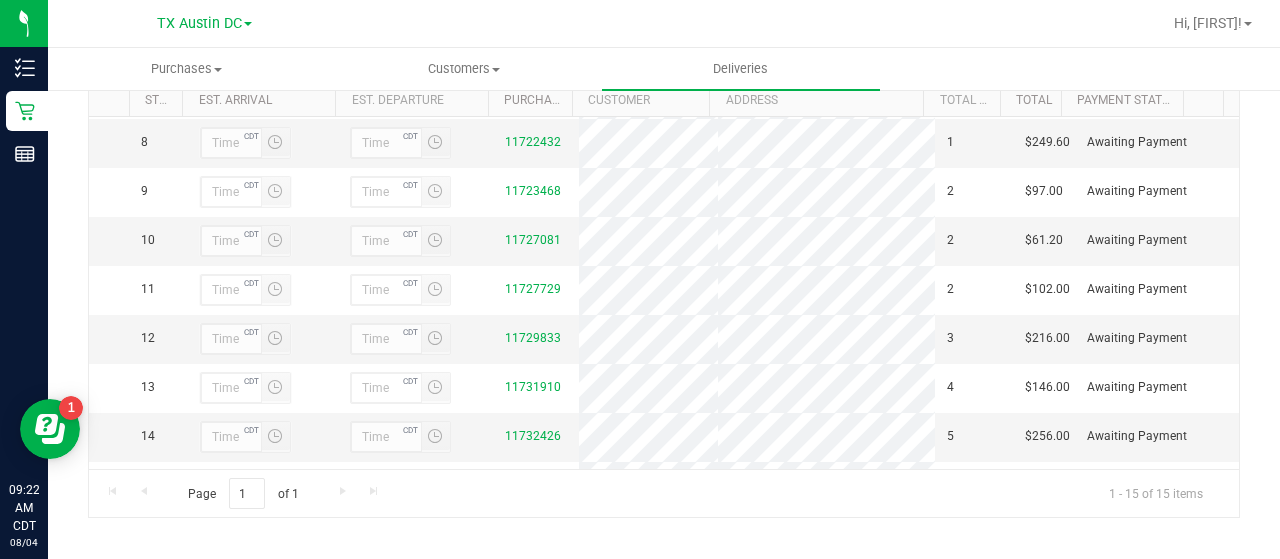 scroll, scrollTop: 363, scrollLeft: 0, axis: vertical 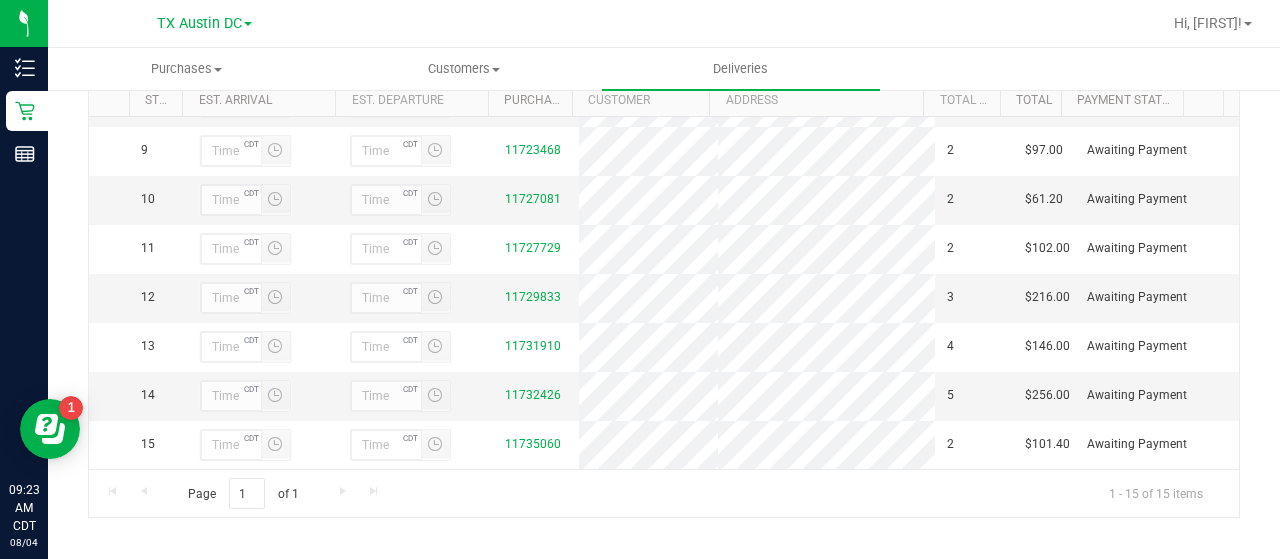 click on "Page 1 of 1 1 - 15 of 15 items" at bounding box center [664, 493] 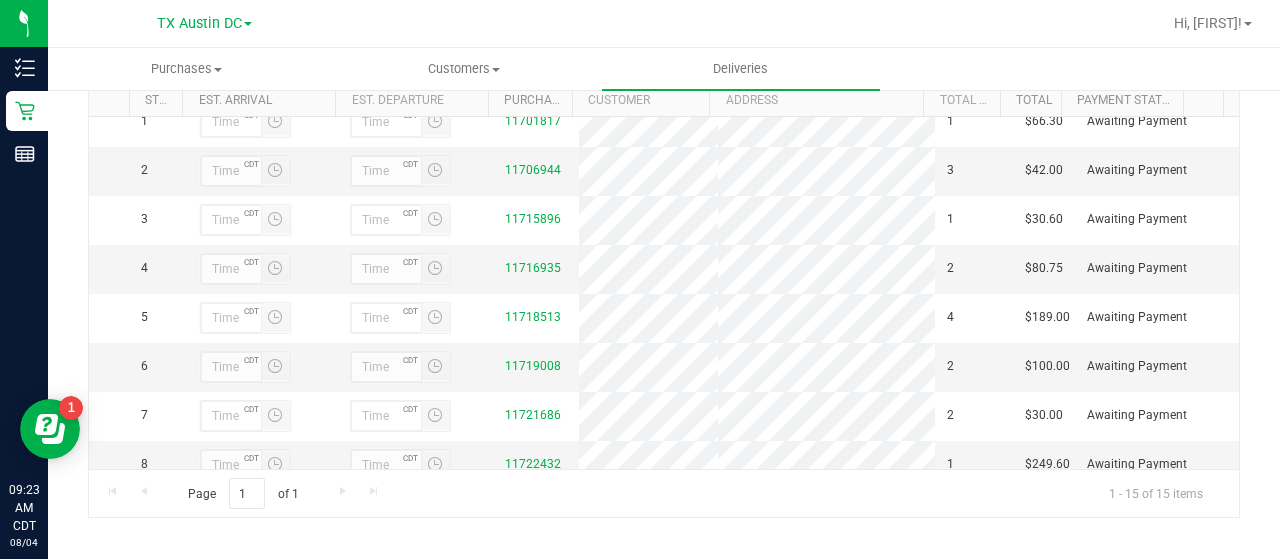 scroll, scrollTop: 0, scrollLeft: 0, axis: both 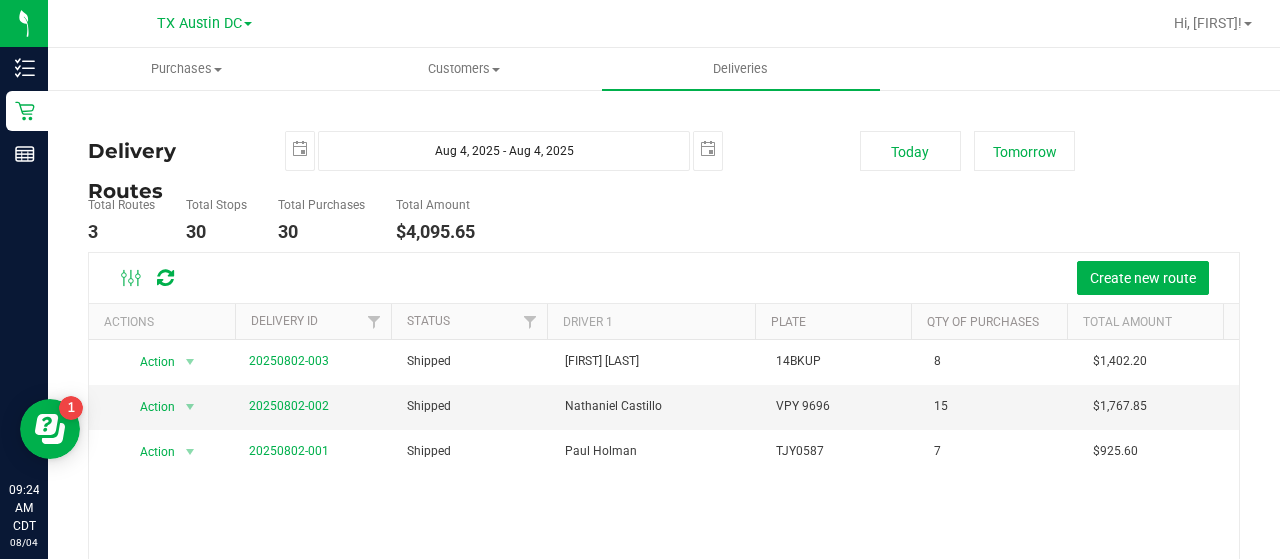 click on "Action Action View Delivery
[SHIPMENT ID]
Shipped Miles  Koch 14BKUP 8 $1,402.20
Action Action View Delivery
[SHIPMENT ID]
Shipped Nathaniel Castillo VPY 9696 15 $1,767.85
Action Action View Delivery
[SHIPMENT ID]
Shipped Paul Holman TJY0587 7 $925.60" at bounding box center (664, 516) 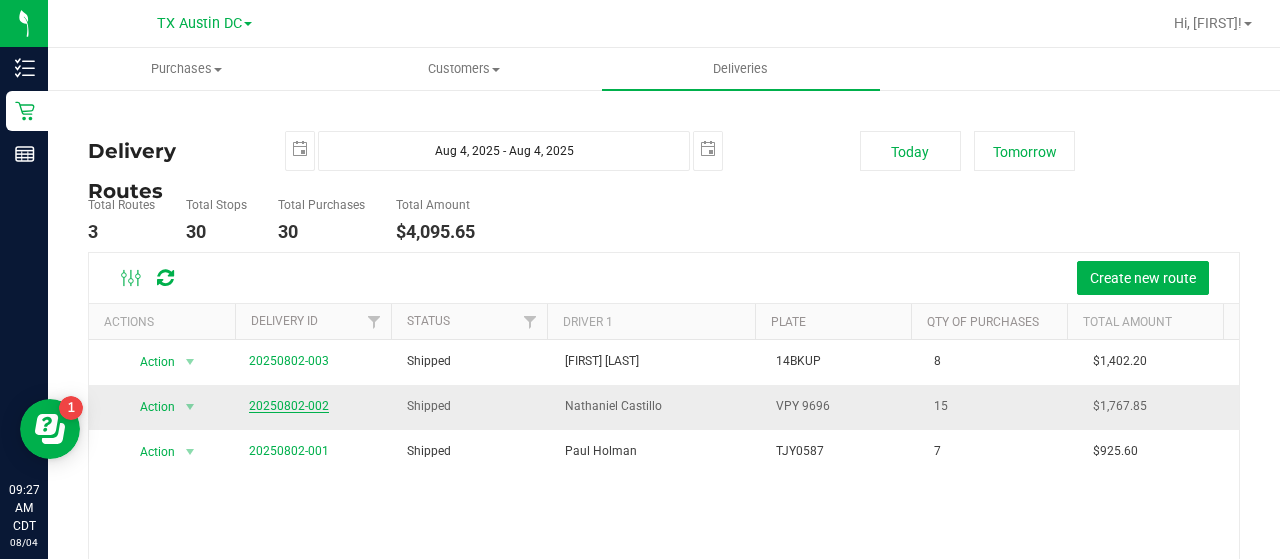 click on "20250802-002" at bounding box center (289, 406) 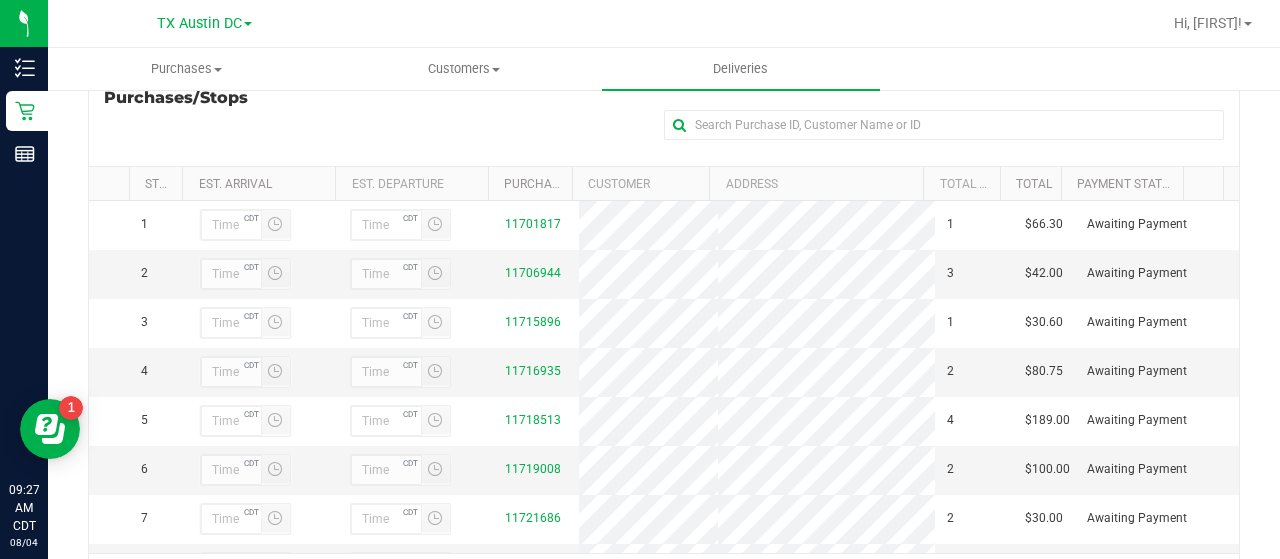 scroll, scrollTop: 316, scrollLeft: 0, axis: vertical 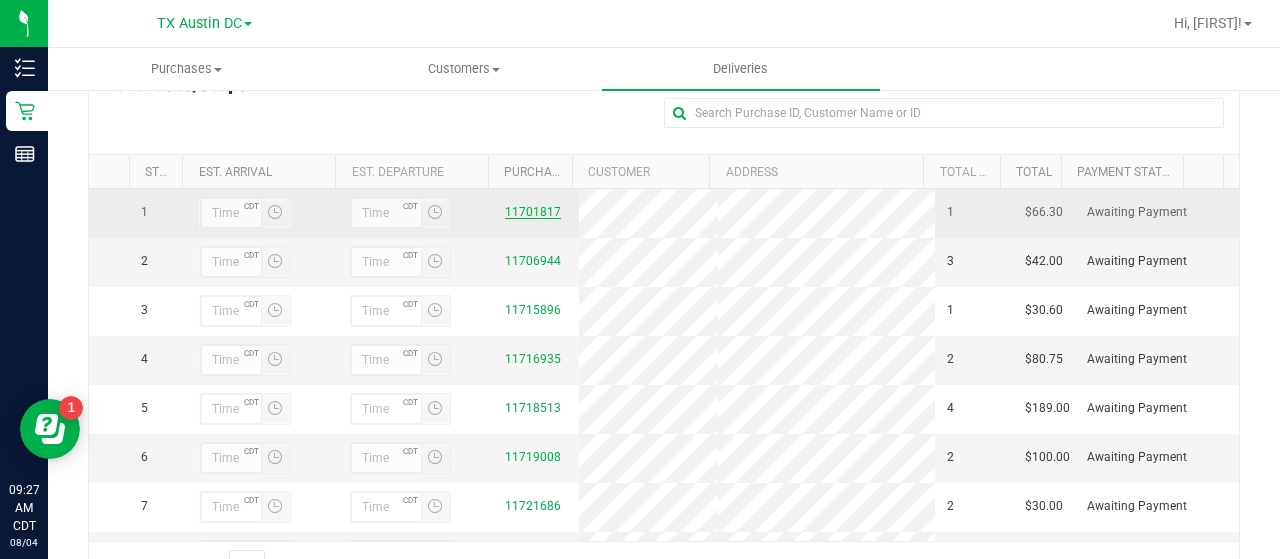 click on "11701817" at bounding box center [533, 212] 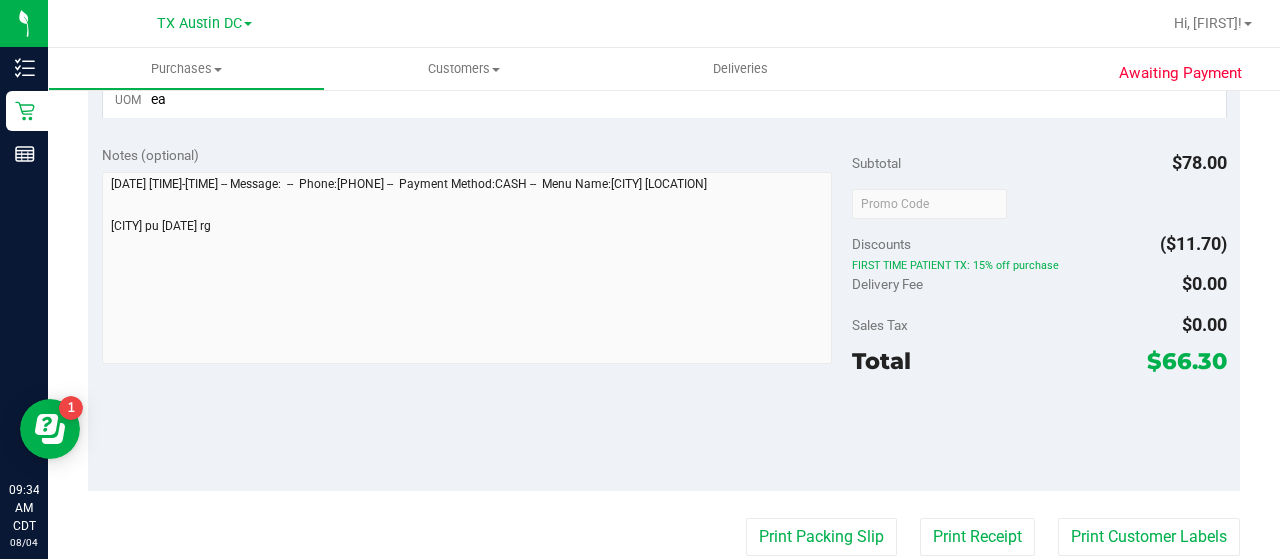 scroll, scrollTop: 0, scrollLeft: 0, axis: both 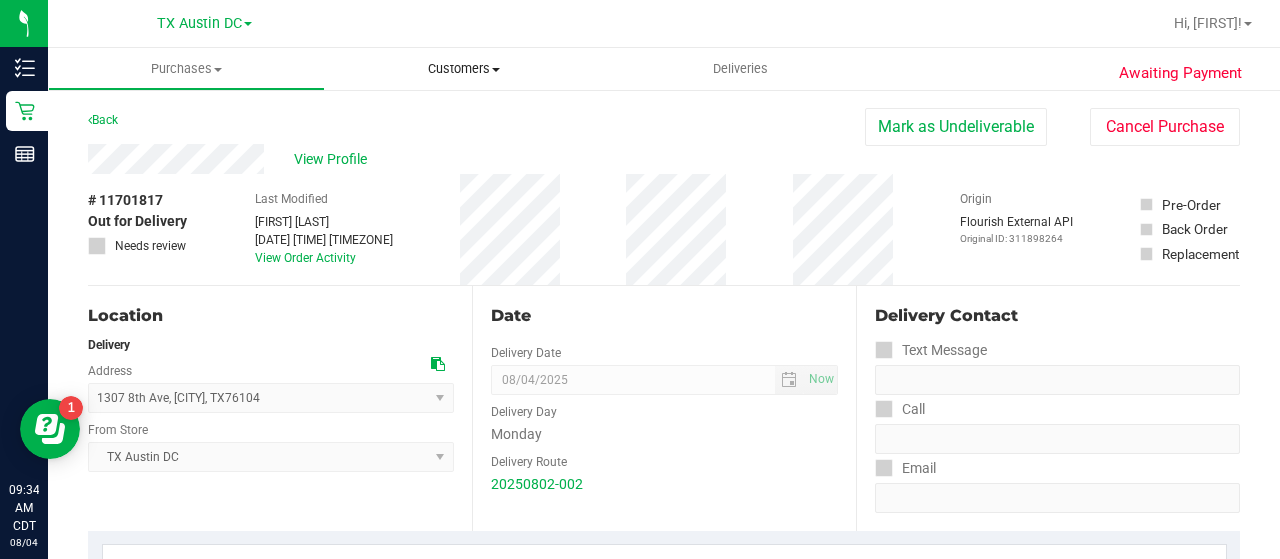 click on "Customers
All customers
Add a new customer
All physicians" at bounding box center [463, 69] 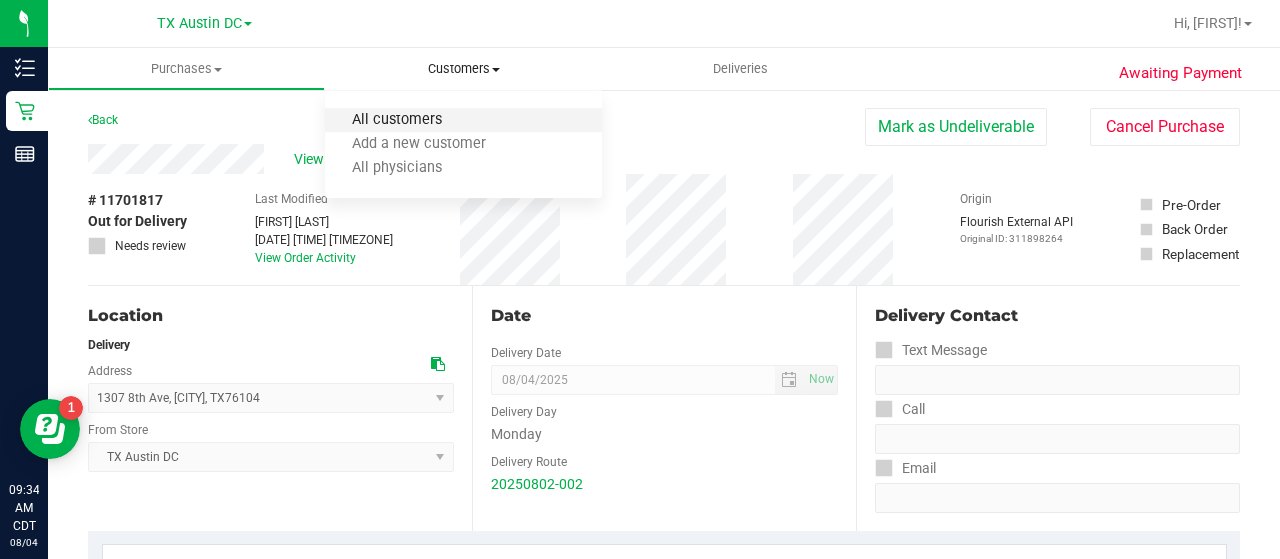 click on "All customers" at bounding box center (397, 120) 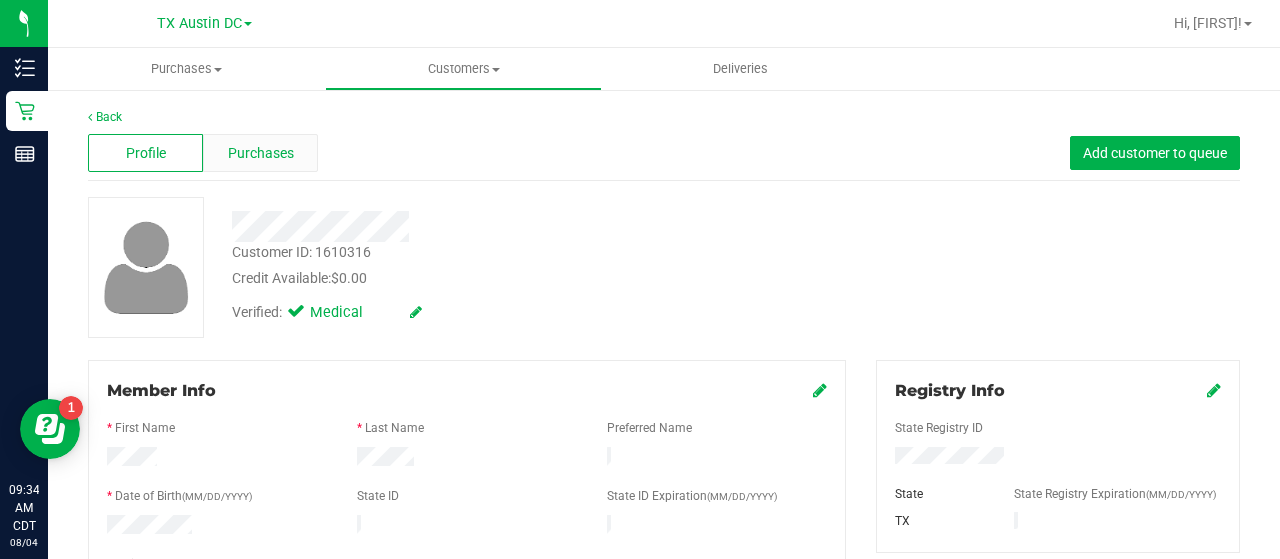 click on "Purchases" at bounding box center (260, 153) 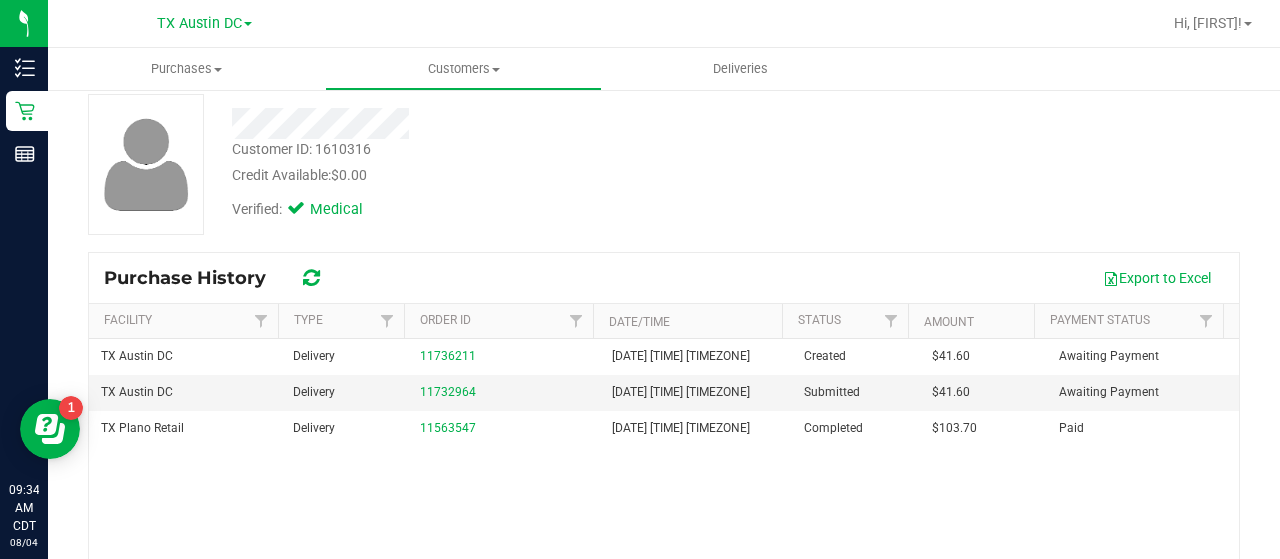 scroll, scrollTop: 120, scrollLeft: 0, axis: vertical 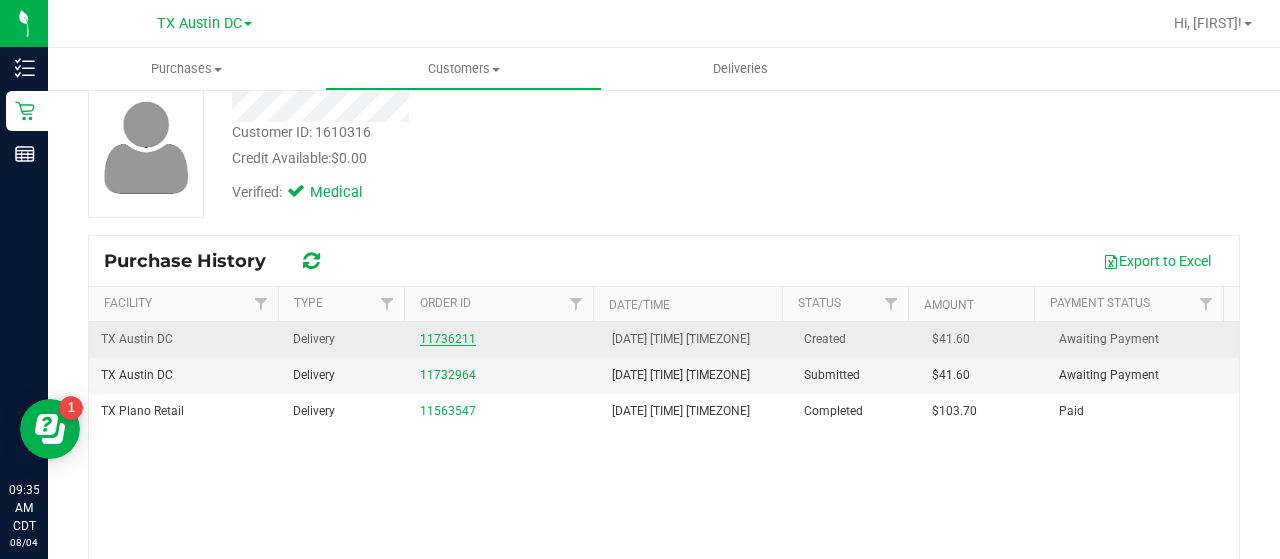 click on "11736211" at bounding box center [448, 339] 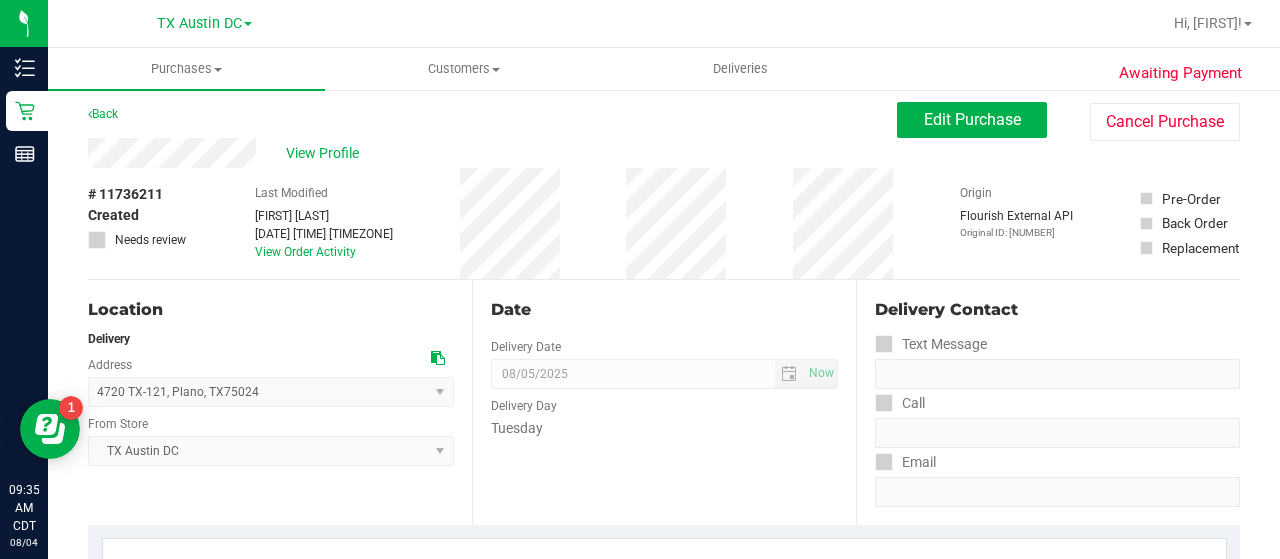 scroll, scrollTop: 0, scrollLeft: 0, axis: both 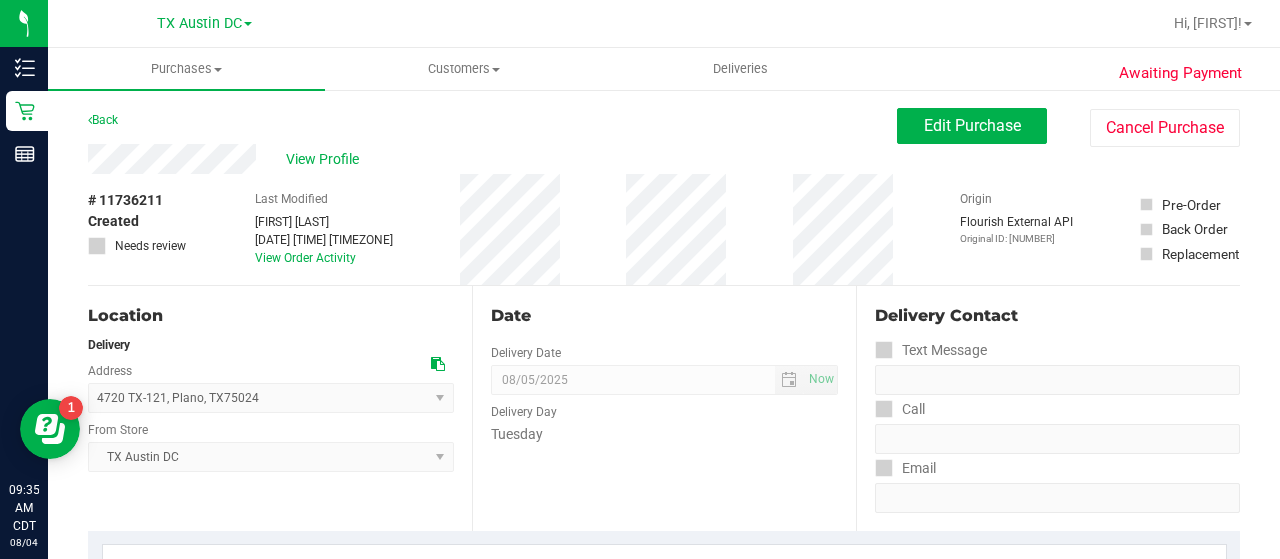 click on "Last Modified
[FIRST] [LAST]
[DATE] [TIME] [TIMEZONE]
View Order Activity" at bounding box center [324, 229] 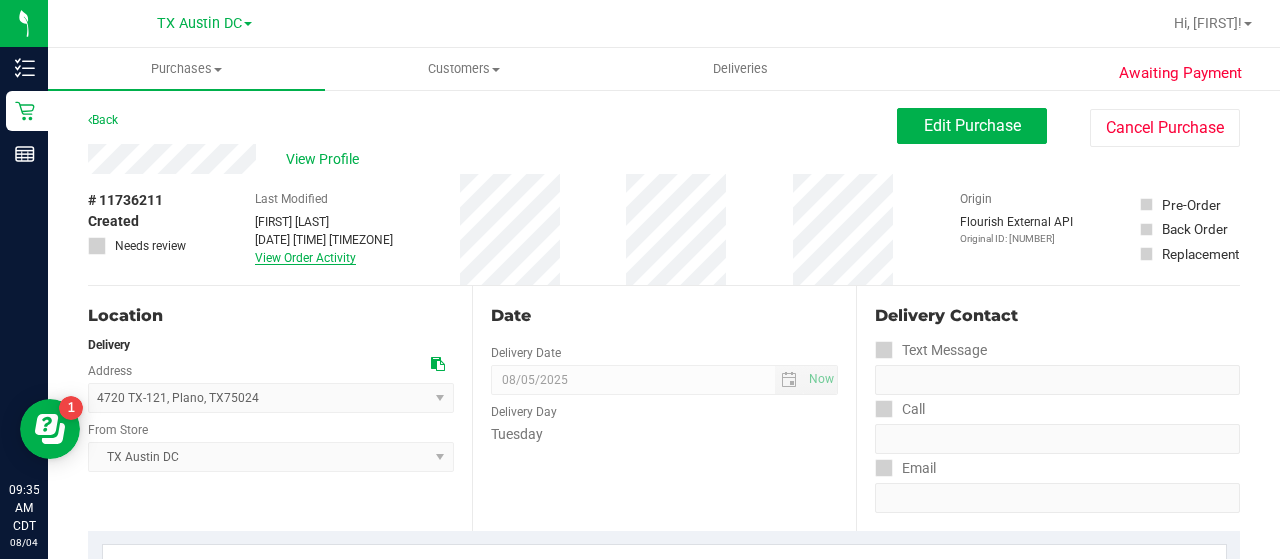 click on "View Order Activity" at bounding box center [305, 258] 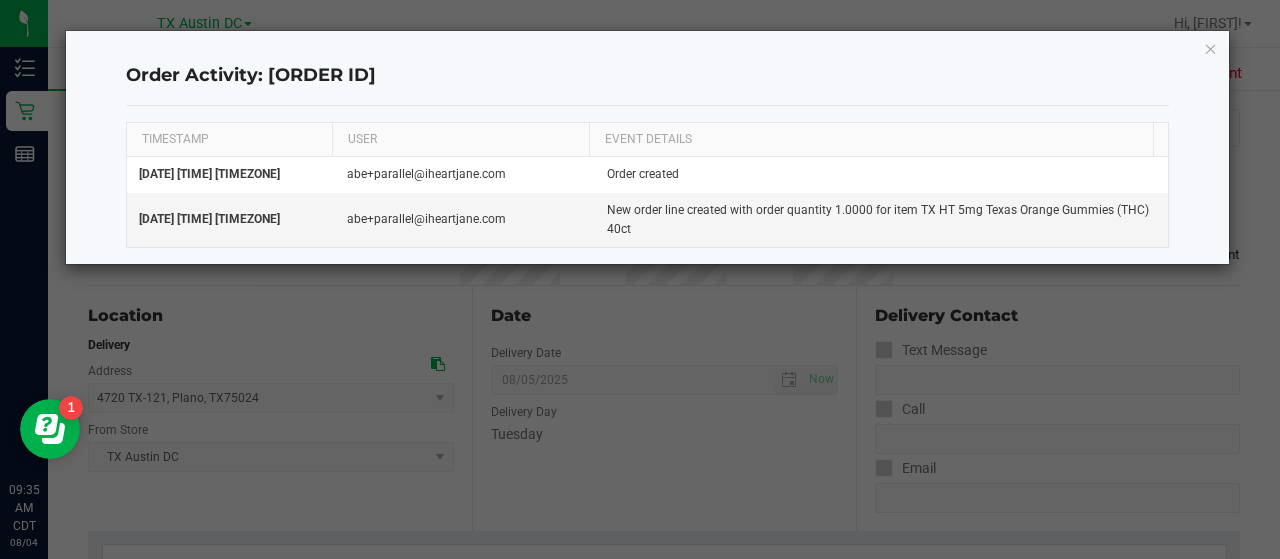 click on "TIMESTAMP USER EVENT DETAILS  [DATE] [TIME] [TIMEZONE]   [EMAIL]   Order created   [DATE] [TIME] [TIMEZONE]   [EMAIL]   New order line created with order quantity 1.0000 for item [PRODUCT_NAME]" 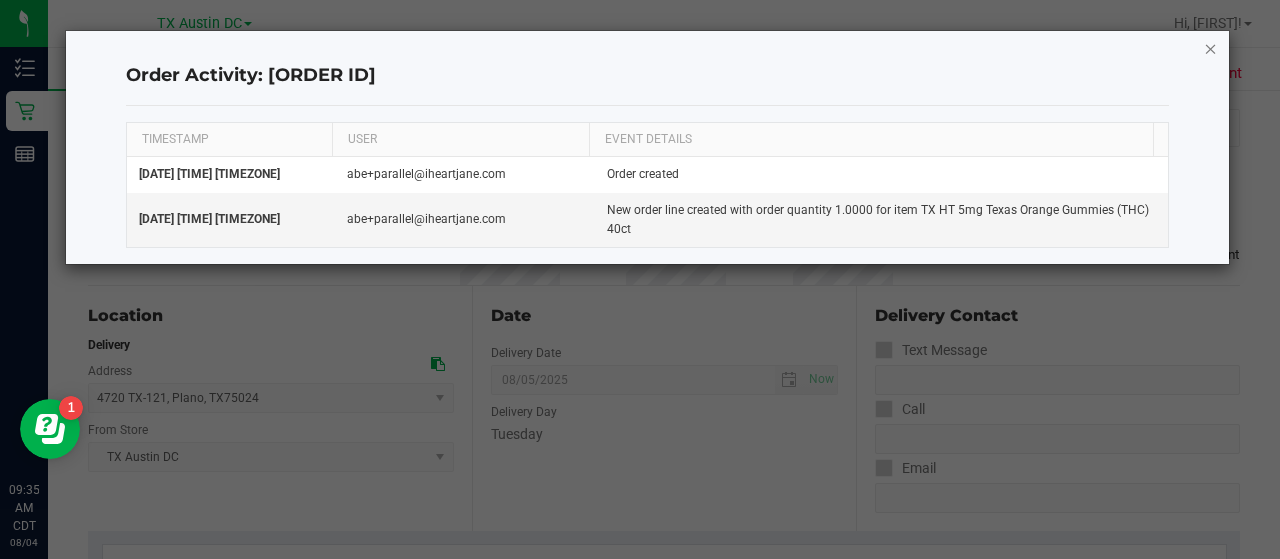 click 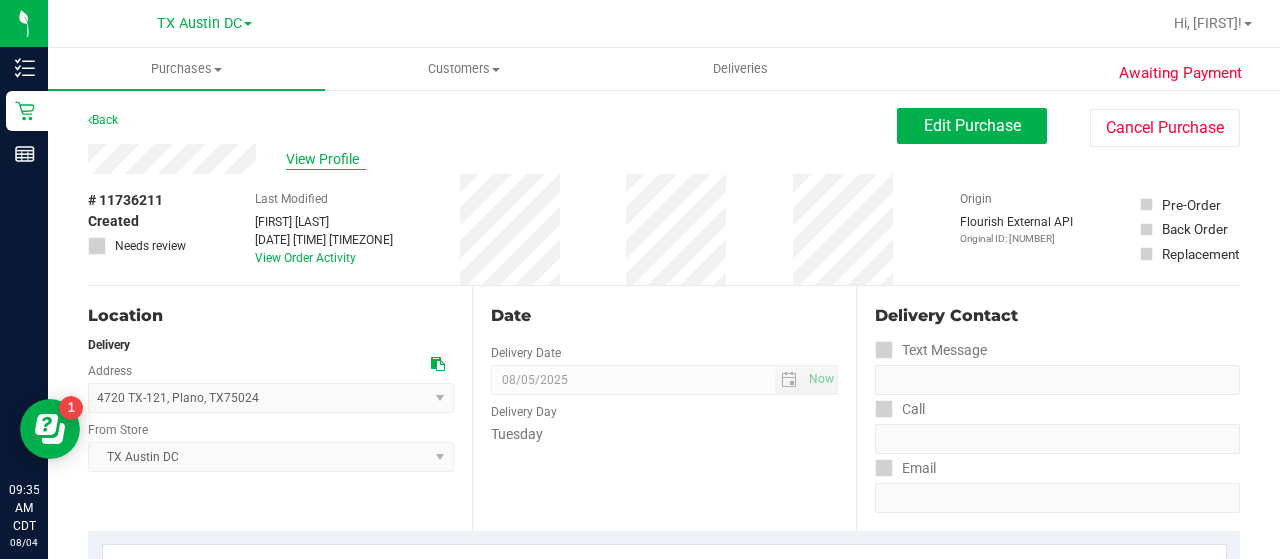 click on "View Profile" at bounding box center (326, 159) 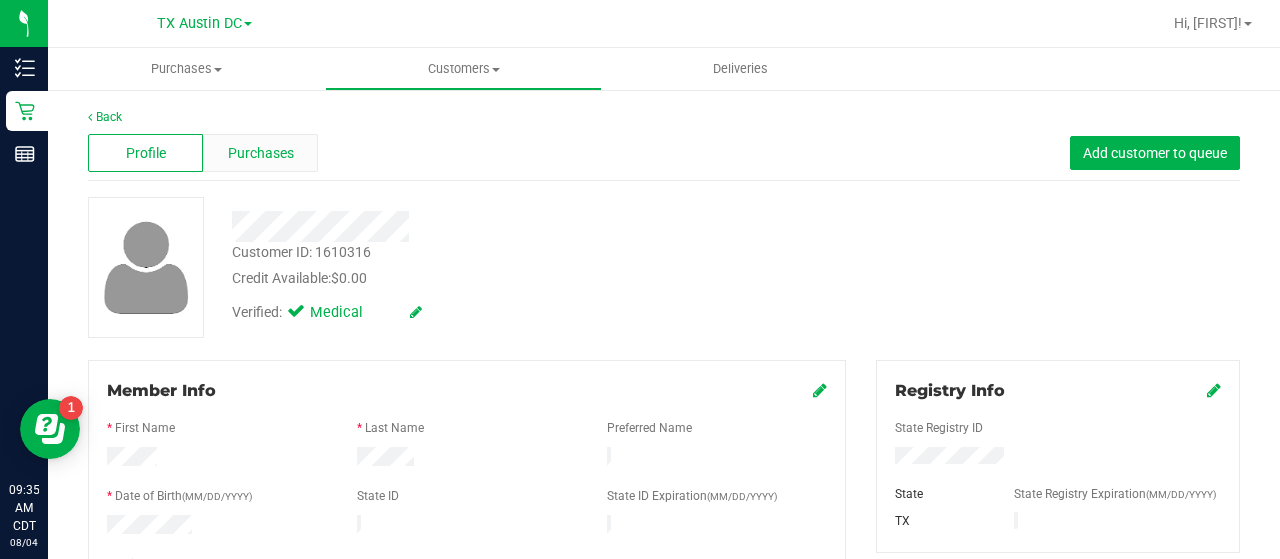 click on "Purchases" at bounding box center [261, 153] 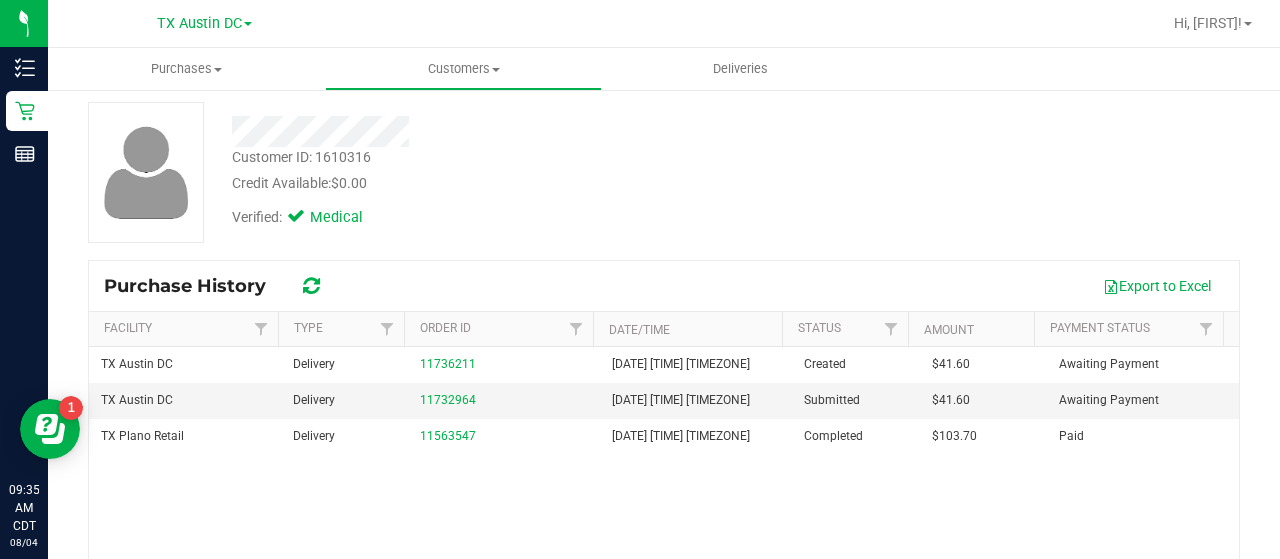 scroll, scrollTop: 97, scrollLeft: 0, axis: vertical 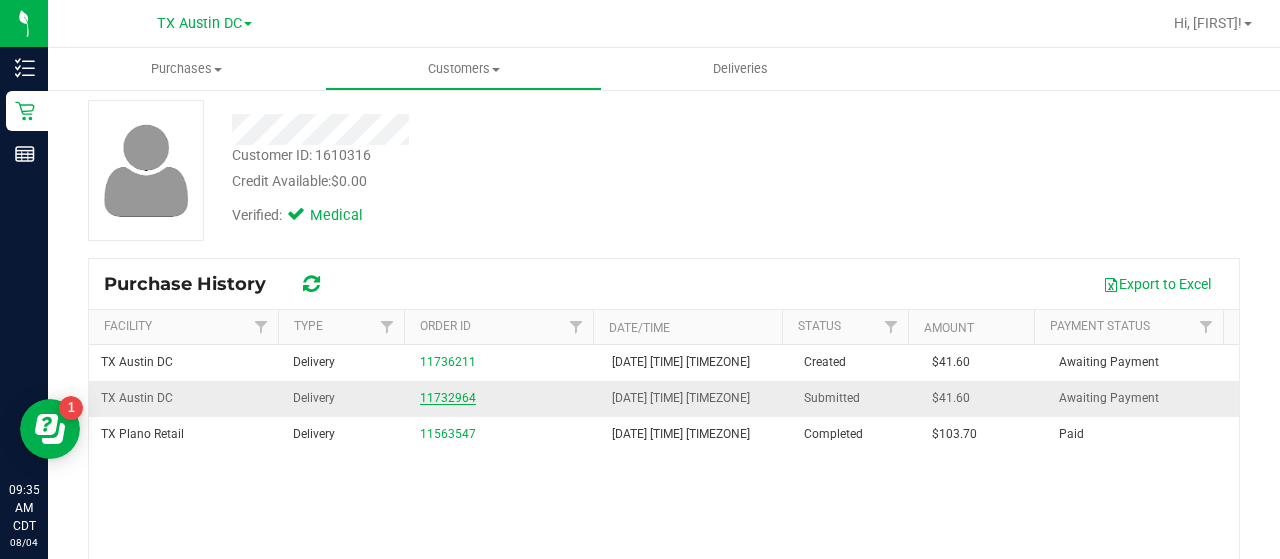 click on "11732964" at bounding box center (448, 398) 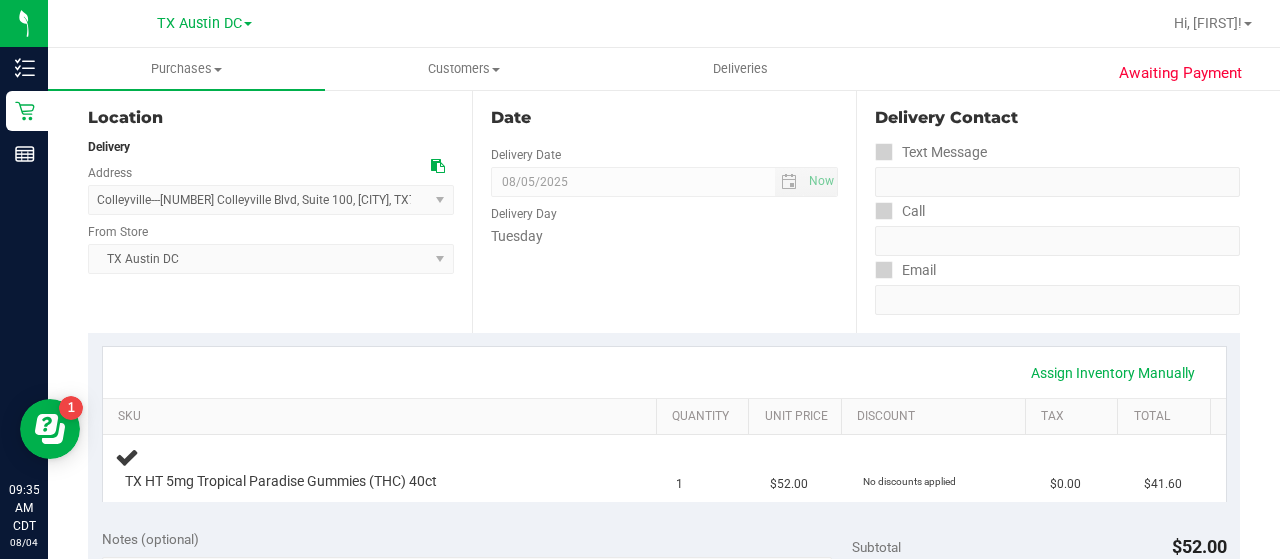 scroll, scrollTop: 0, scrollLeft: 0, axis: both 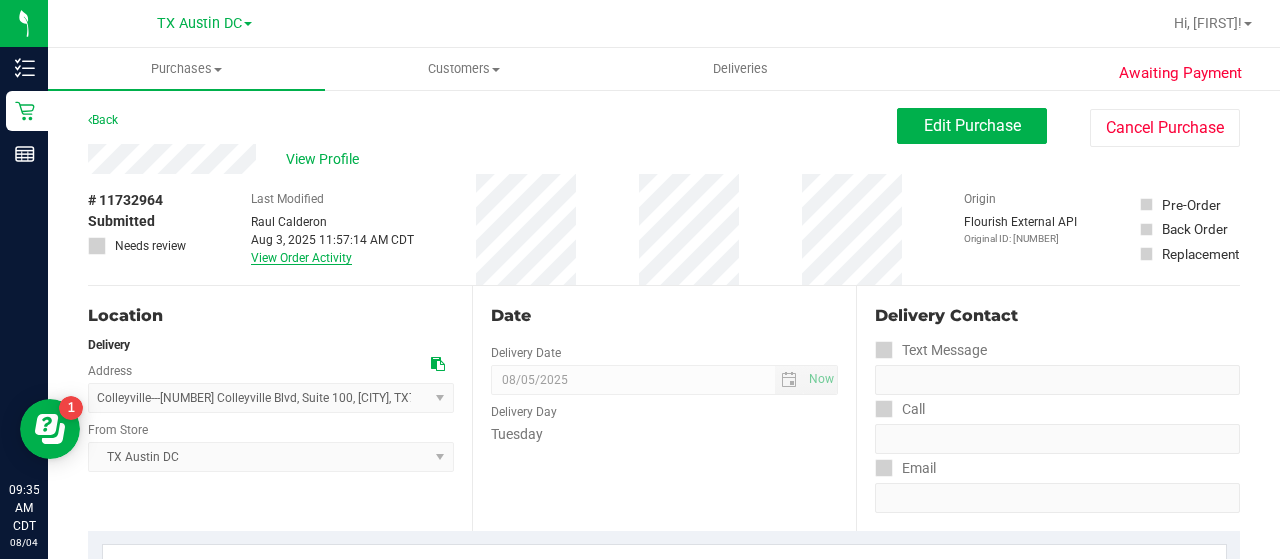 click on "View Order Activity" at bounding box center (301, 258) 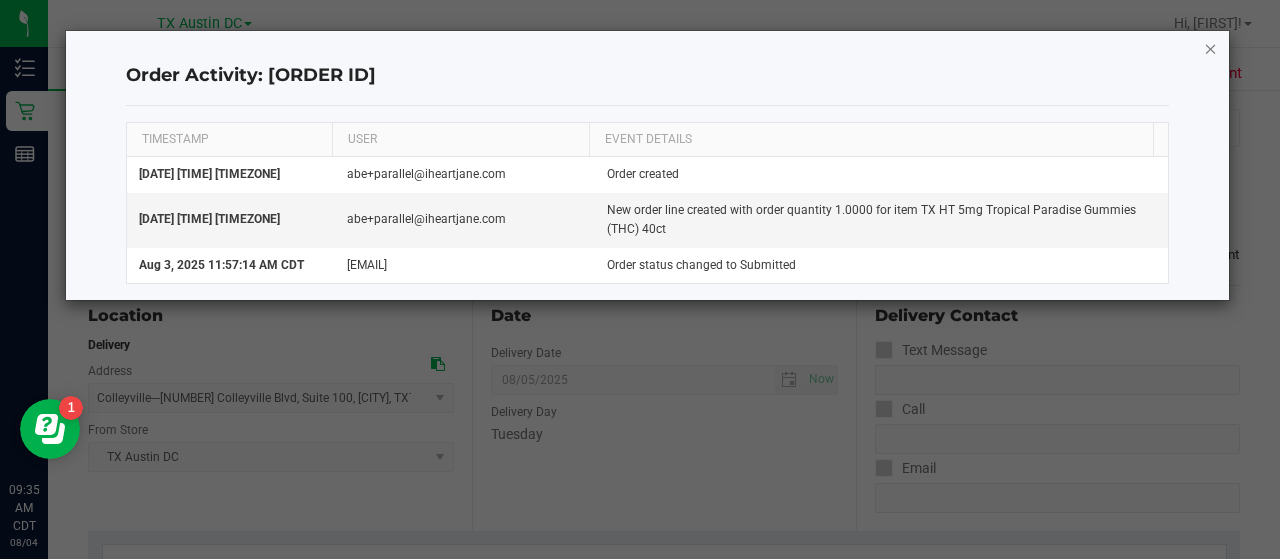 click 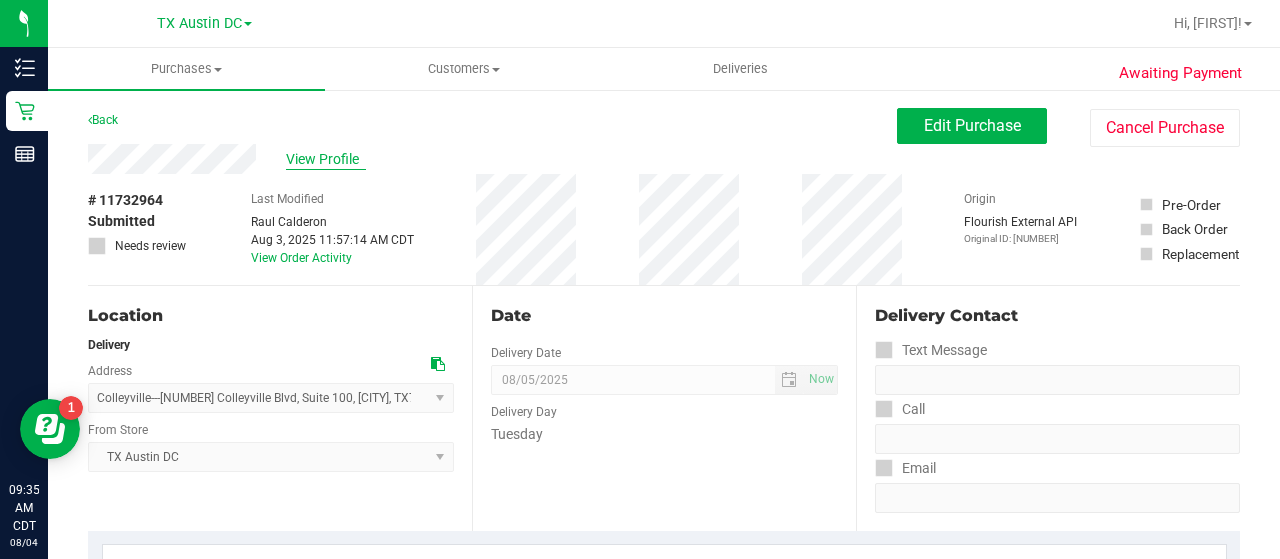 click on "View Profile" at bounding box center (326, 159) 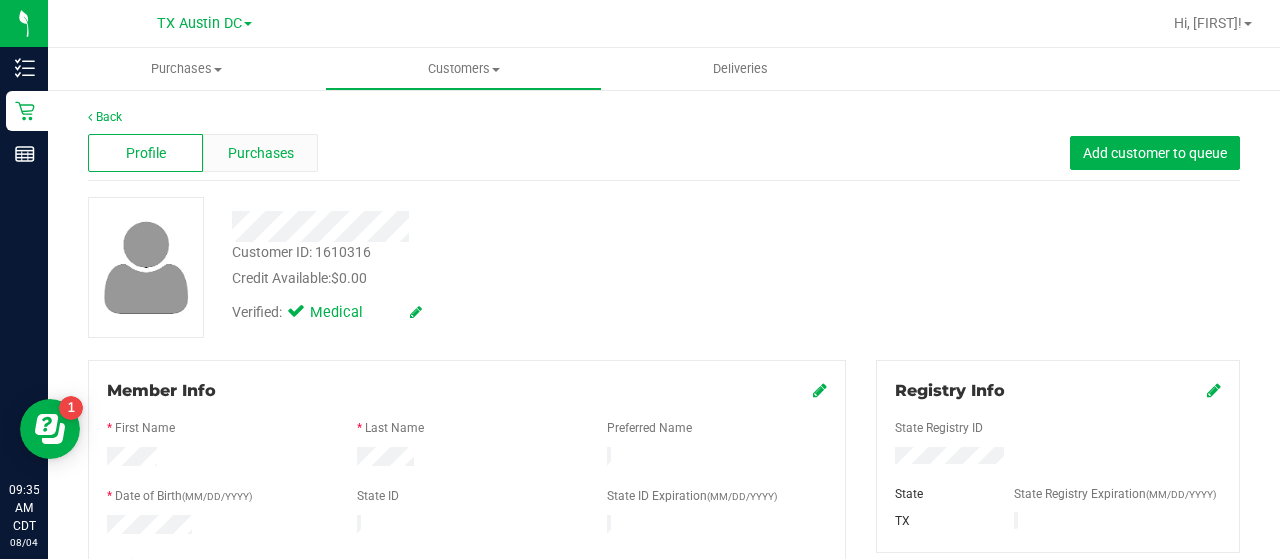 click on "Purchases" at bounding box center (260, 153) 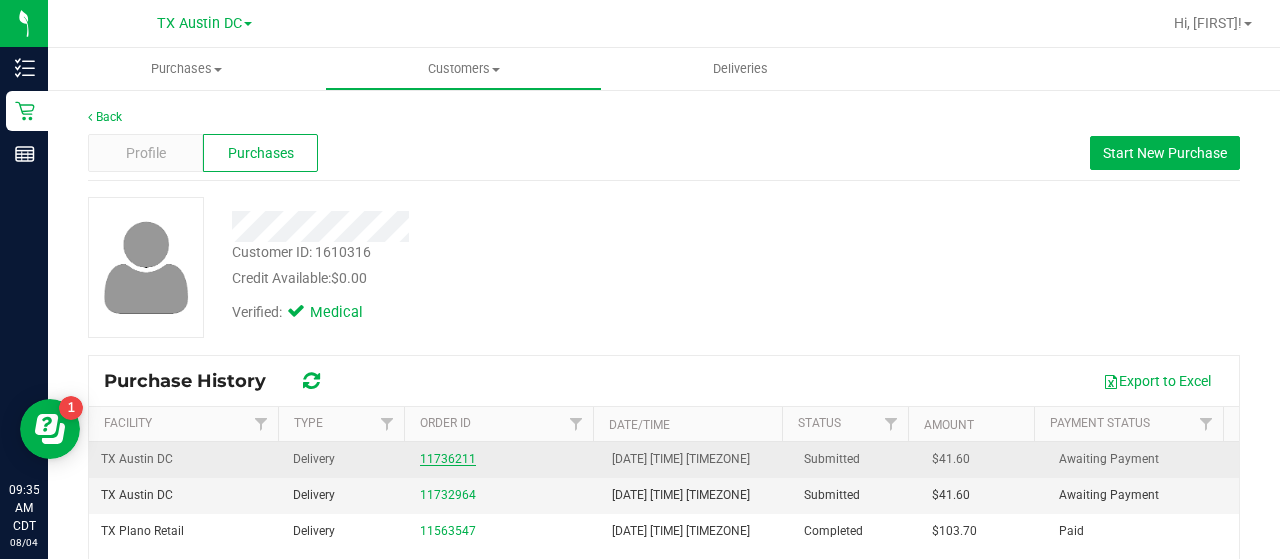 click on "11736211" at bounding box center (448, 459) 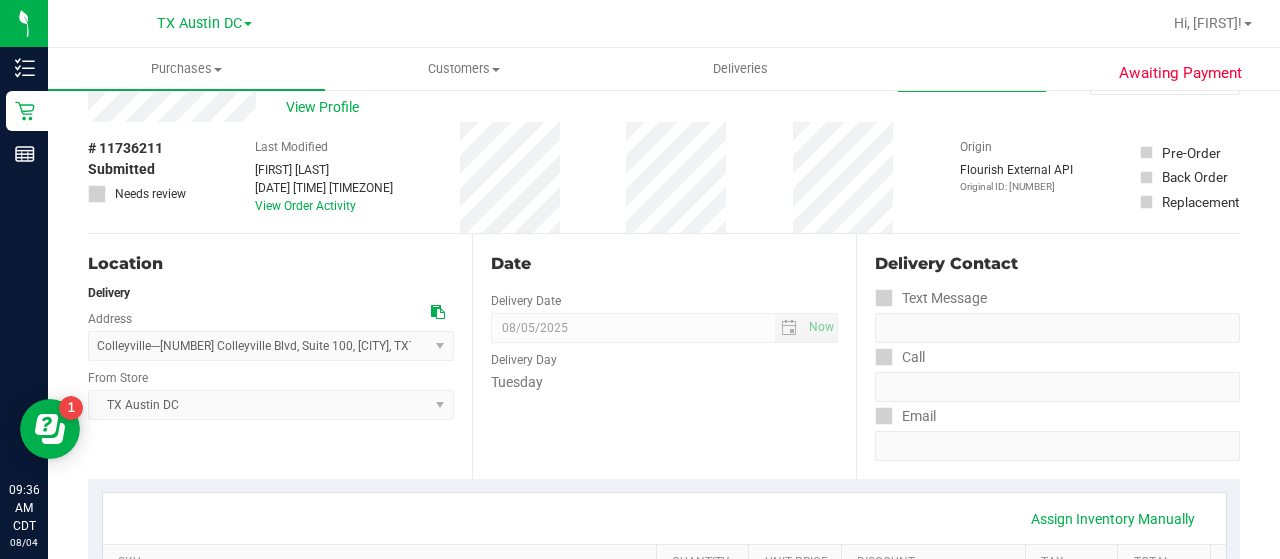 scroll, scrollTop: 47, scrollLeft: 0, axis: vertical 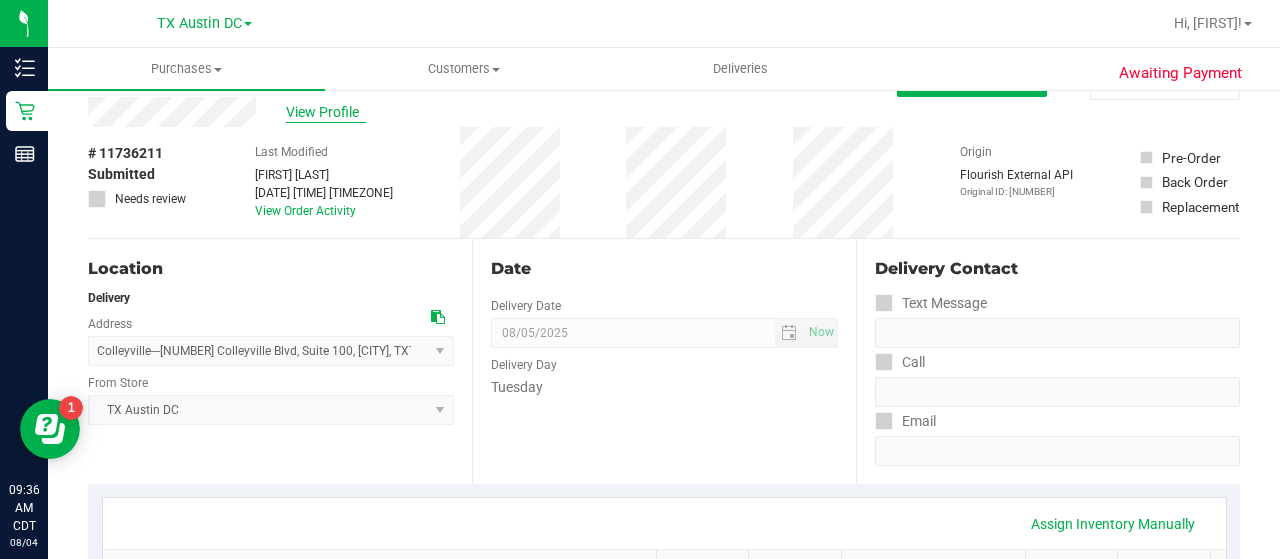 click on "View Profile" at bounding box center [326, 112] 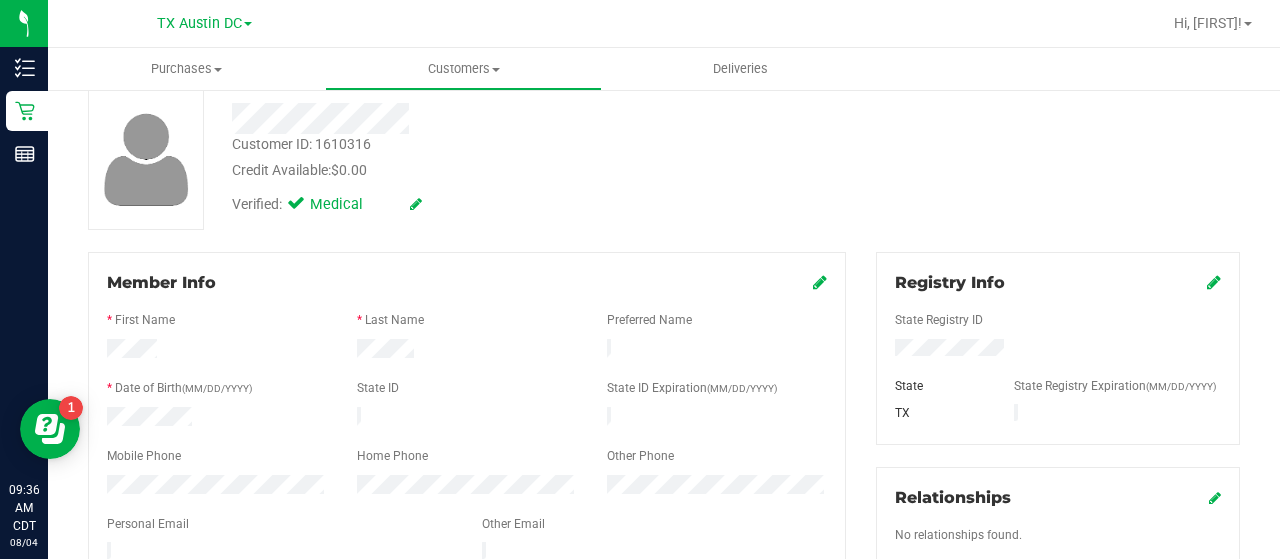 scroll, scrollTop: 0, scrollLeft: 0, axis: both 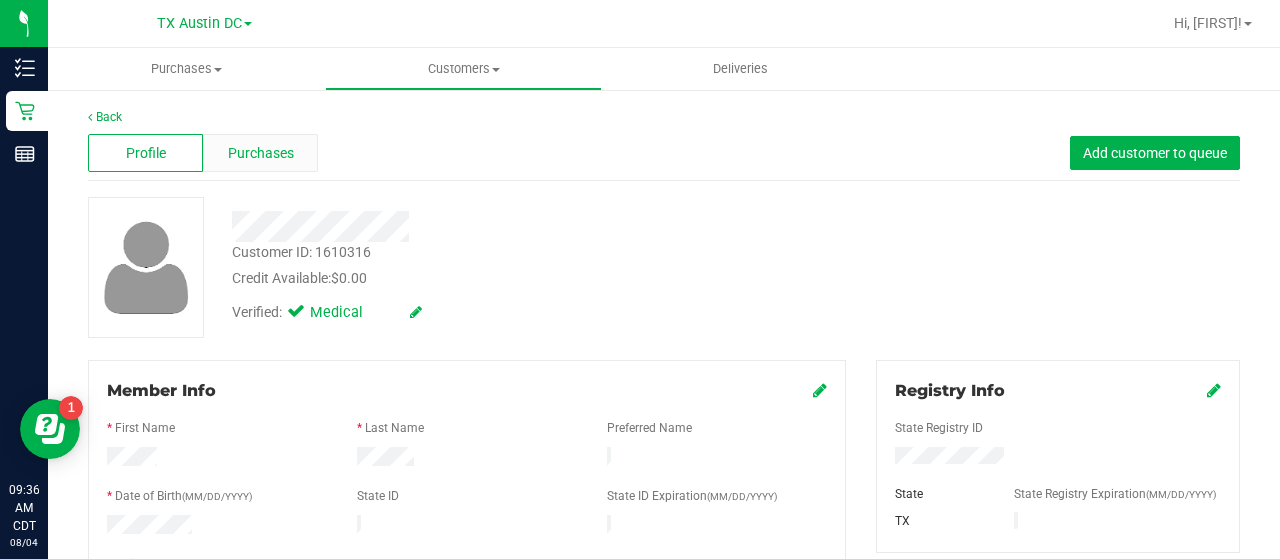 click on "Purchases" at bounding box center (261, 153) 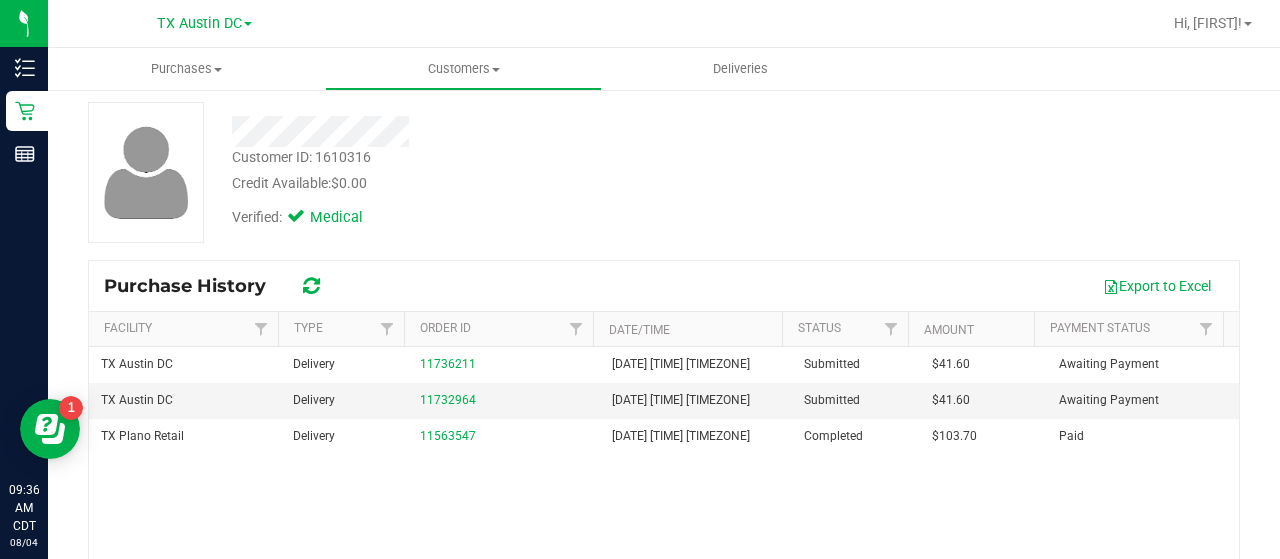 scroll, scrollTop: 98, scrollLeft: 0, axis: vertical 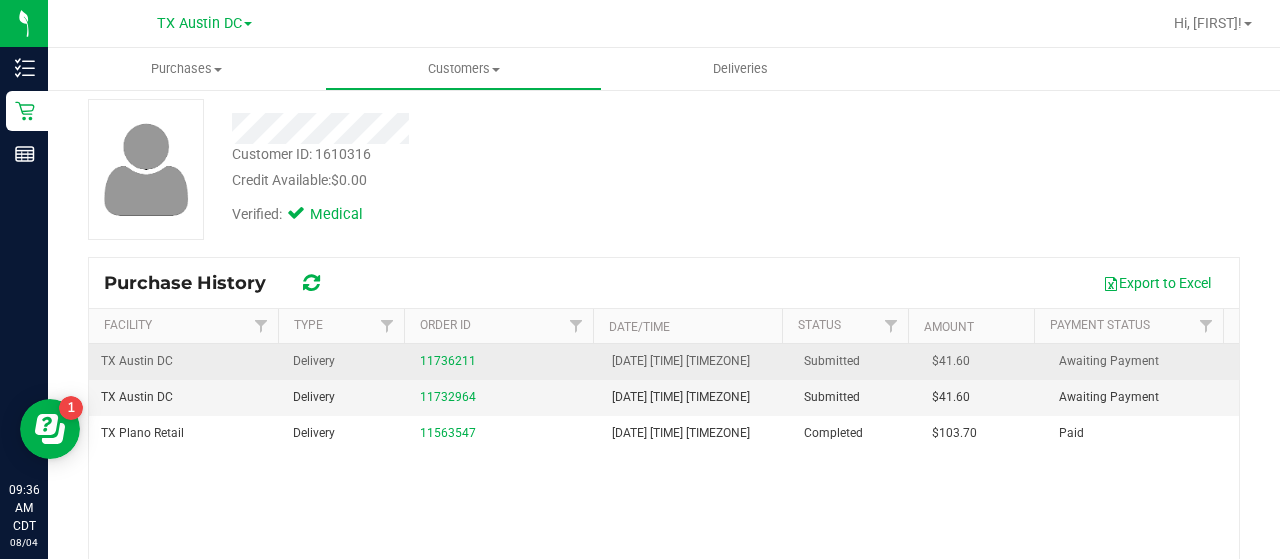 click on "11736211" at bounding box center (504, 362) 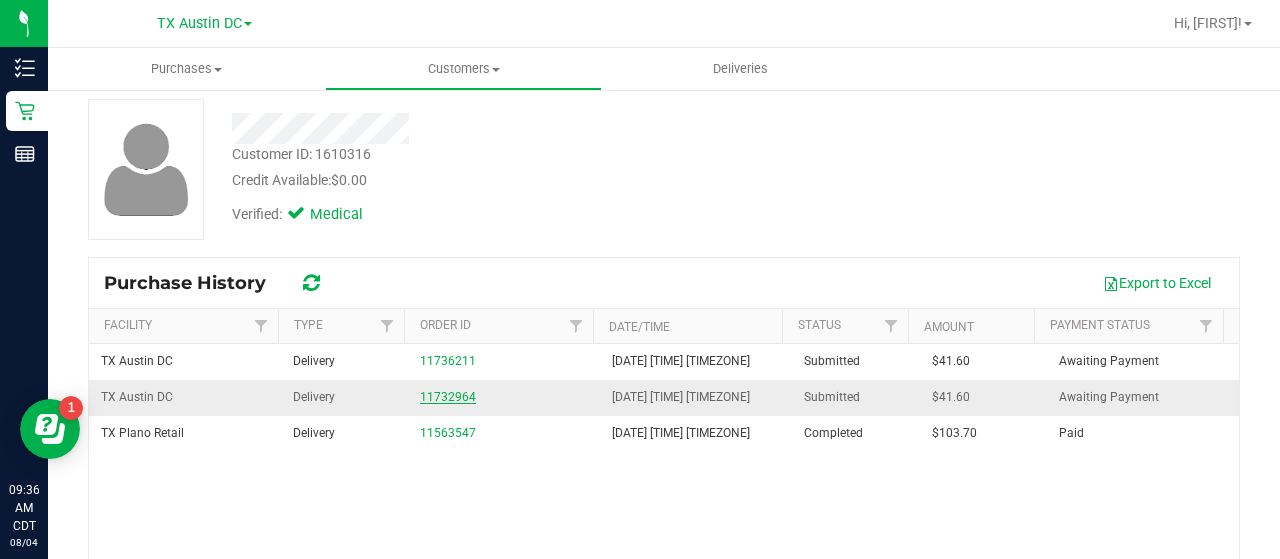click on "11732964" at bounding box center (448, 397) 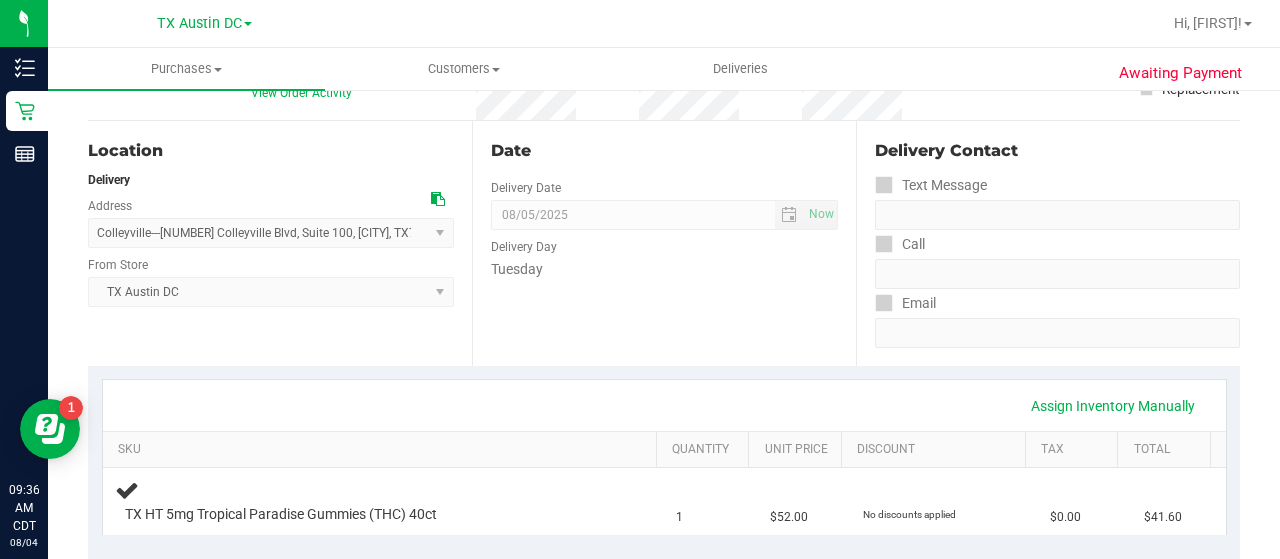 scroll, scrollTop: 0, scrollLeft: 0, axis: both 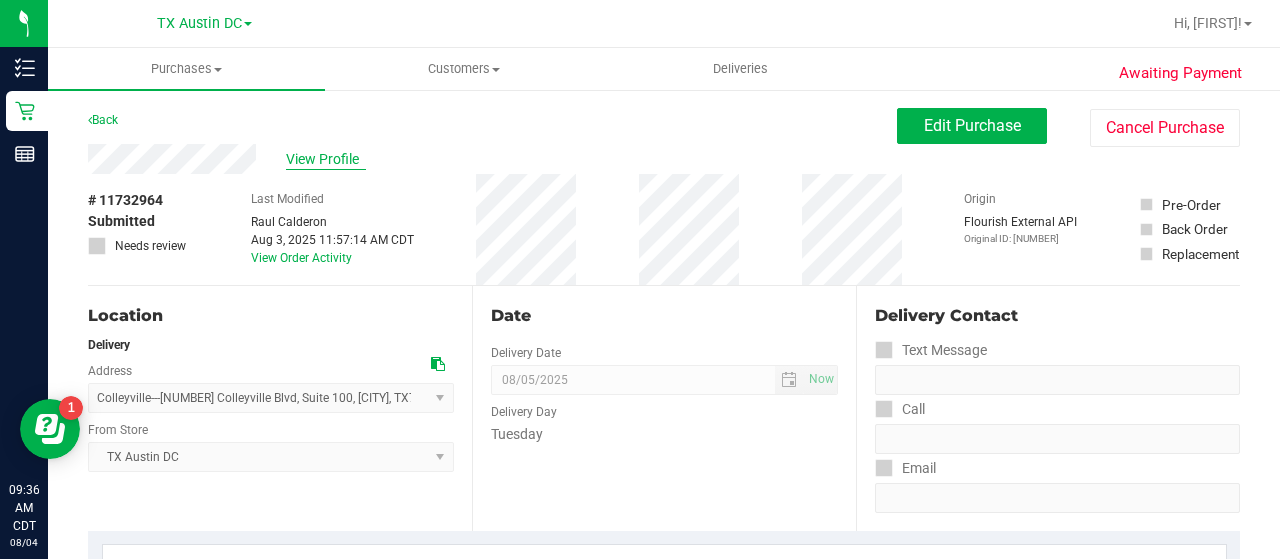 click on "View Profile" at bounding box center (326, 159) 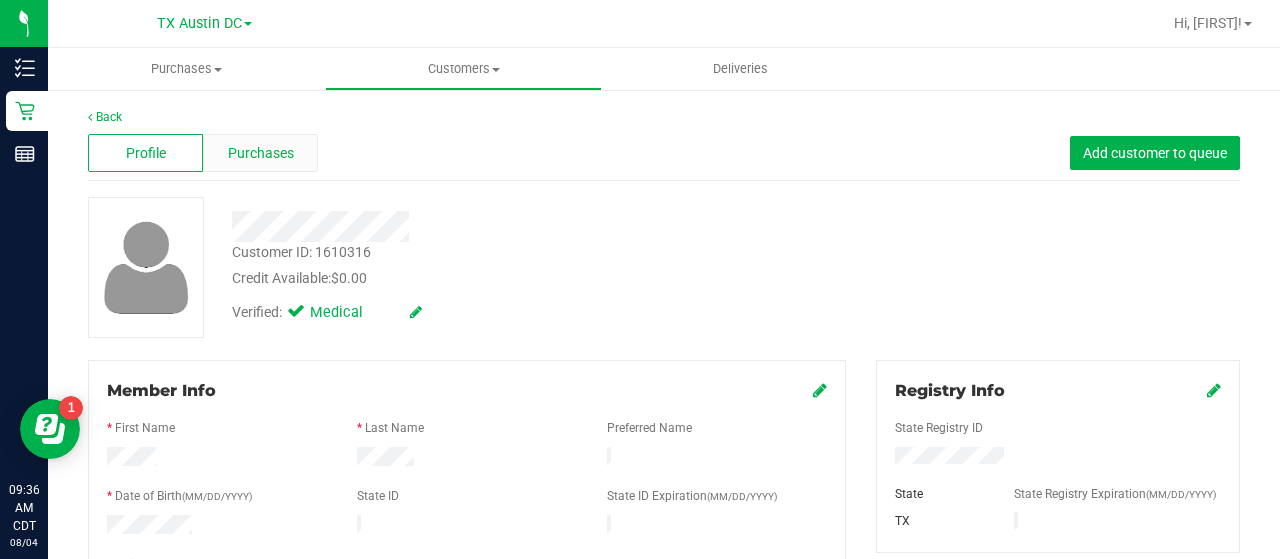 click on "Purchases" at bounding box center (261, 153) 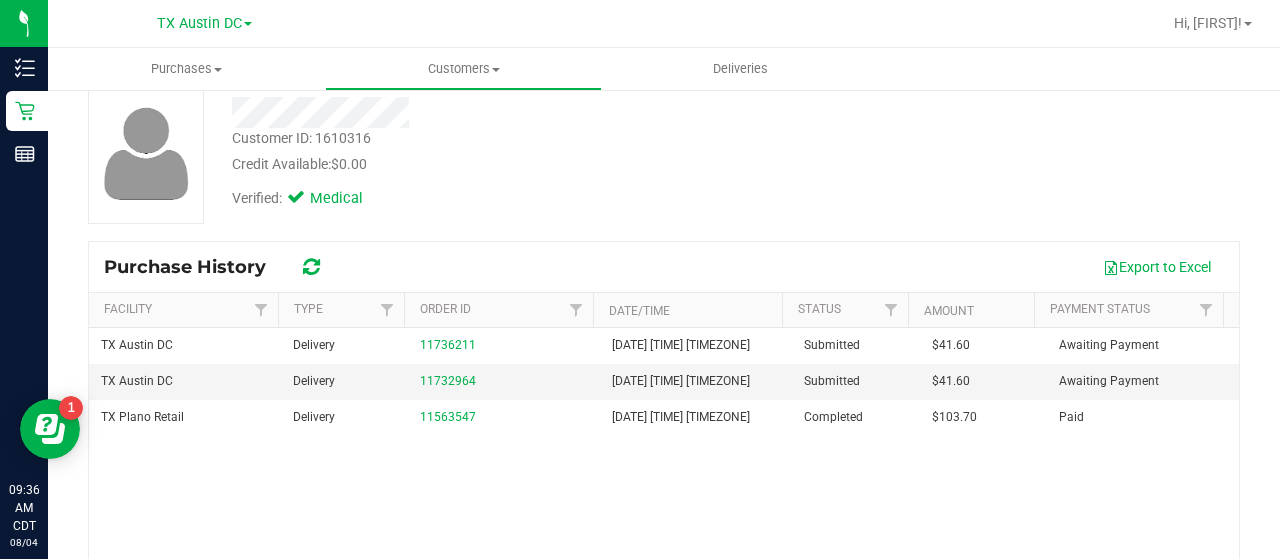 scroll, scrollTop: 118, scrollLeft: 0, axis: vertical 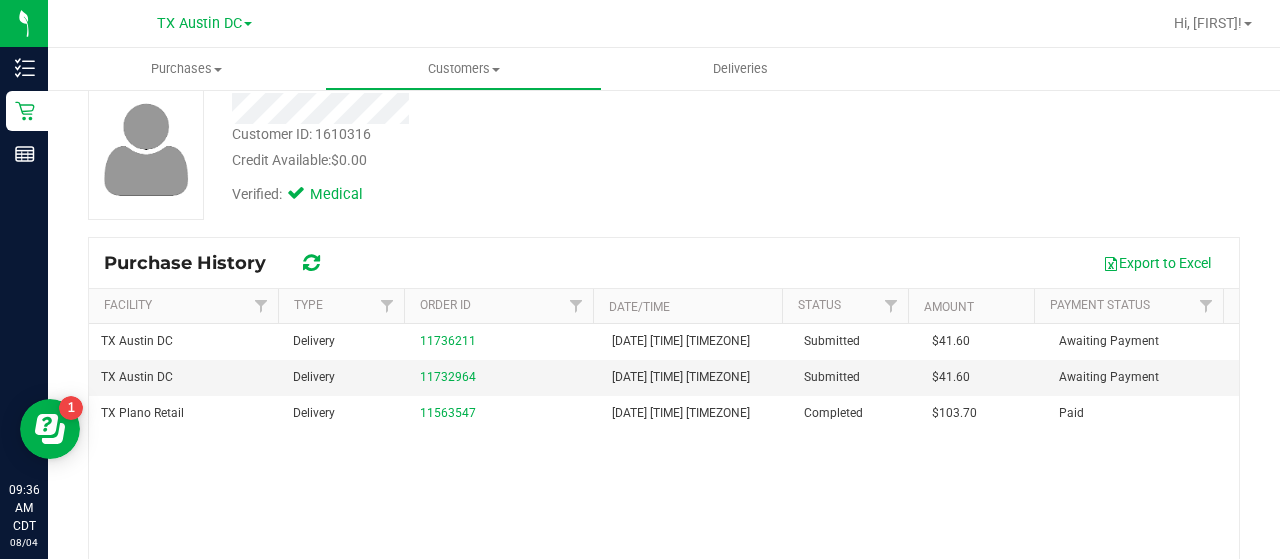 click on "[CITY] DC Delivery
[NUMBER]
[DATE] [TIME] Submitted
[PRICE]
Awaiting Payment [CITY] DC Delivery
[NUMBER]
[DATE] [TIME] Submitted
[PRICE]
Awaiting Payment [CITY] Retail Delivery
[NUMBER]
[DATE] [TIME] Completed
[PRICE]
Paid" at bounding box center (664, 500) 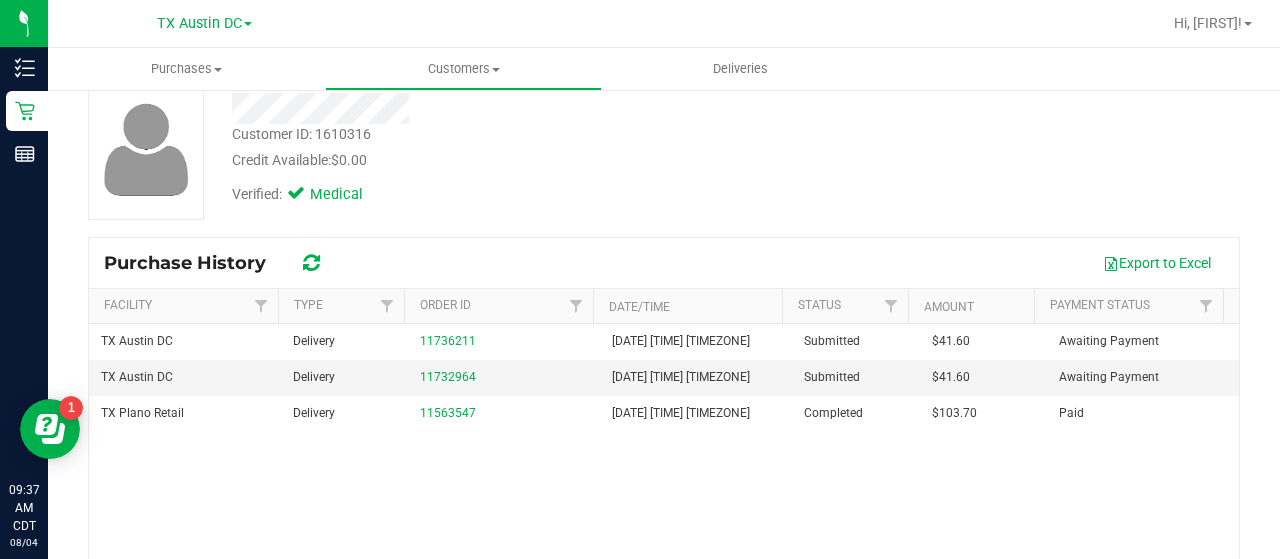 click on "[CITY] DC Delivery
[NUMBER]
[DATE] [TIME] Submitted
[PRICE]
Awaiting Payment [CITY] DC Delivery
[NUMBER]
[DATE] [TIME] Submitted
[PRICE]
Awaiting Payment [CITY] Retail Delivery
[NUMBER]
[DATE] [TIME] Completed
[PRICE]
Paid" at bounding box center (664, 500) 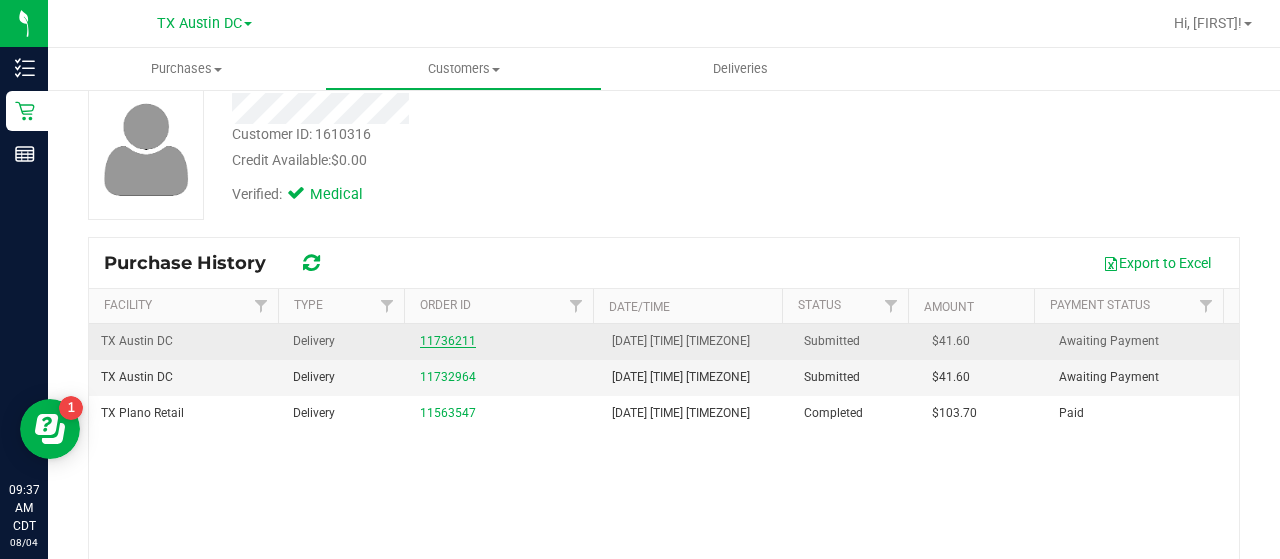 click on "11736211" at bounding box center (448, 341) 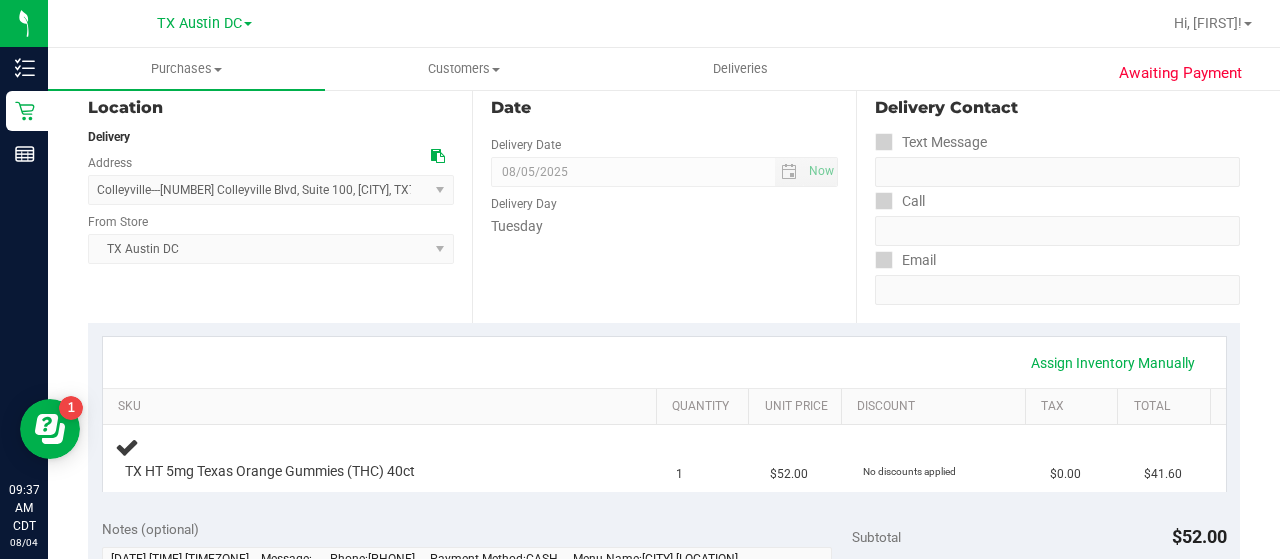 scroll, scrollTop: 0, scrollLeft: 0, axis: both 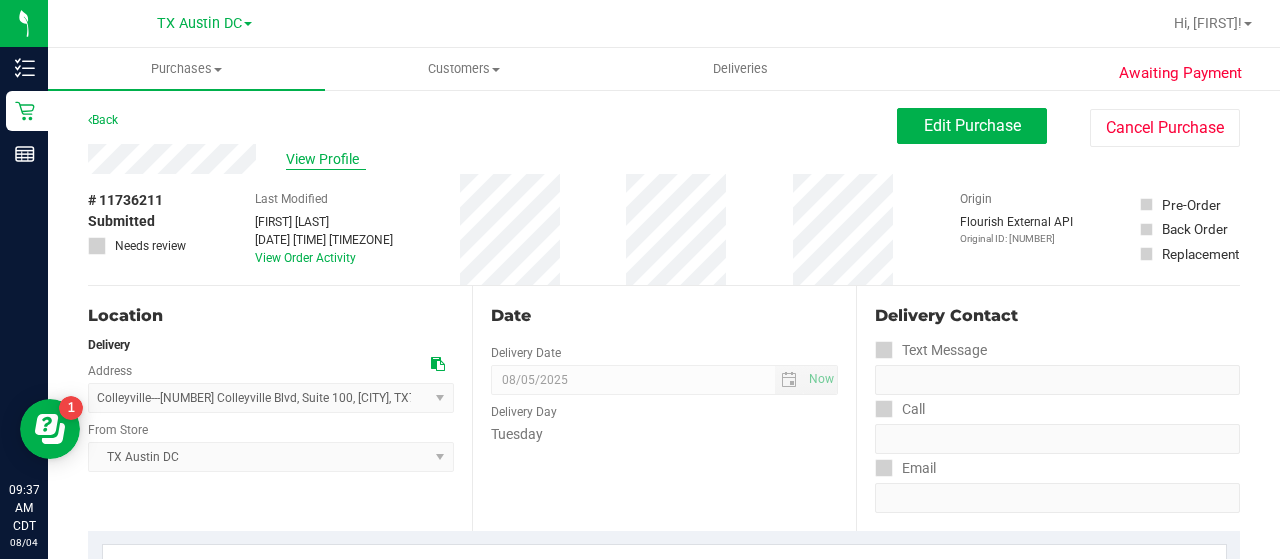 click on "View Profile" at bounding box center [326, 159] 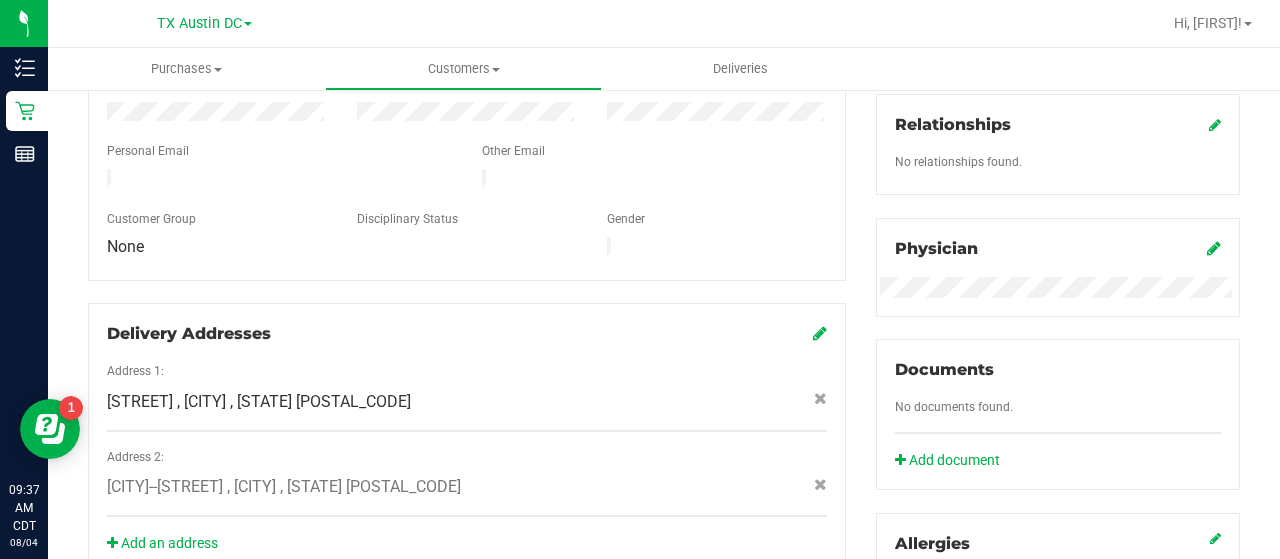 scroll, scrollTop: 0, scrollLeft: 0, axis: both 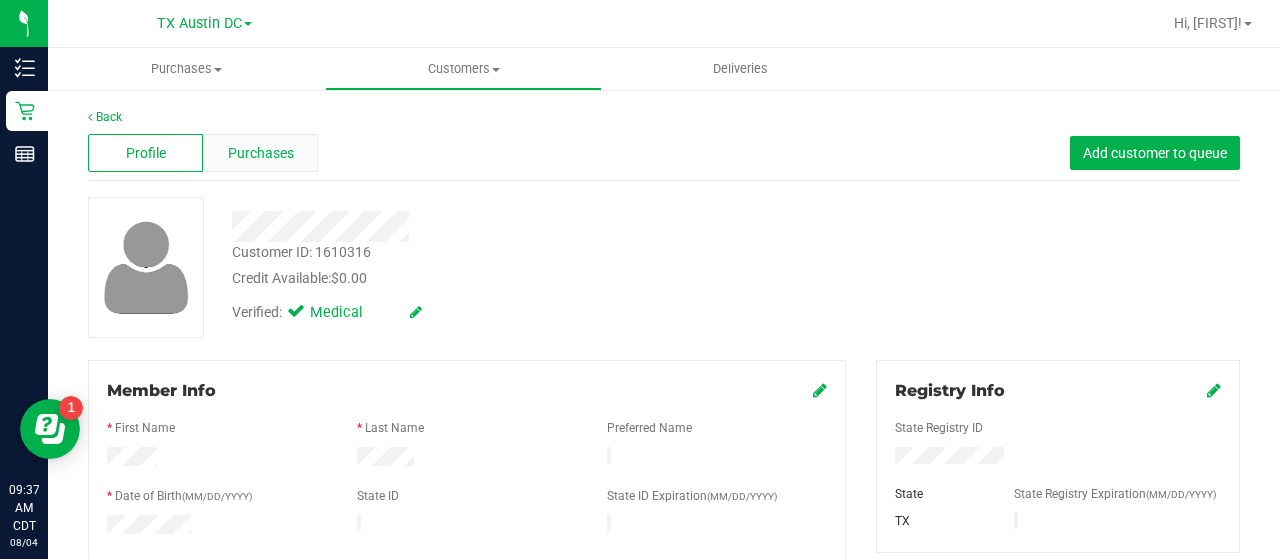 click on "Purchases" at bounding box center (261, 153) 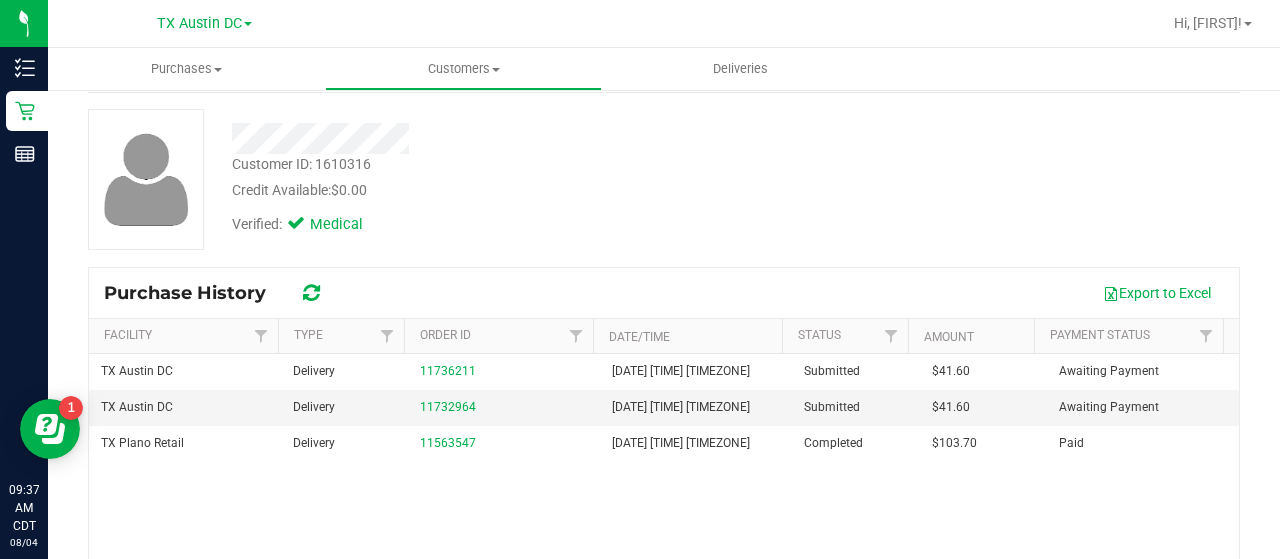 scroll, scrollTop: 98, scrollLeft: 0, axis: vertical 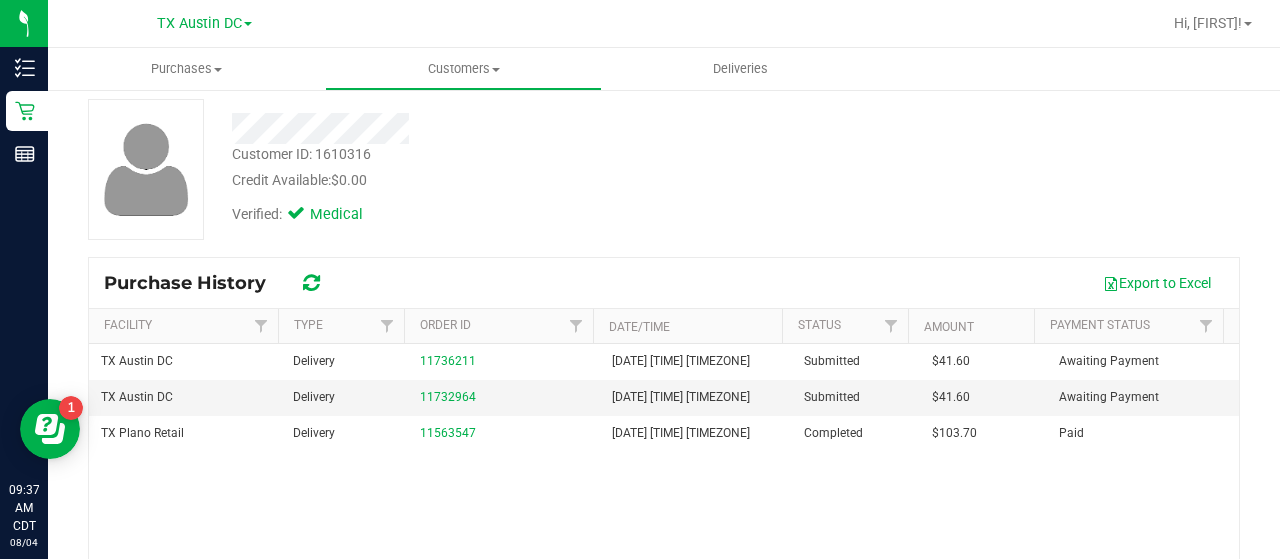 click on "[CITY] DC Delivery
[NUMBER]
[DATE] [TIME] Submitted
[PRICE]
Awaiting Payment [CITY] DC Delivery
[NUMBER]
[DATE] [TIME] Submitted
[PRICE]
Awaiting Payment [CITY] Retail Delivery
[NUMBER]
[DATE] [TIME] Completed
[PRICE]
Paid" at bounding box center [664, 520] 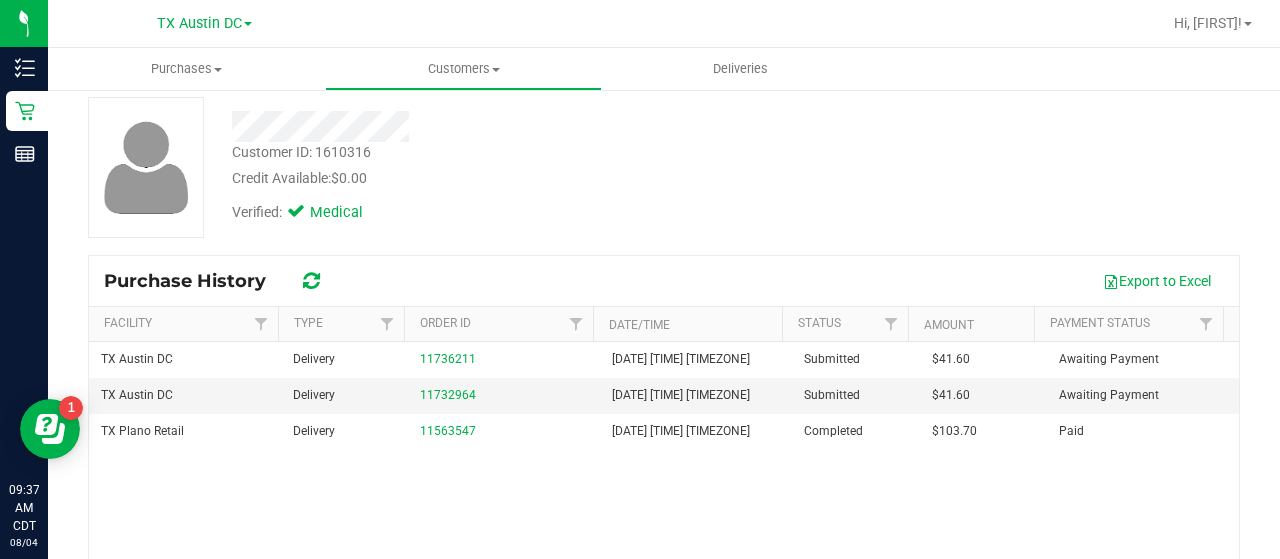 scroll, scrollTop: 106, scrollLeft: 0, axis: vertical 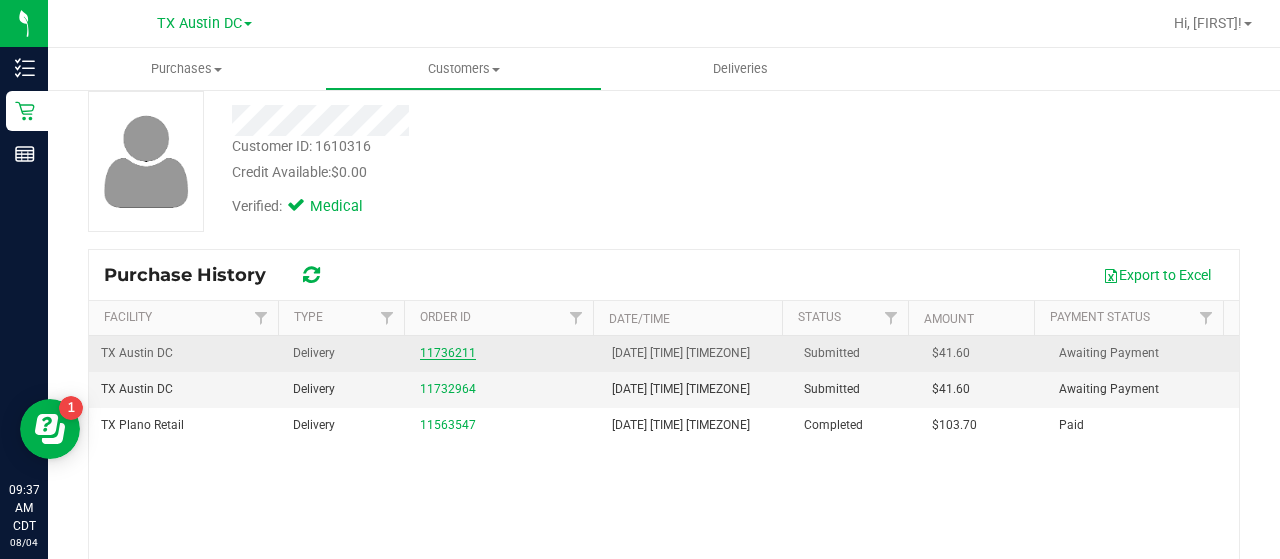 click on "11736211" at bounding box center [448, 353] 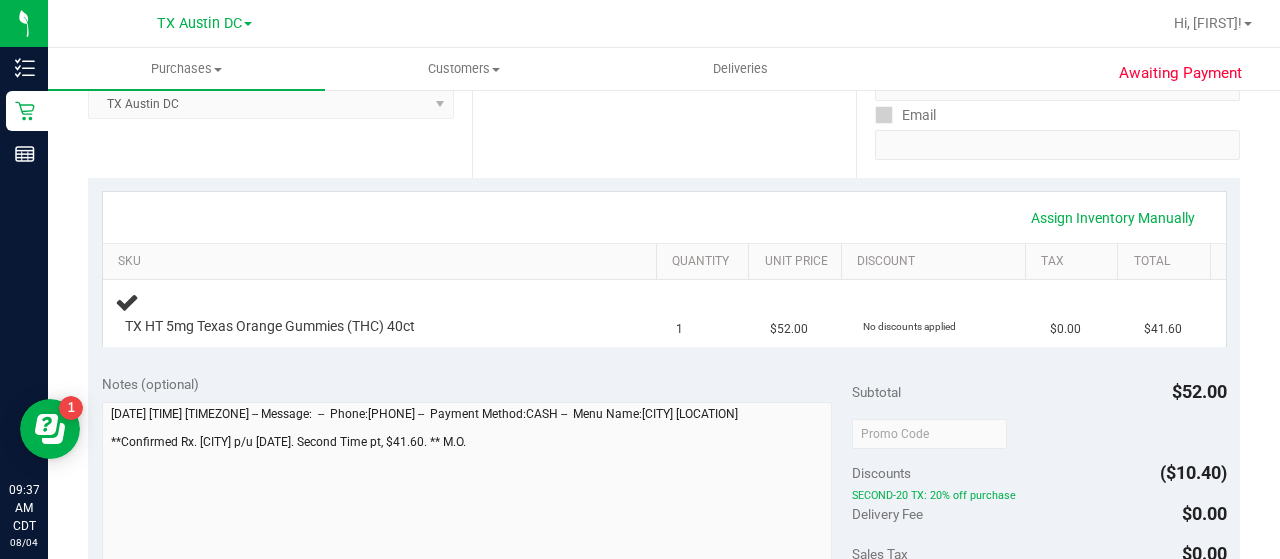scroll, scrollTop: 350, scrollLeft: 0, axis: vertical 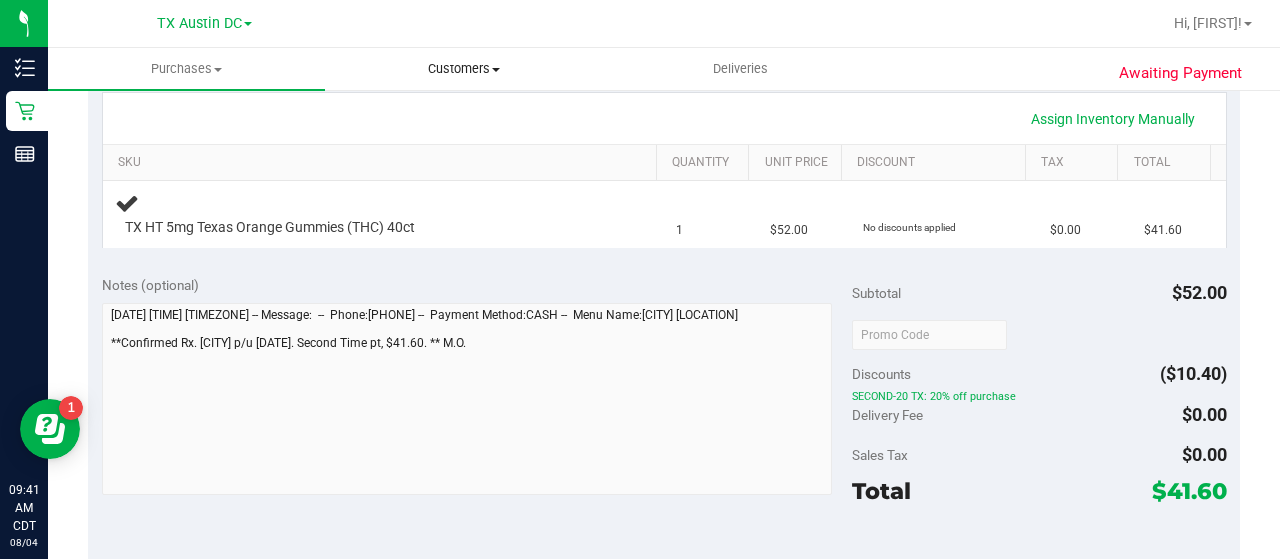 click on "Customers" at bounding box center [463, 69] 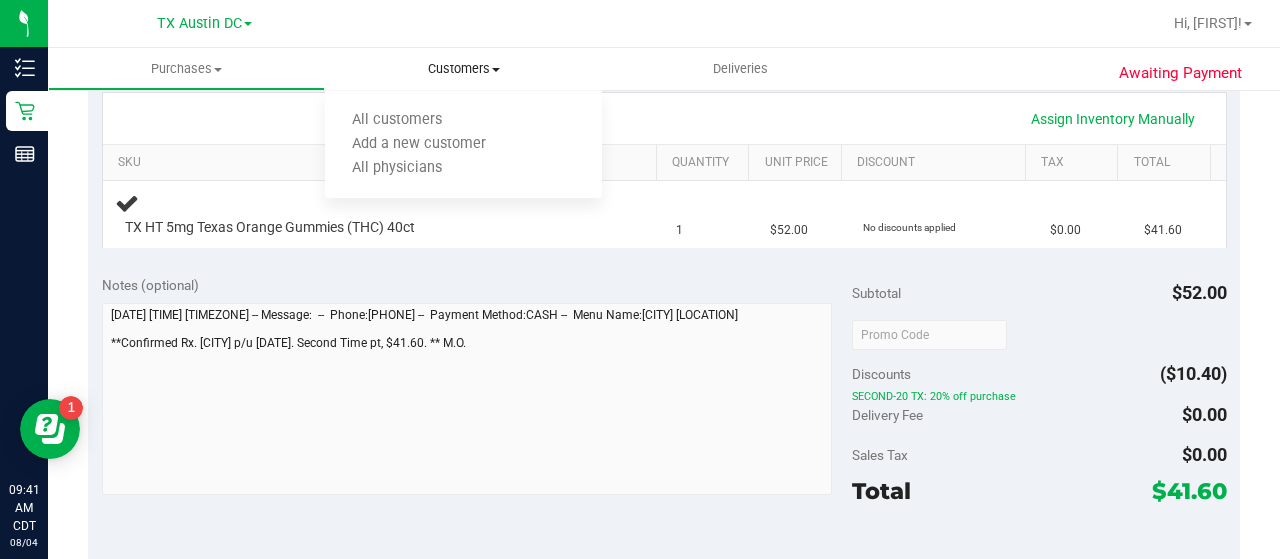 click on "Customers
All customers
Add a new customer
All physicians" at bounding box center [463, 69] 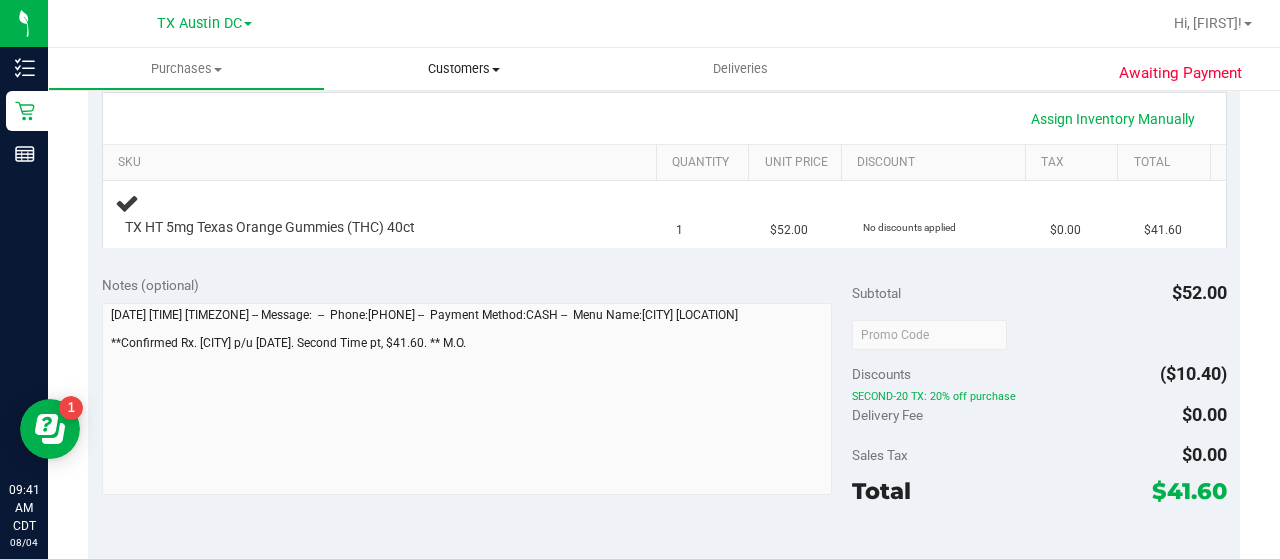 click on "All customers" at bounding box center (397, 120) 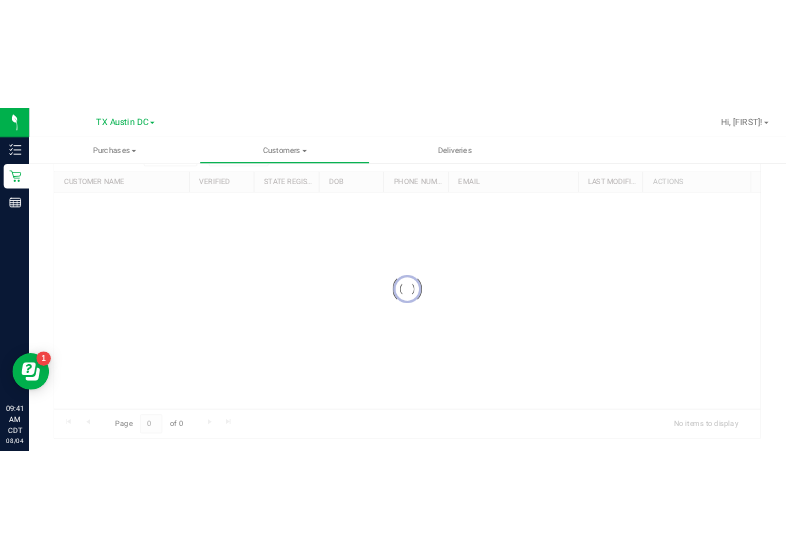 scroll, scrollTop: 0, scrollLeft: 0, axis: both 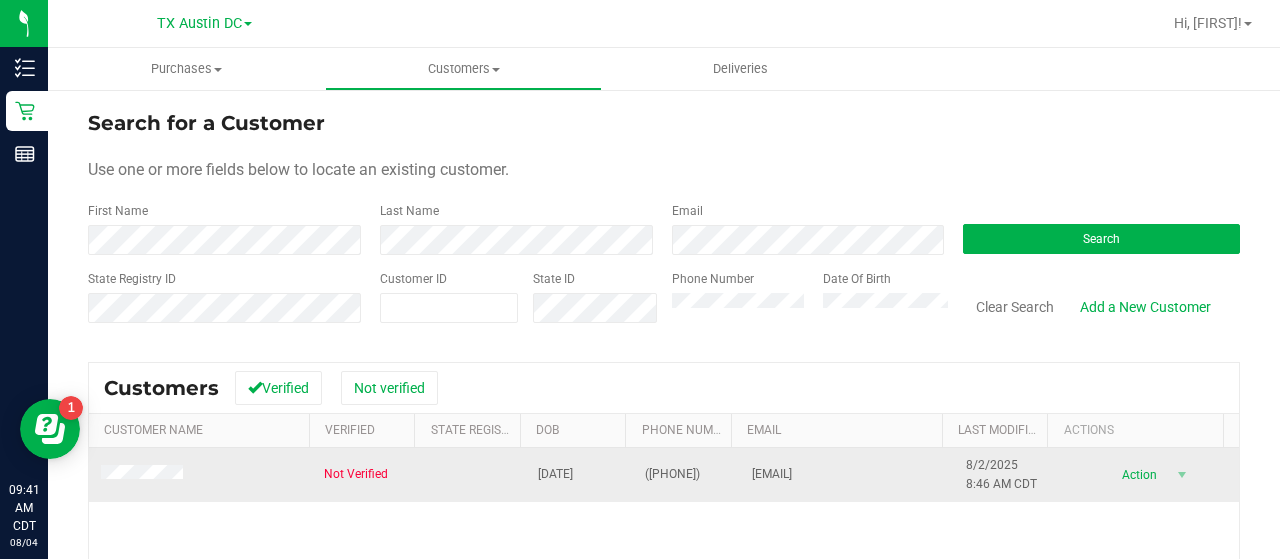 click at bounding box center [200, 475] 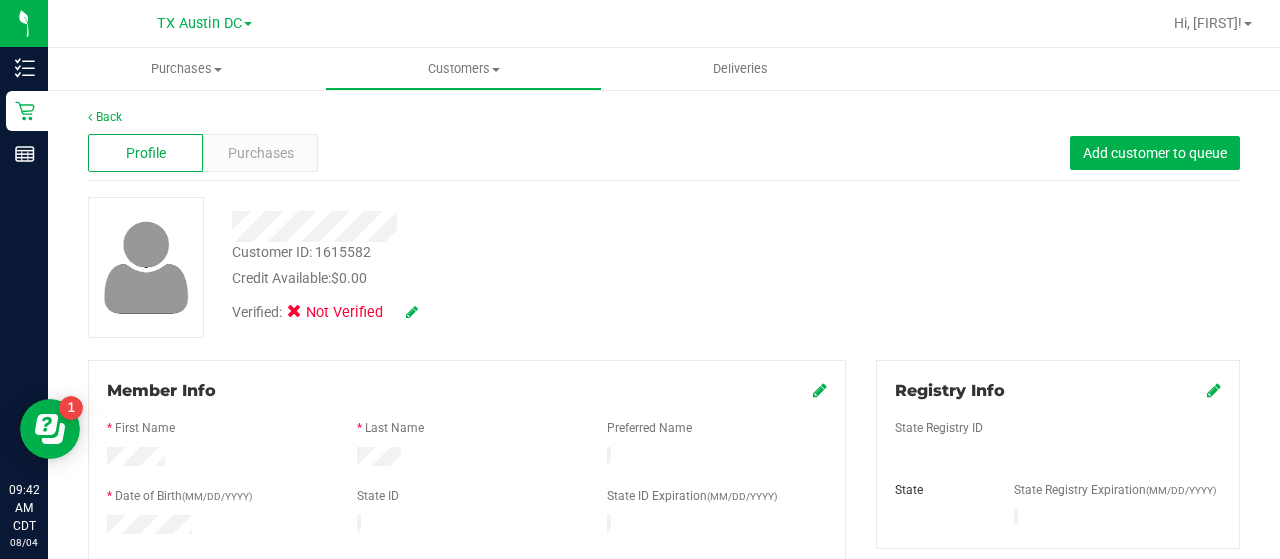 click on "Credit Available:
$0.00" at bounding box center (512, 278) 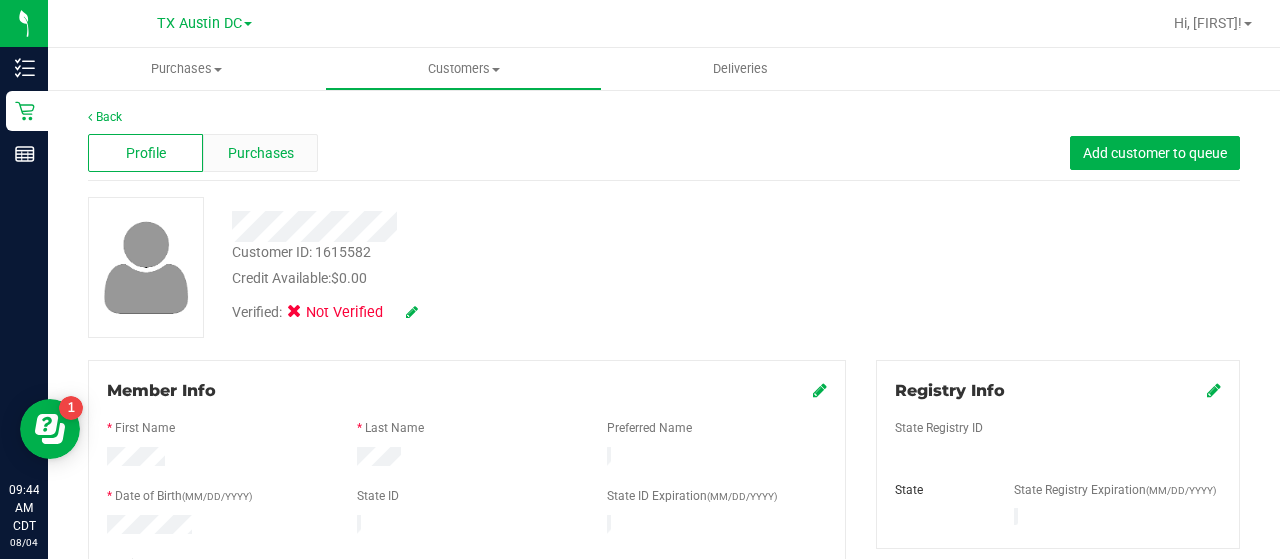 click on "Purchases" at bounding box center (261, 153) 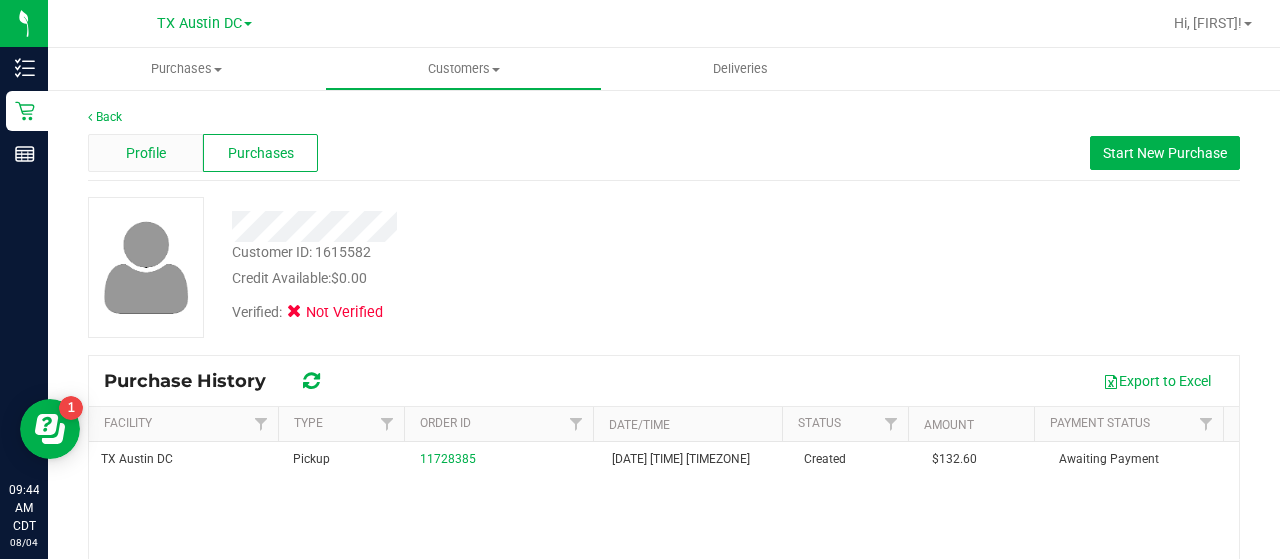 click on "Profile" at bounding box center [145, 153] 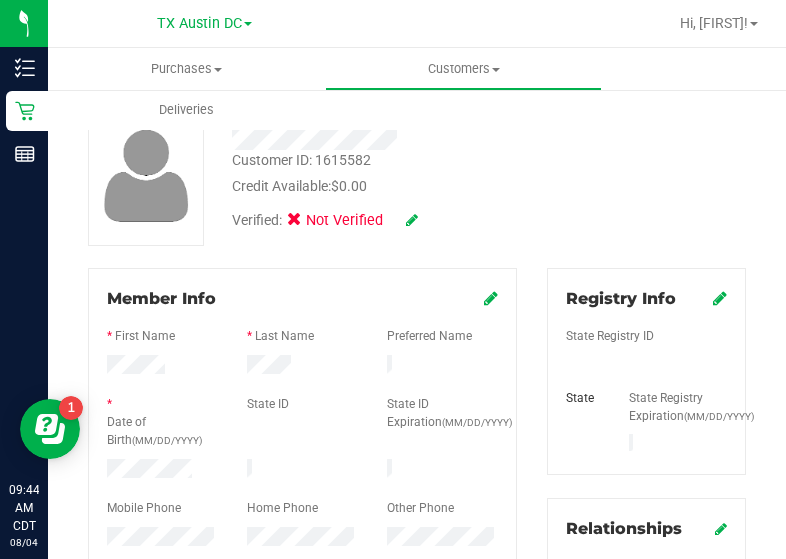 scroll, scrollTop: 121, scrollLeft: 0, axis: vertical 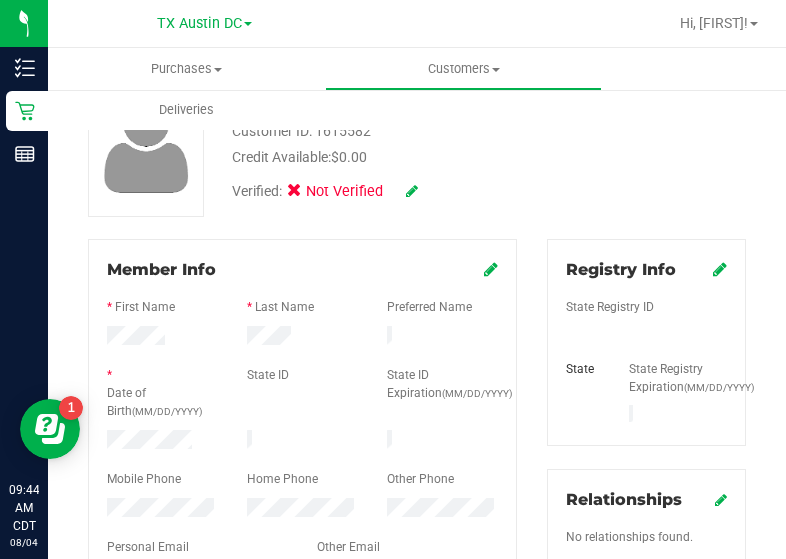 click on "Customer ID: [NUMBER]
Credit Available:
$0.00
Verified:
Not Verified" at bounding box center (417, 146) 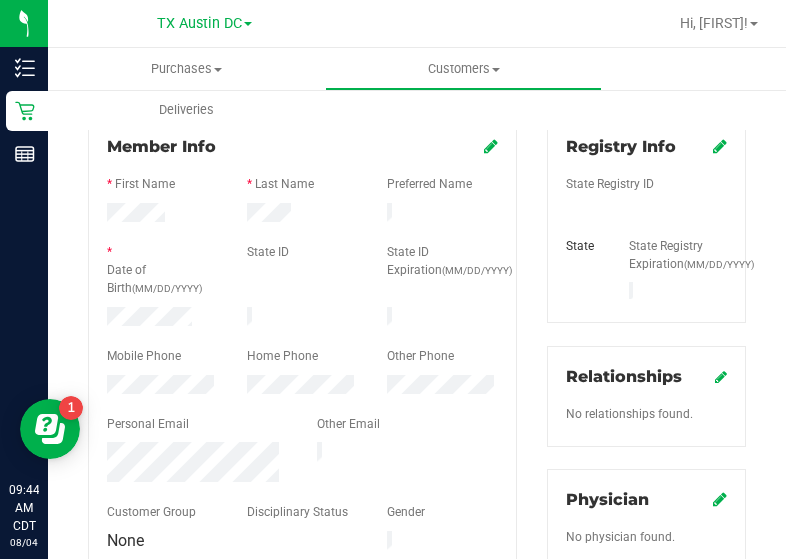 scroll, scrollTop: 223, scrollLeft: 0, axis: vertical 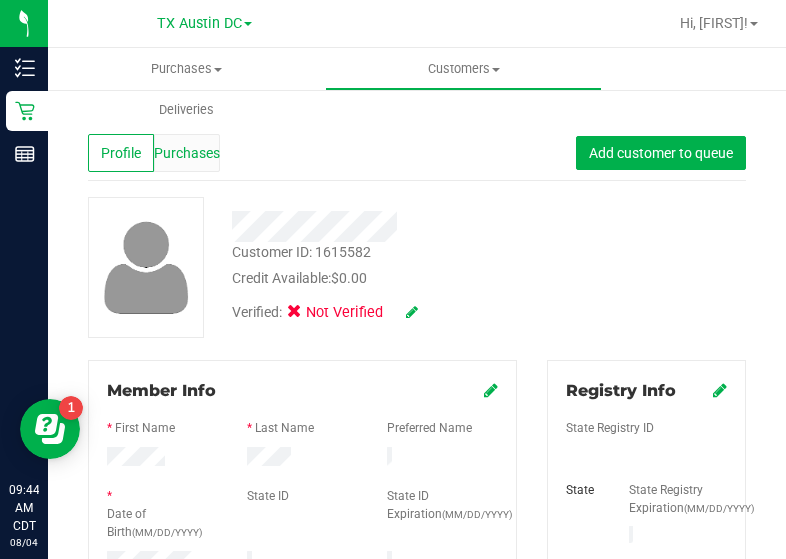 click on "Purchases" at bounding box center [187, 153] 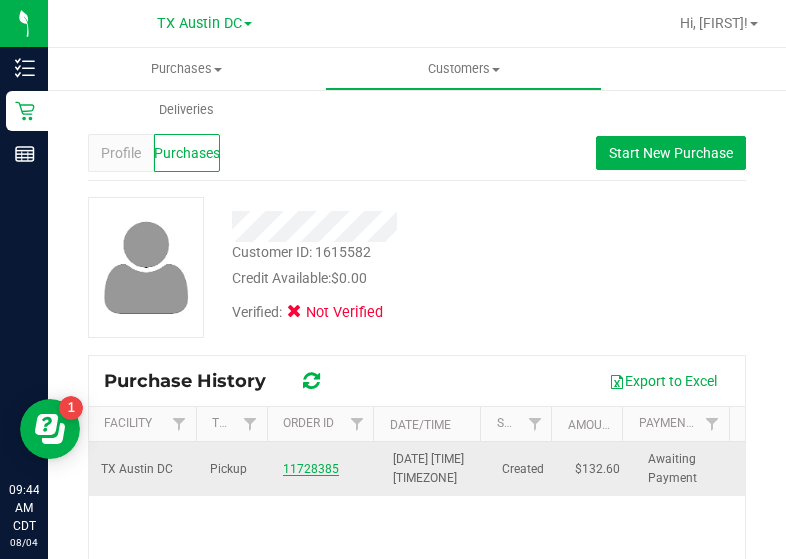 click on "11728385" at bounding box center (311, 469) 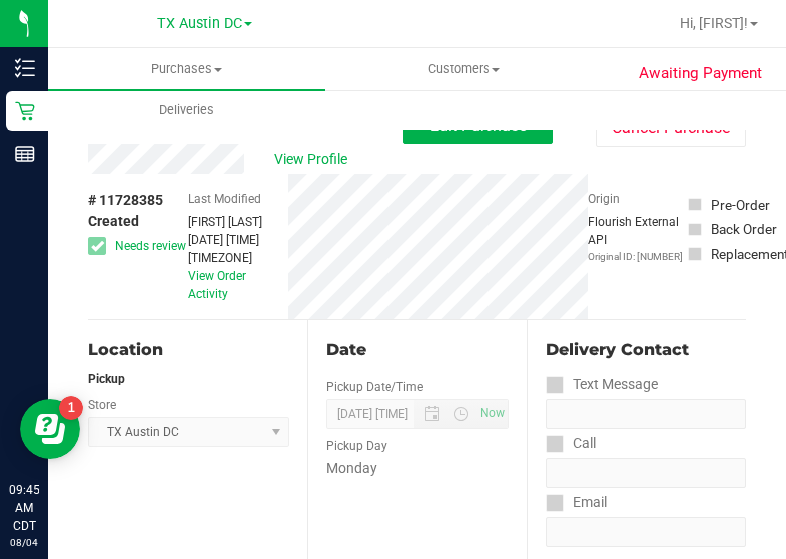 click on "Pre-Order
Back Order
Replacement" at bounding box center [738, 246] 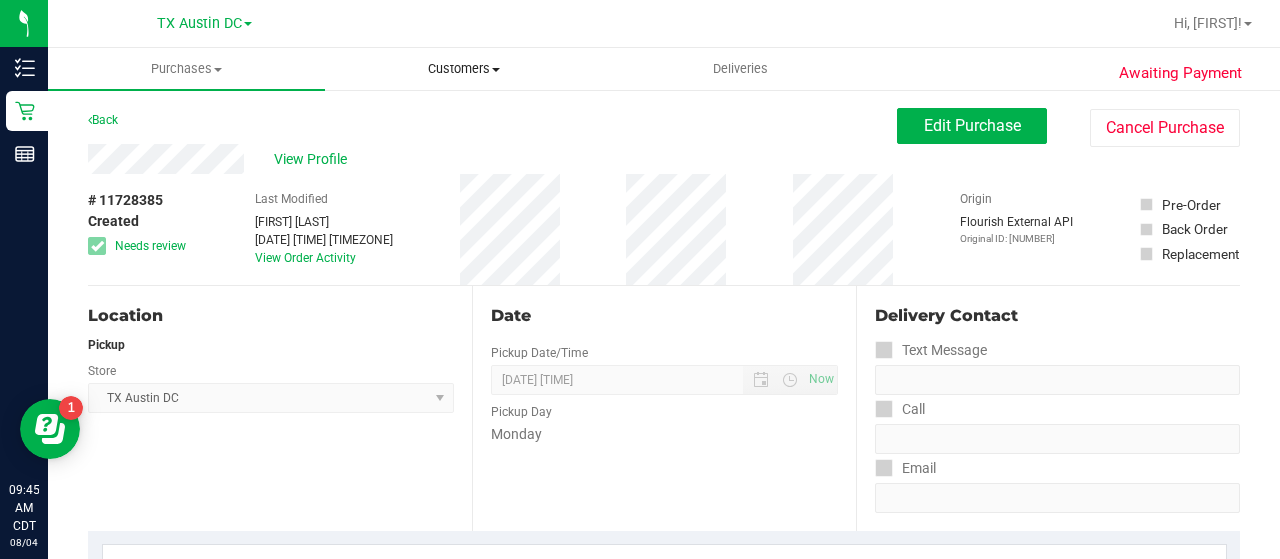 click on "Customers
All customers
Add a new customer
All physicians" at bounding box center [463, 69] 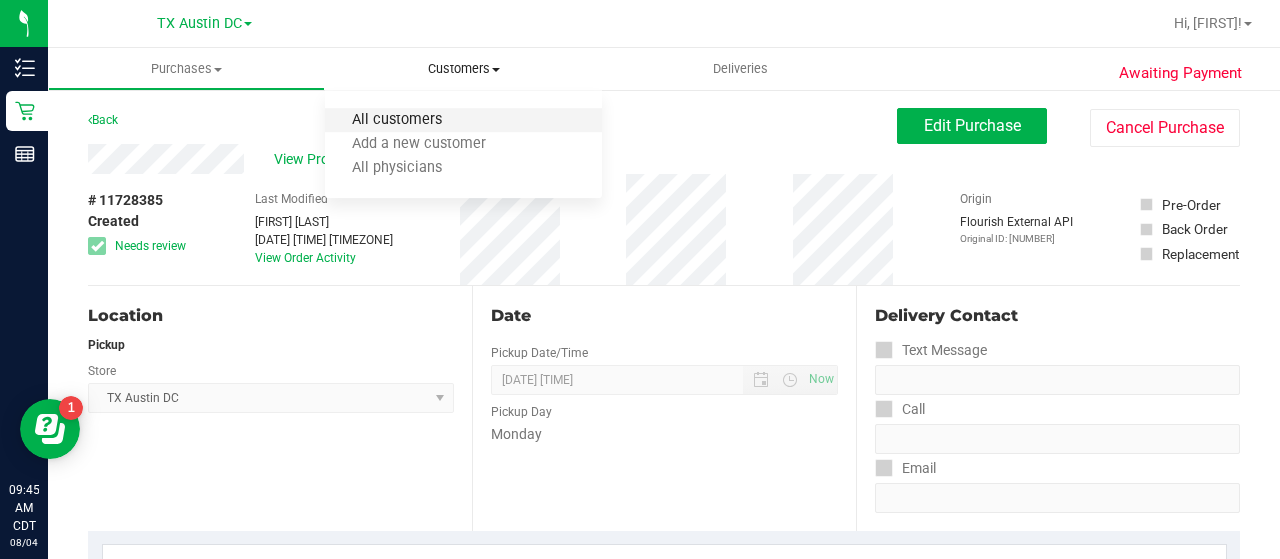 click on "All customers" at bounding box center [397, 120] 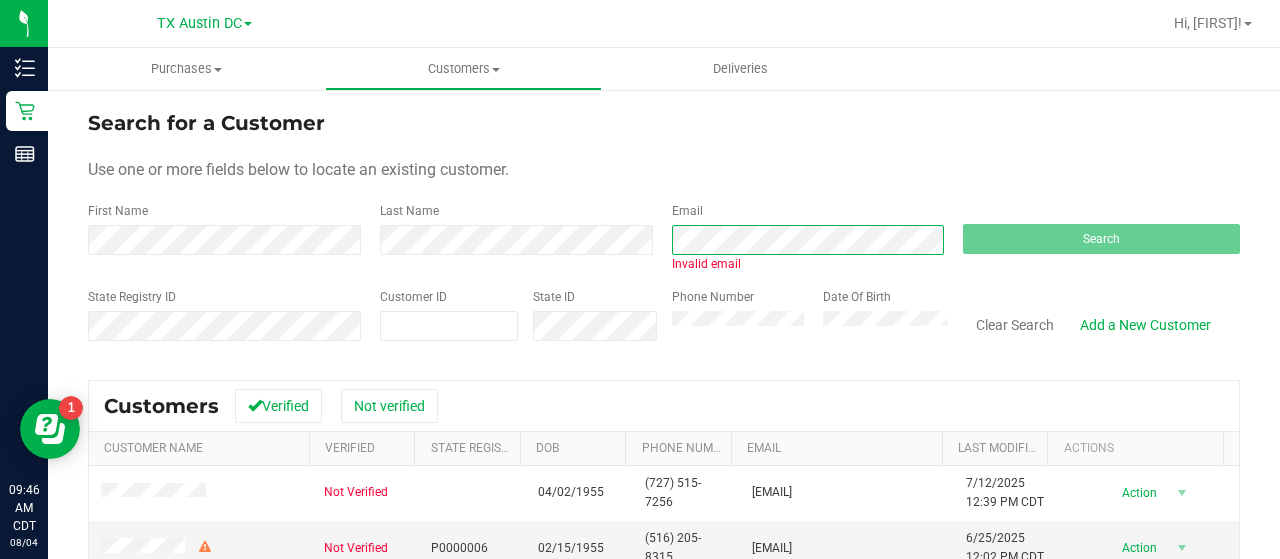 click on "First Name
Last Name
Email
Invalid email
Search" at bounding box center [664, 237] 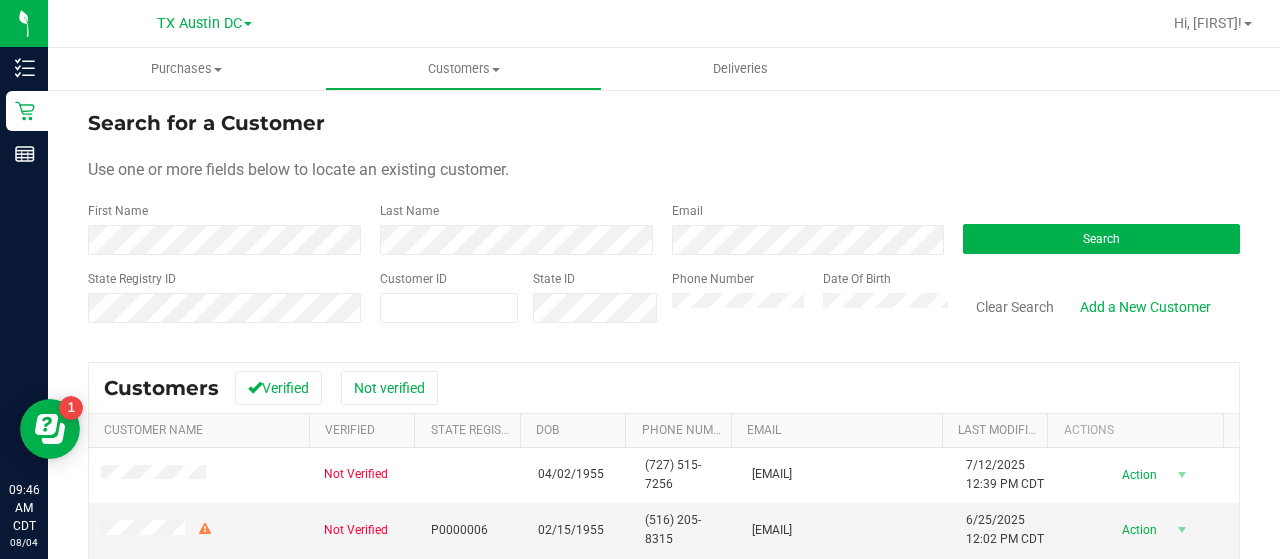 click on "Phone Number" at bounding box center [740, 305] 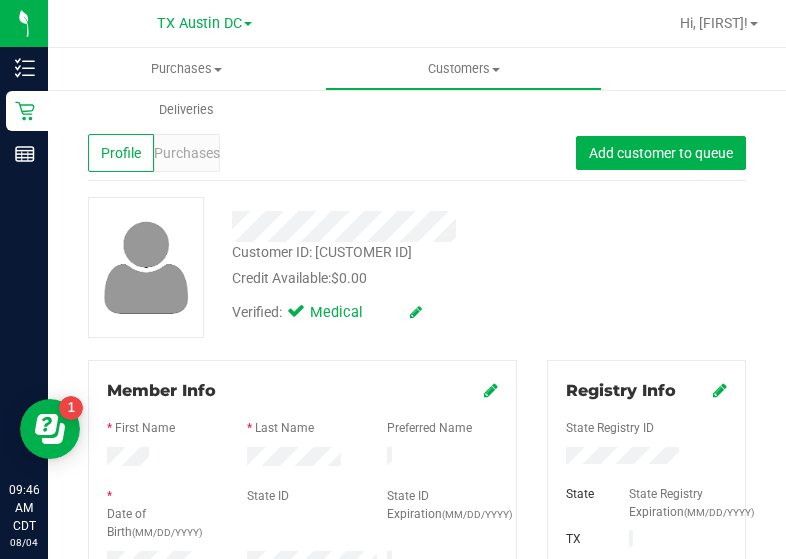 click on "Customer ID: 1607568
Credit Available:
$0.00
Verified:
Medical" at bounding box center (417, 267) 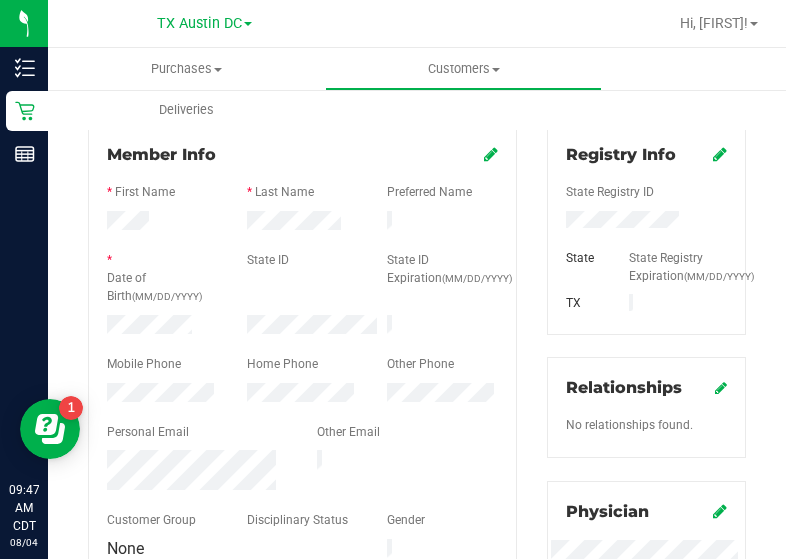 scroll, scrollTop: 217, scrollLeft: 0, axis: vertical 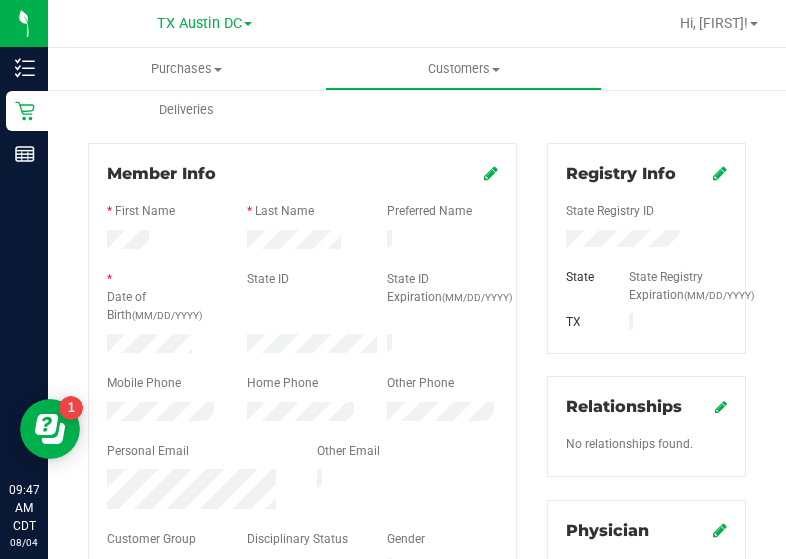 click on "Member Info
*
First Name
*
Last Name
Preferred Name
*
Date of Birth
(MM/DD/YYYY)
State ID
State ID Expiration
(MM/DD/YYYY)" at bounding box center [302, 372] 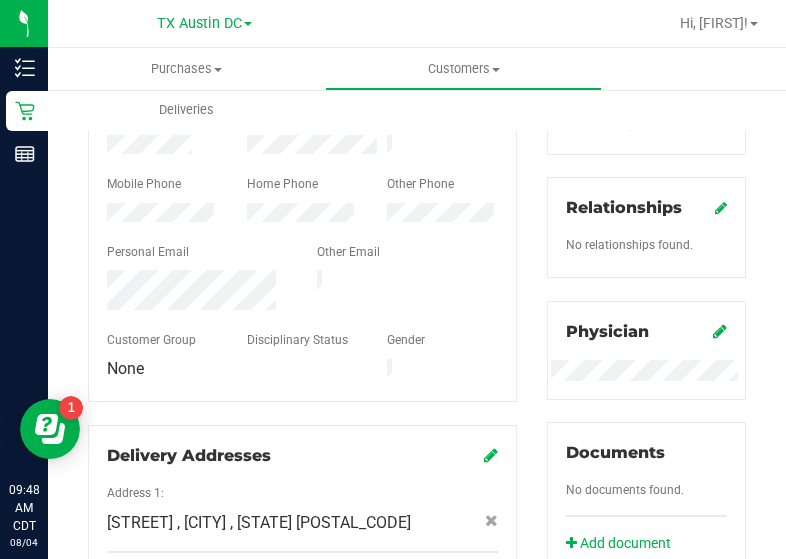 scroll, scrollTop: 0, scrollLeft: 0, axis: both 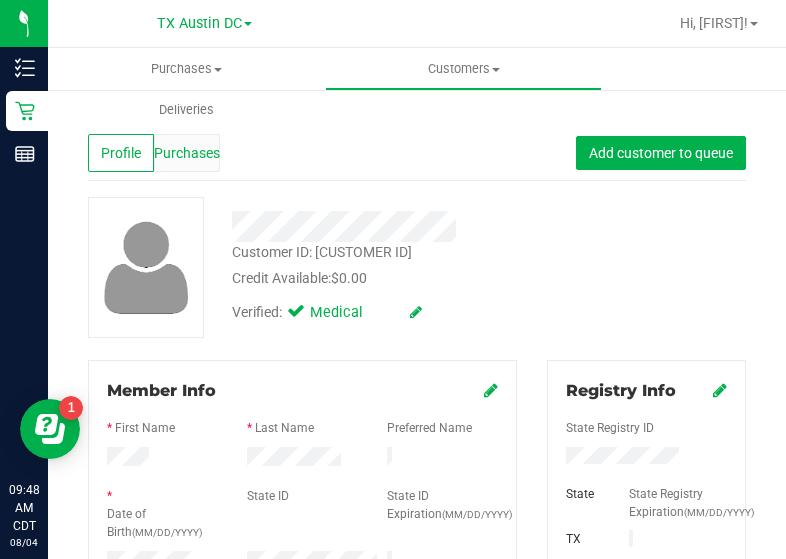 click on "Purchases" at bounding box center [187, 153] 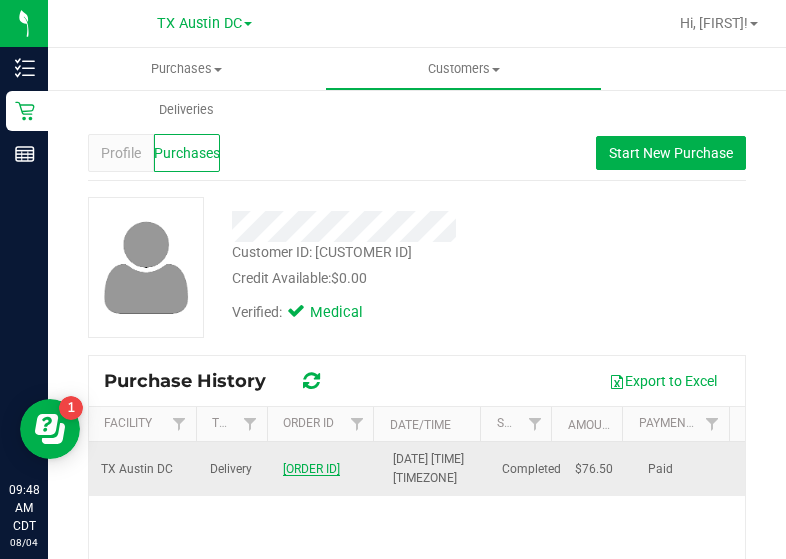 click on "[ORDER ID]" at bounding box center (311, 469) 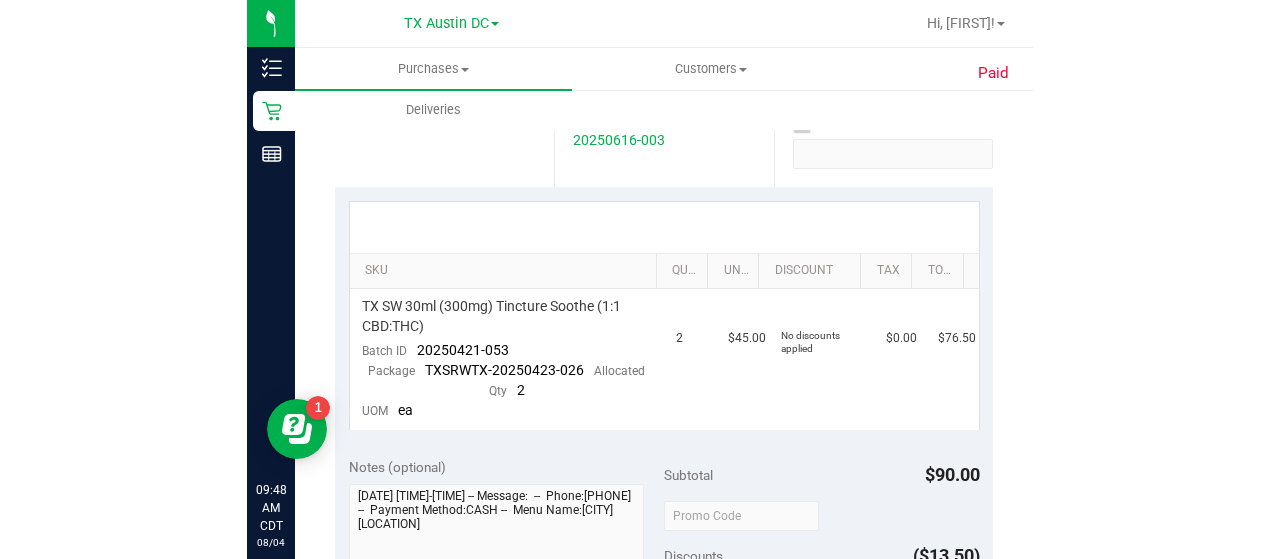 scroll, scrollTop: 362, scrollLeft: 0, axis: vertical 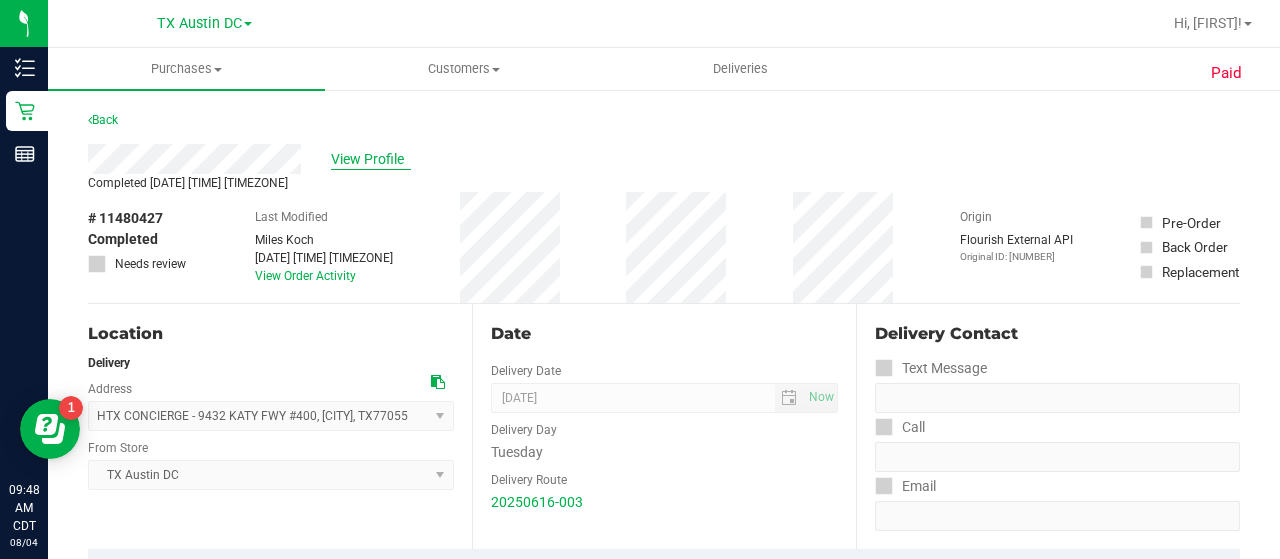 click on "View Profile" at bounding box center (371, 159) 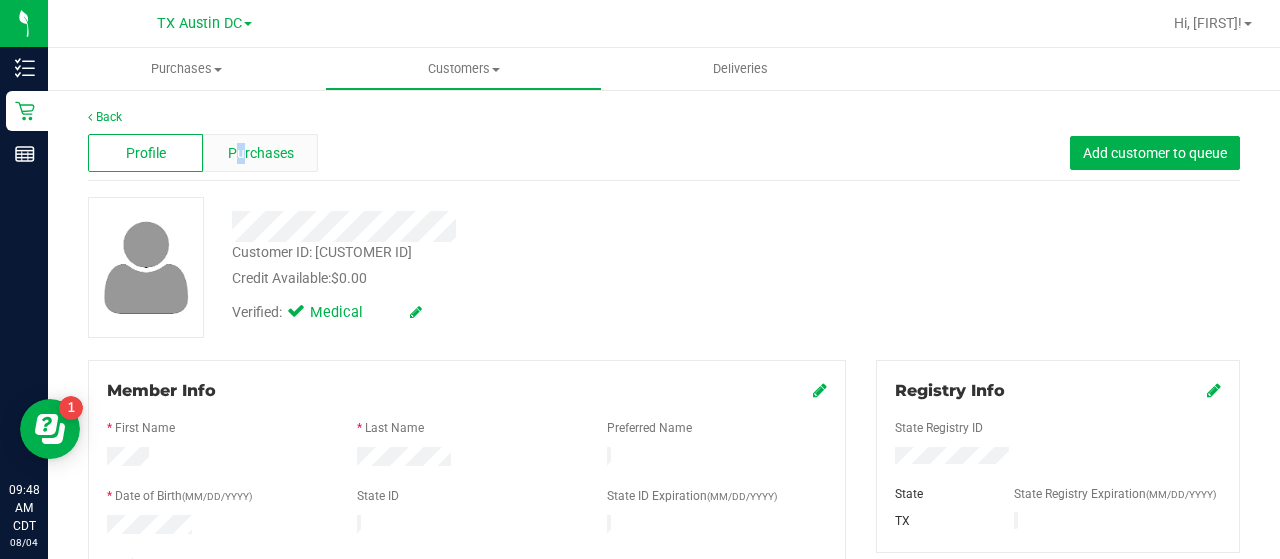 click on "Purchases" at bounding box center (261, 153) 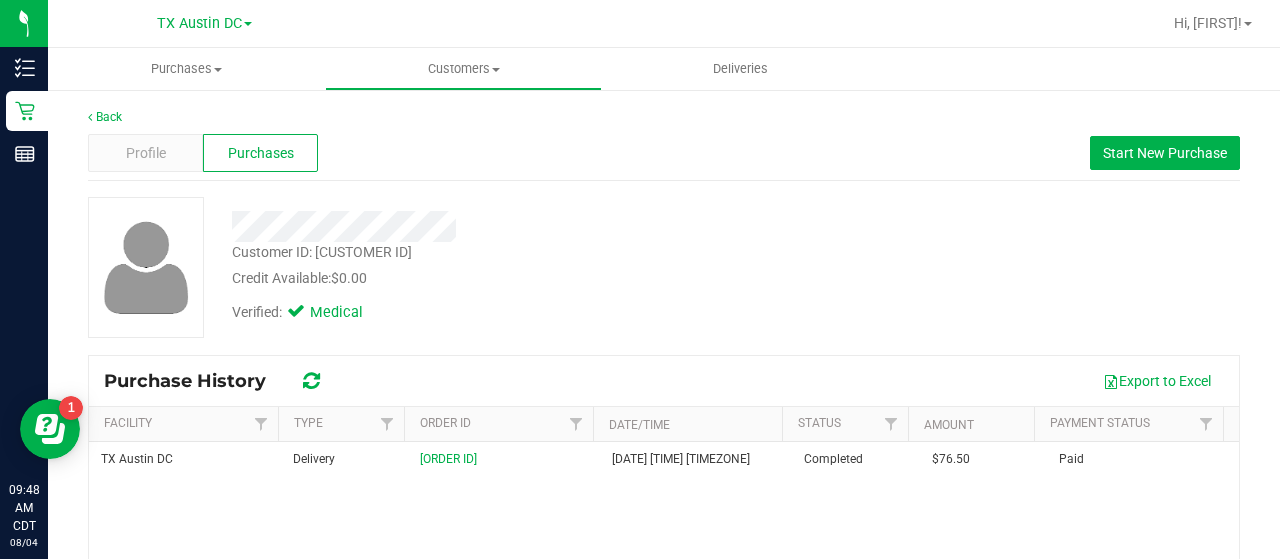 click on "Verified:
Medical" at bounding box center [512, 311] 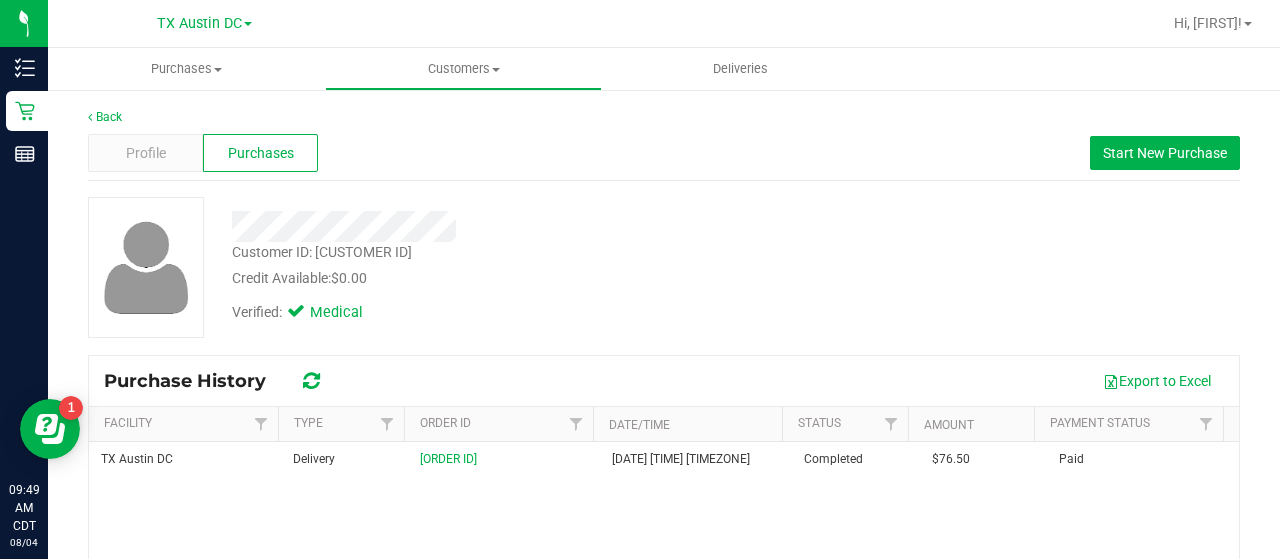 click at bounding box center [512, 226] 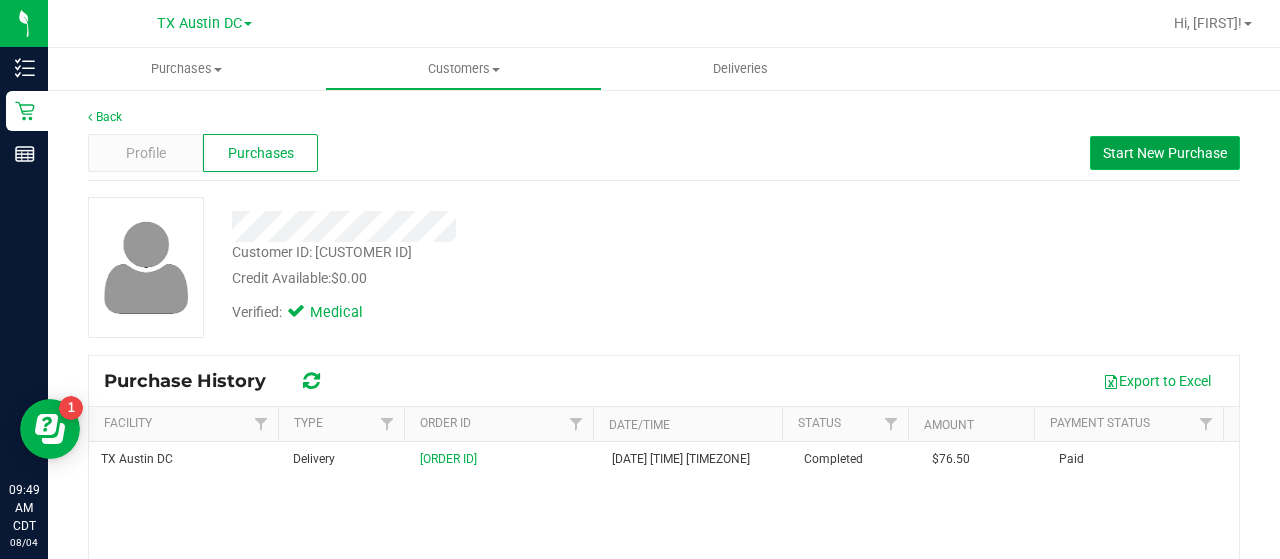 click on "Start New Purchase" at bounding box center [1165, 153] 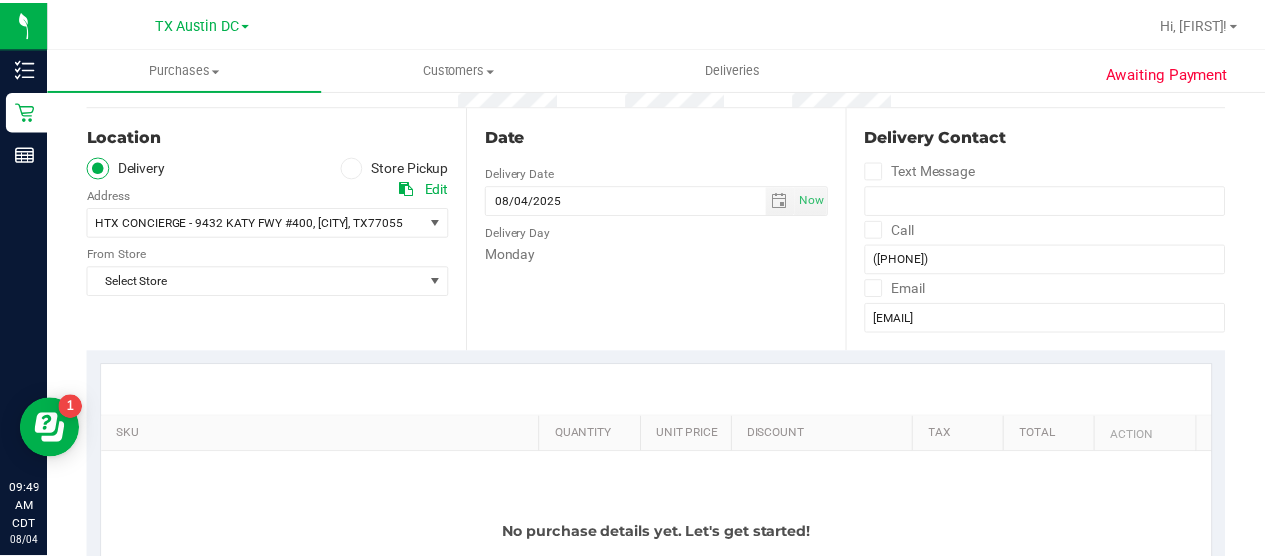 scroll, scrollTop: 183, scrollLeft: 0, axis: vertical 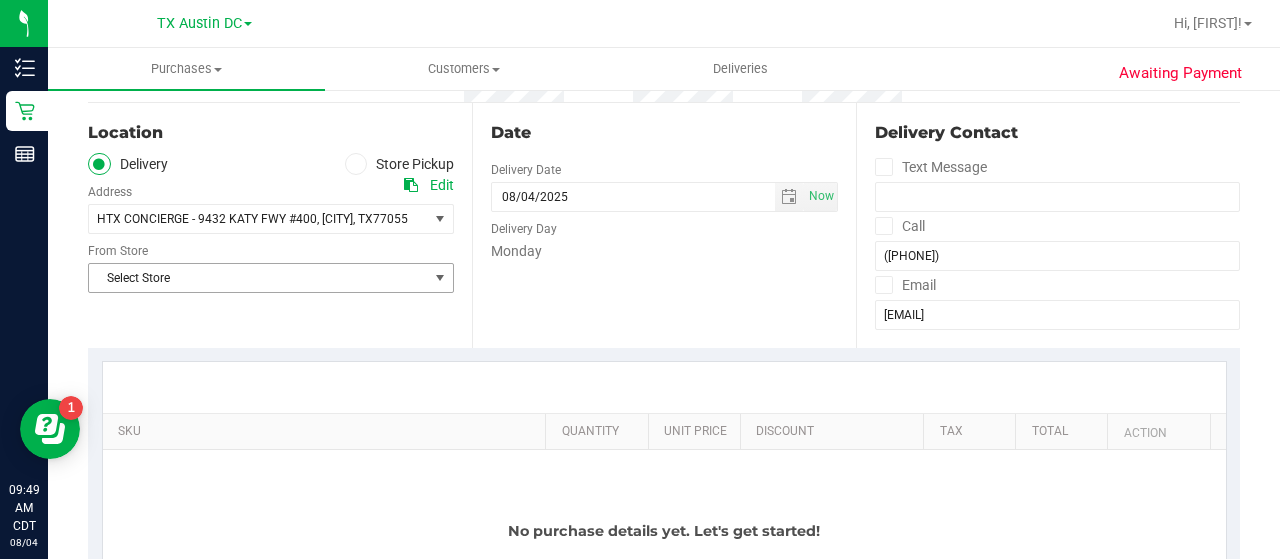 click on "Select Store" at bounding box center (258, 278) 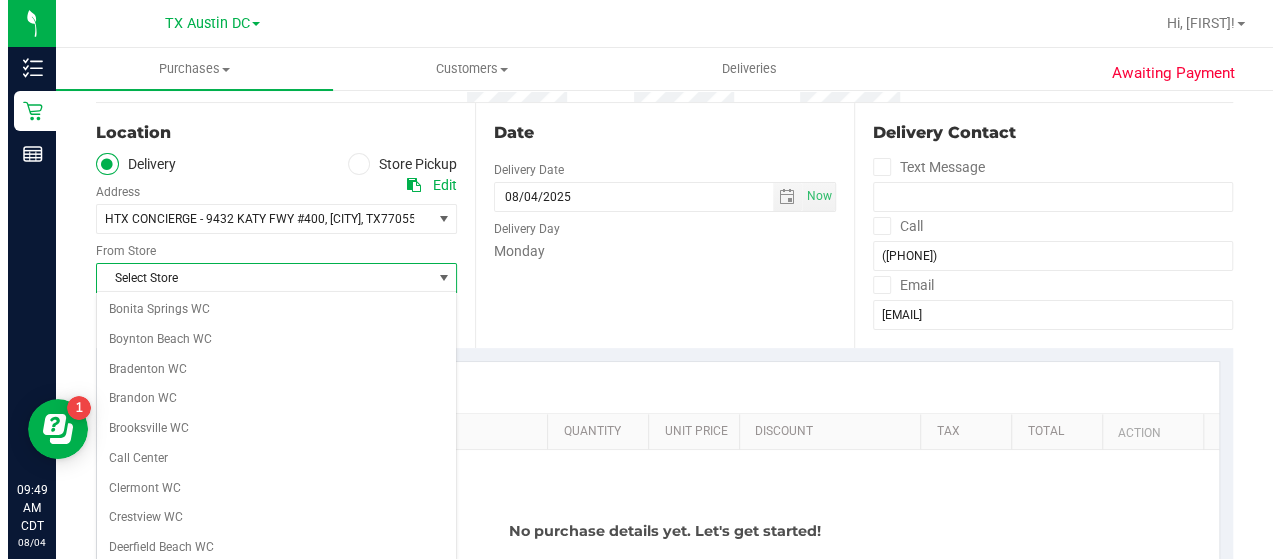scroll, scrollTop: 1414, scrollLeft: 0, axis: vertical 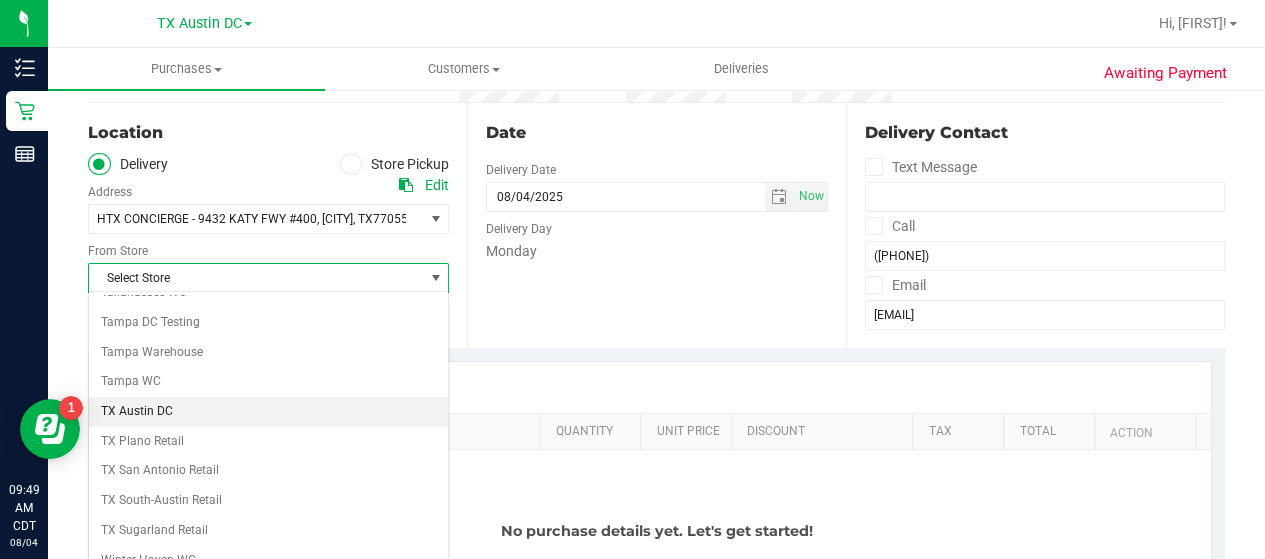 click on "TX Austin DC" at bounding box center (268, 412) 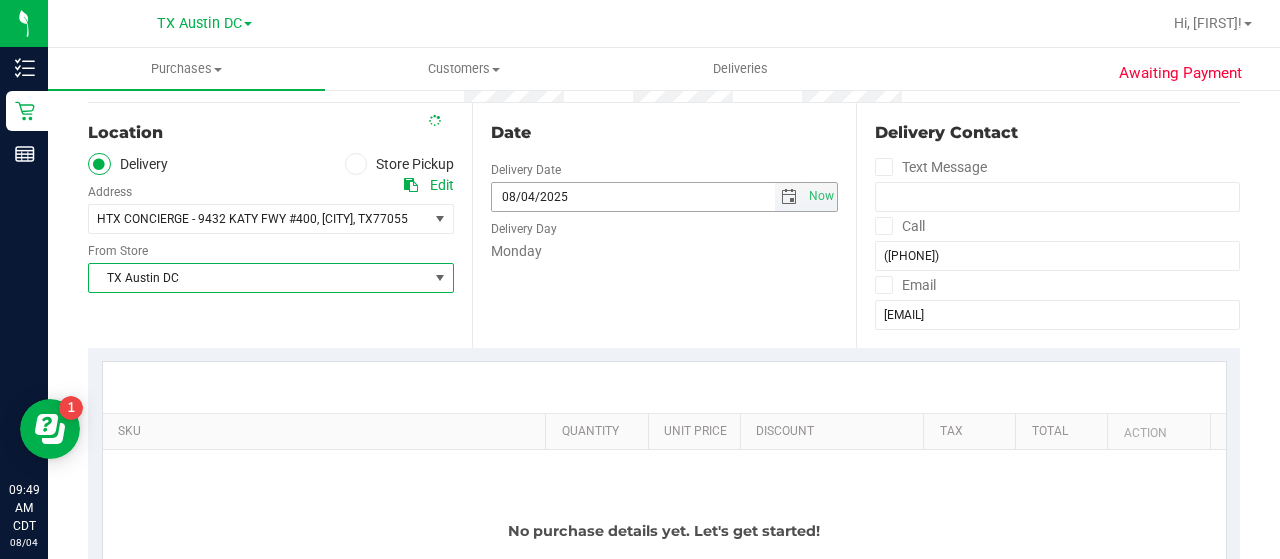click at bounding box center (789, 197) 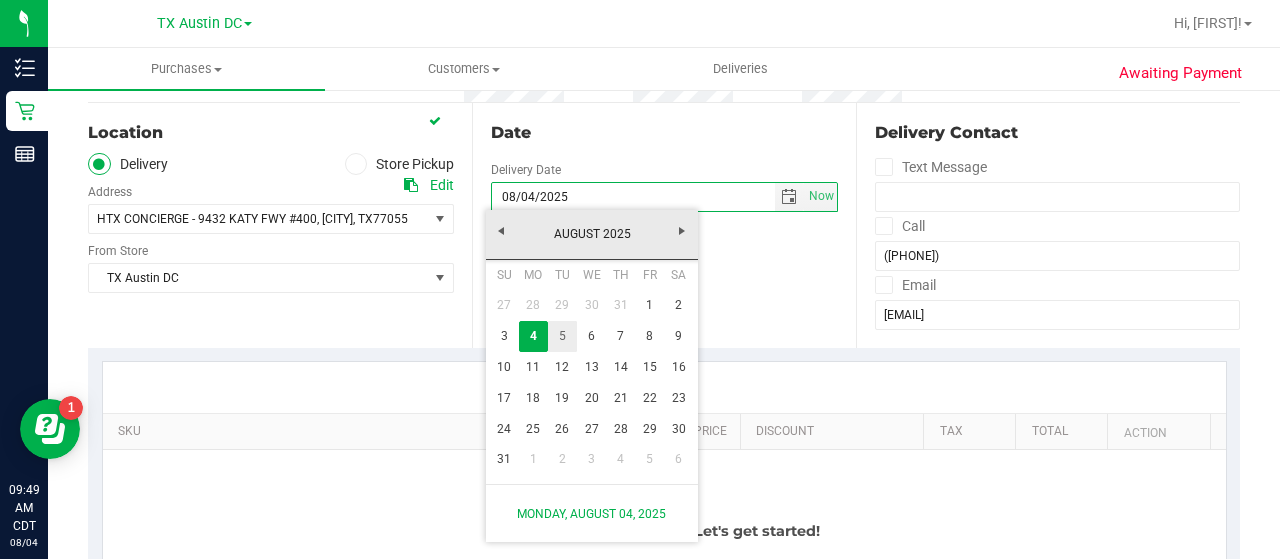 click on "5" at bounding box center (562, 336) 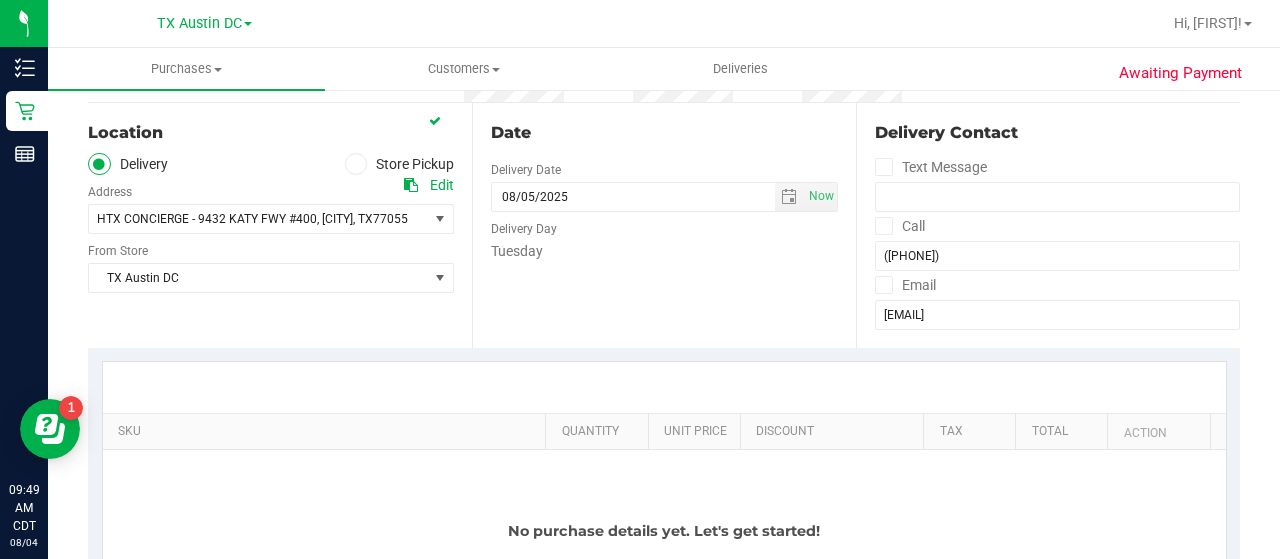 click on "Date
Delivery Date
08/05/2025
Now
08/05/2025 09:49 AM
Now
Delivery Day
Tuesday" at bounding box center [664, 225] 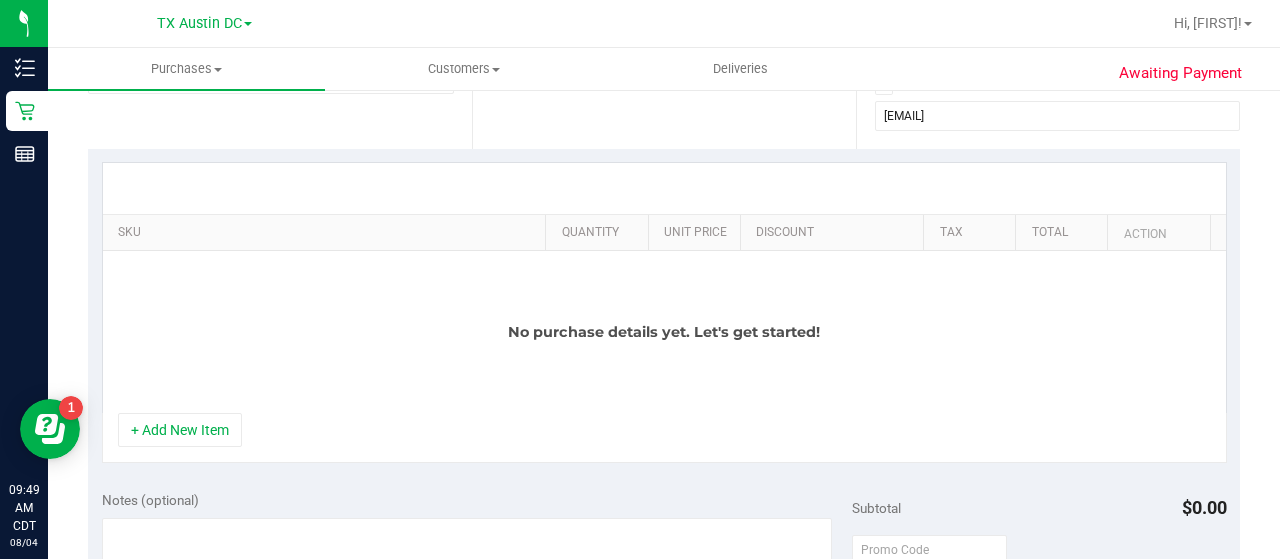 scroll, scrollTop: 392, scrollLeft: 0, axis: vertical 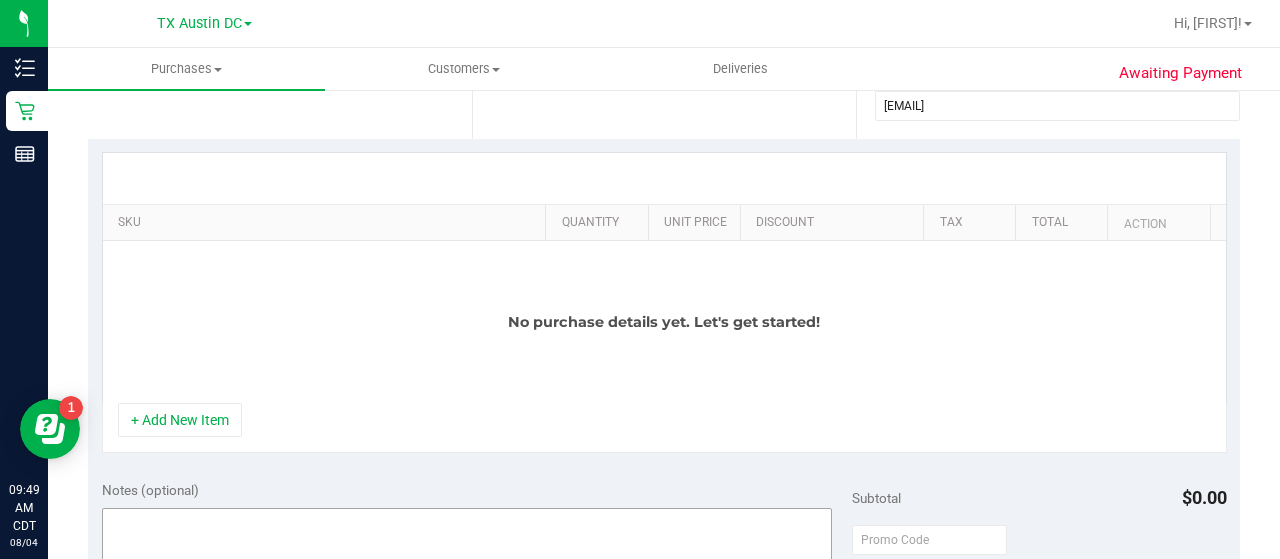 click on "+ Add New Item" at bounding box center (180, 420) 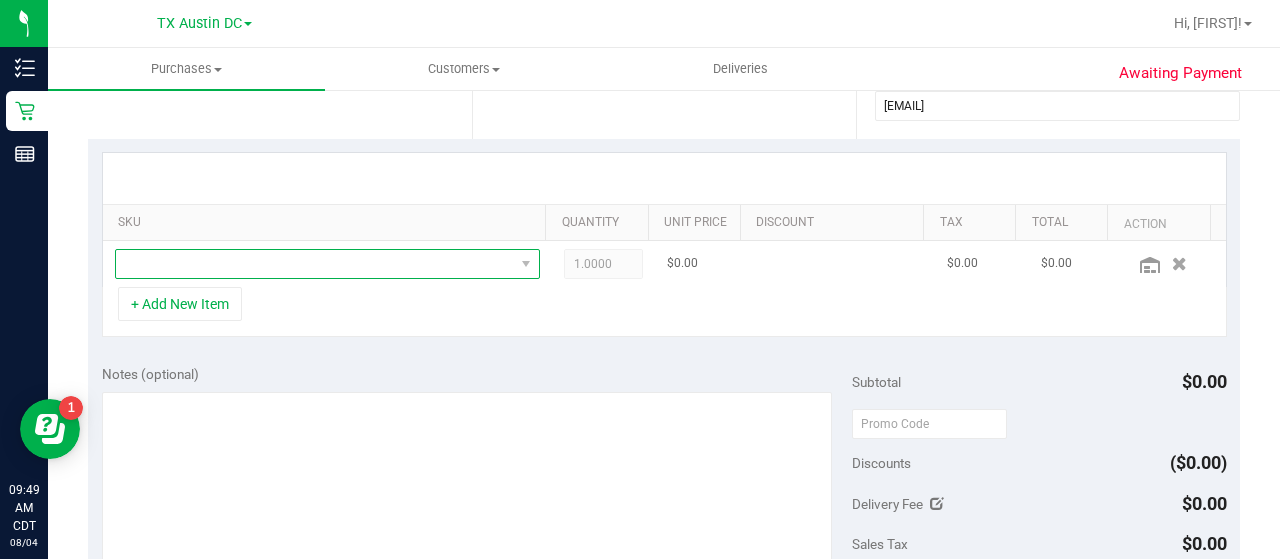 click at bounding box center [315, 264] 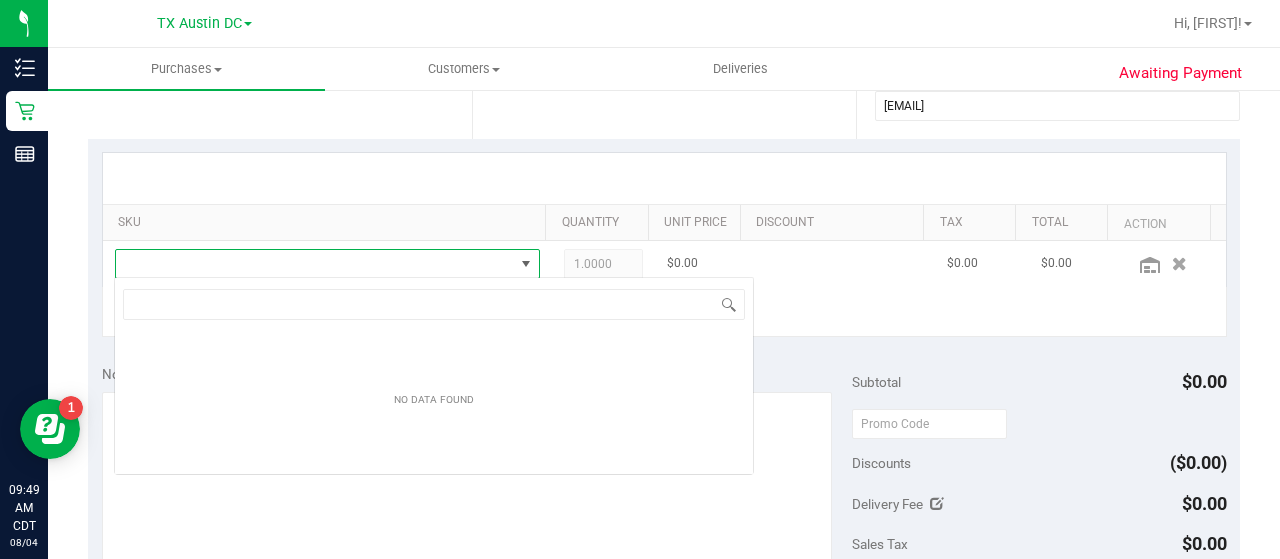 scroll, scrollTop: 99970, scrollLeft: 99586, axis: both 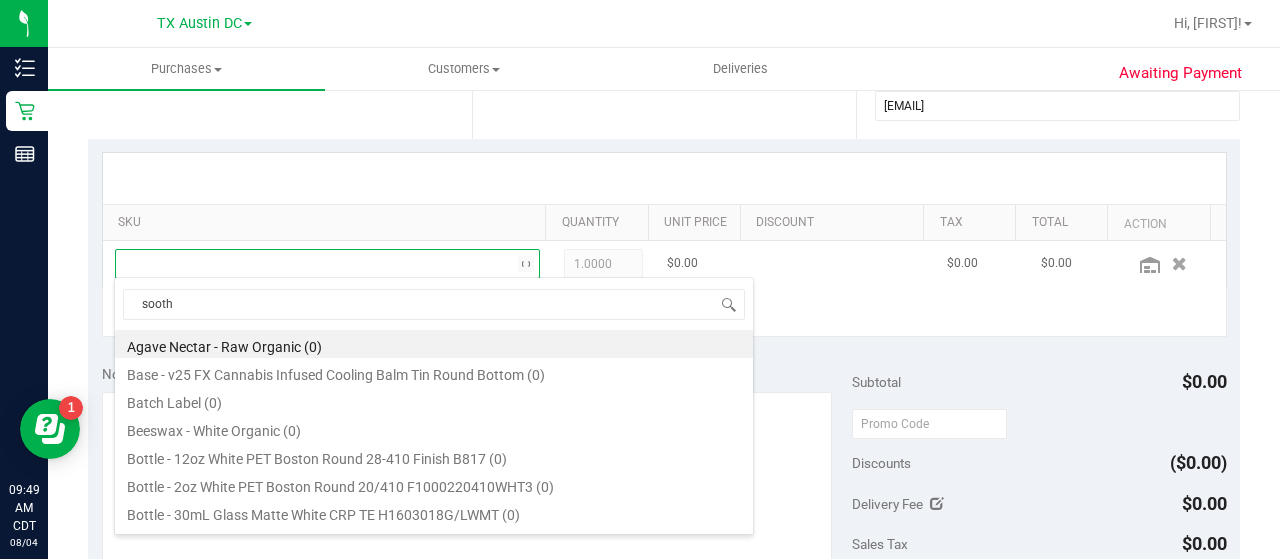 type on "soothe" 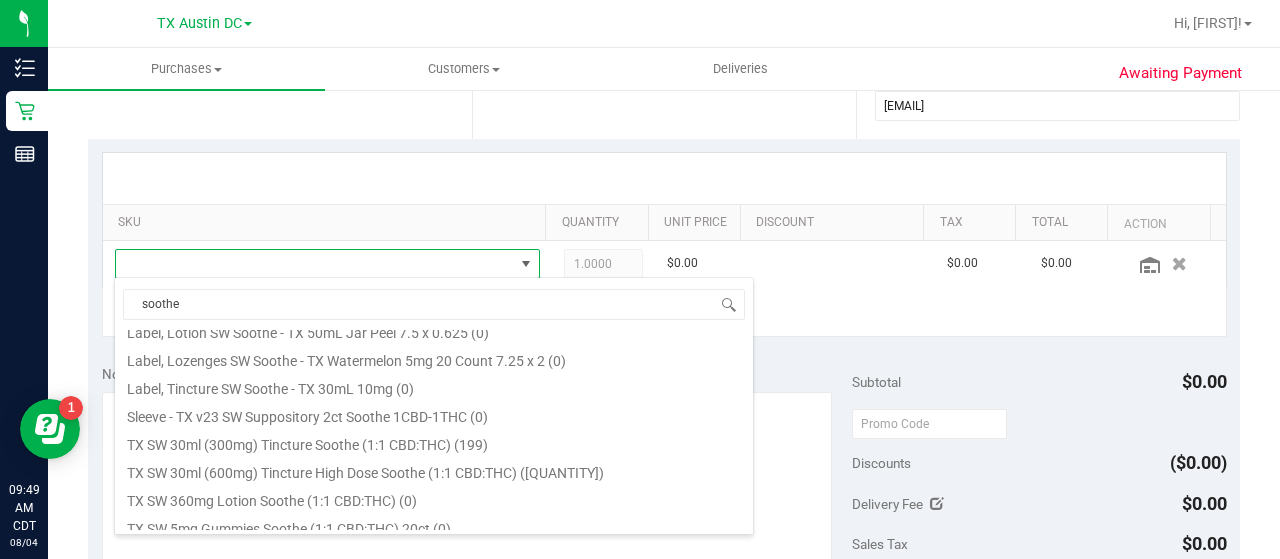 scroll, scrollTop: 595, scrollLeft: 0, axis: vertical 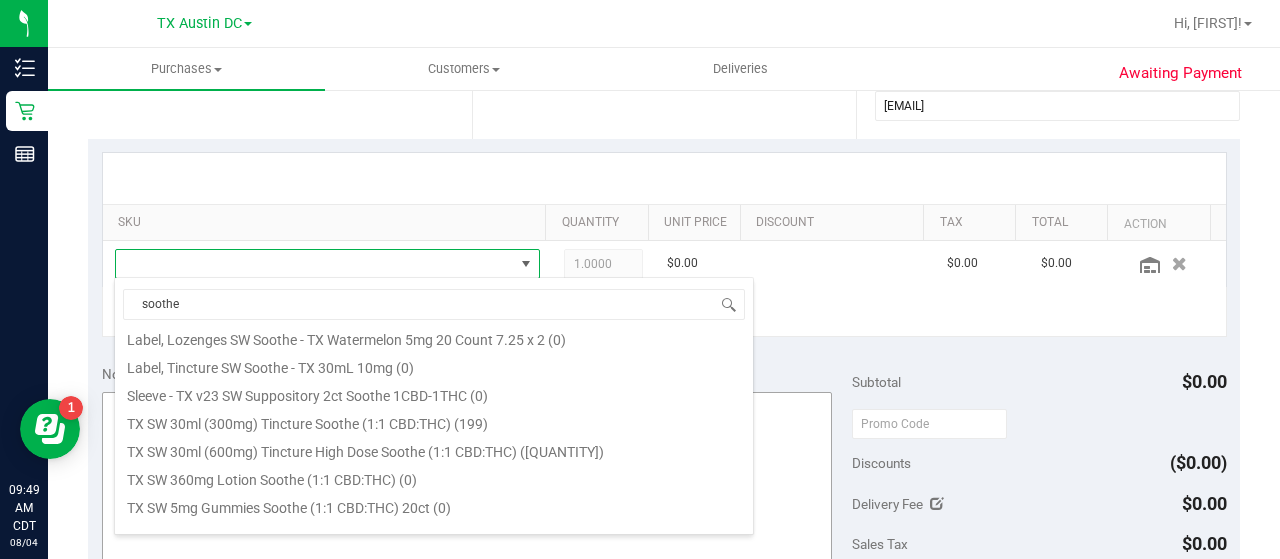 click on "TX SW 30ml (600mg) Tincture High Dose Soothe (1:1 CBD:THC) ([QUANTITY])" at bounding box center (434, 449) 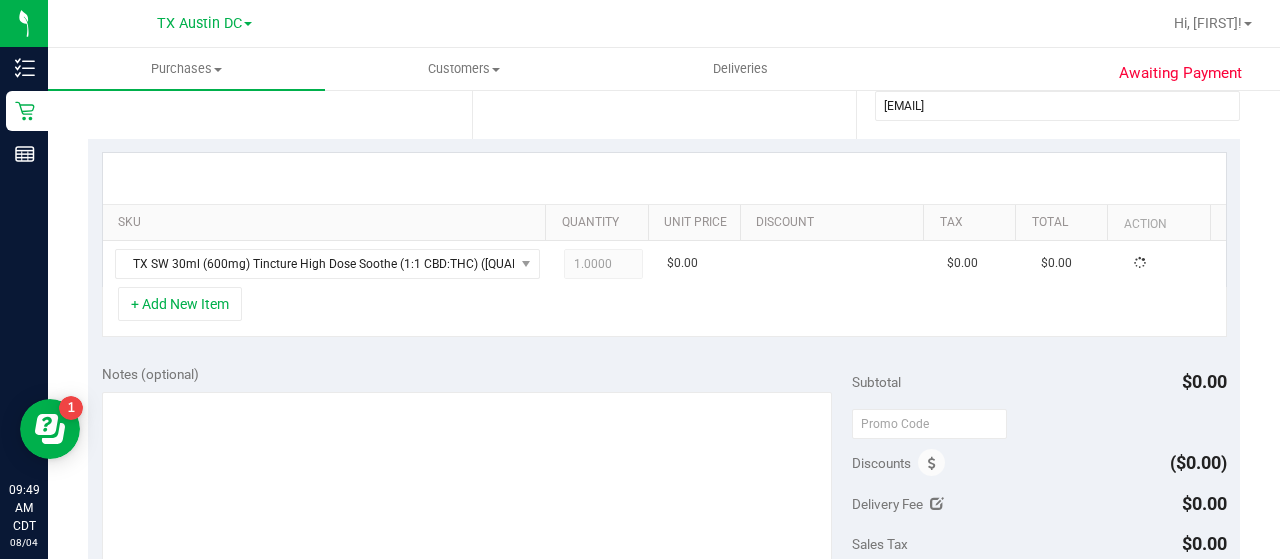 click on "SKU Quantity Unit Price Discount Tax Total Action
TX SW 30ml (600mg) Tincture High Dose Soothe (1:1 CBD:THC) (279)
1.0000 1
$0.00
$0.00
$0.00
+ Add New Item" at bounding box center [664, 245] 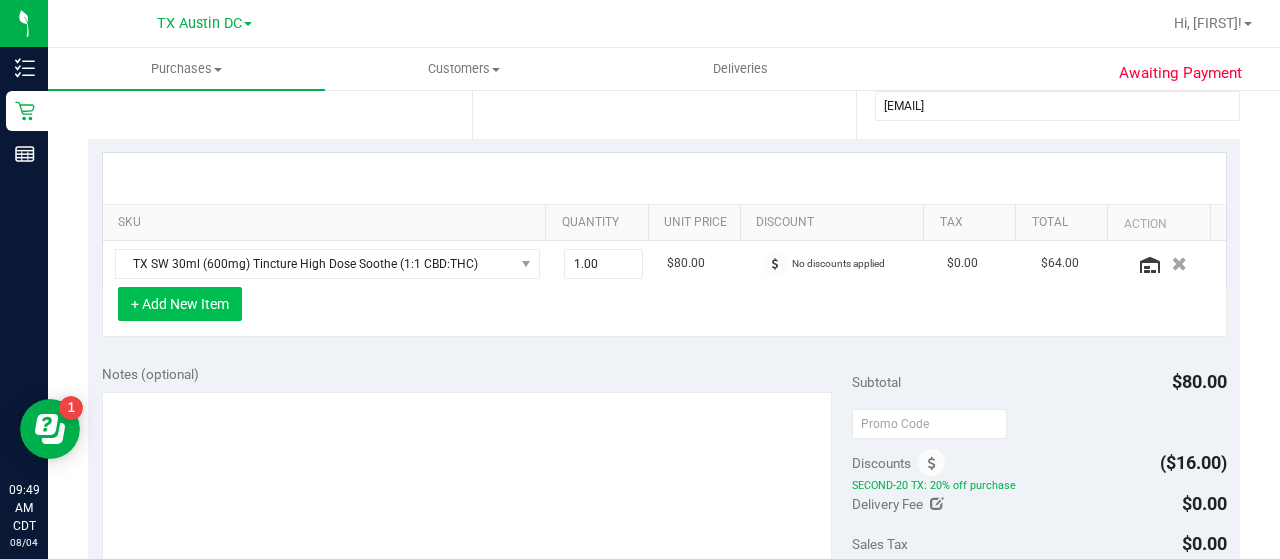 click on "+ Add New Item" at bounding box center (180, 304) 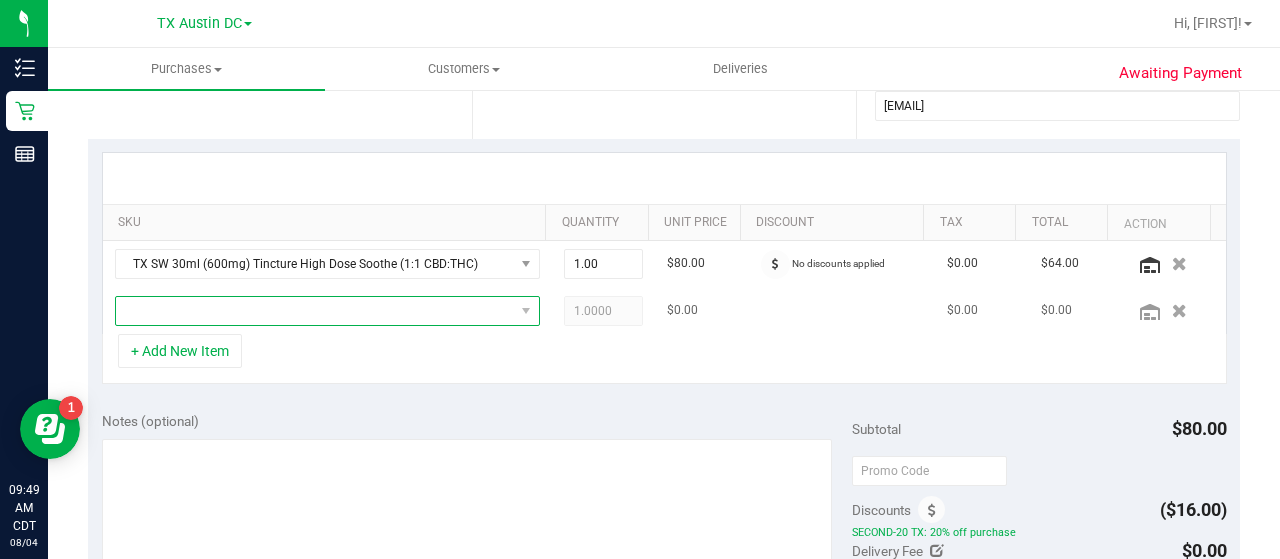 click at bounding box center [315, 311] 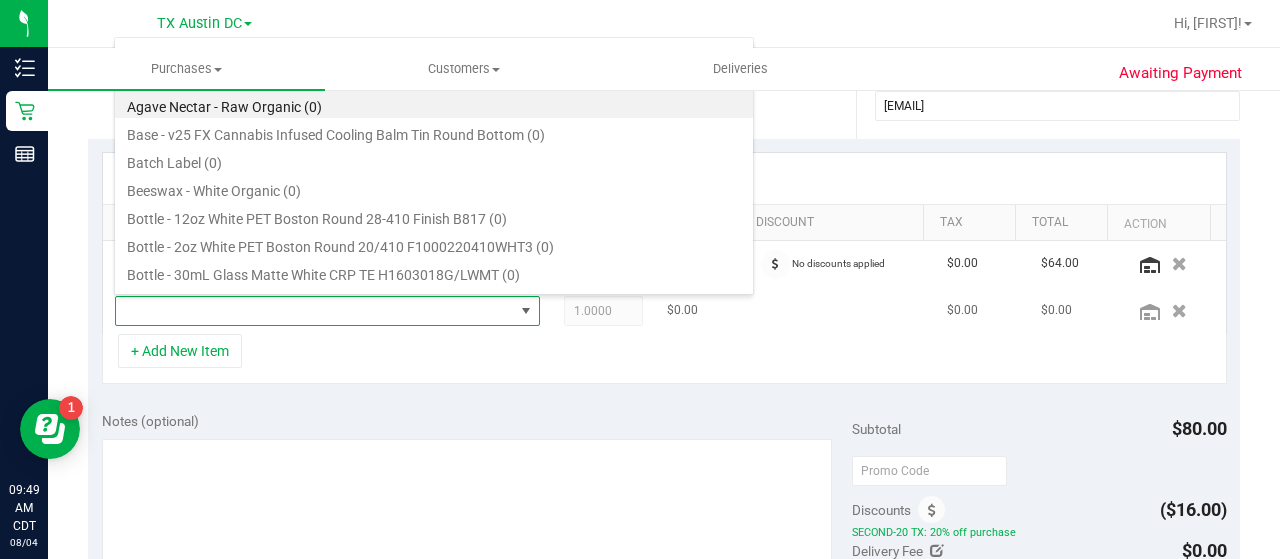 scroll, scrollTop: 99970, scrollLeft: 99586, axis: both 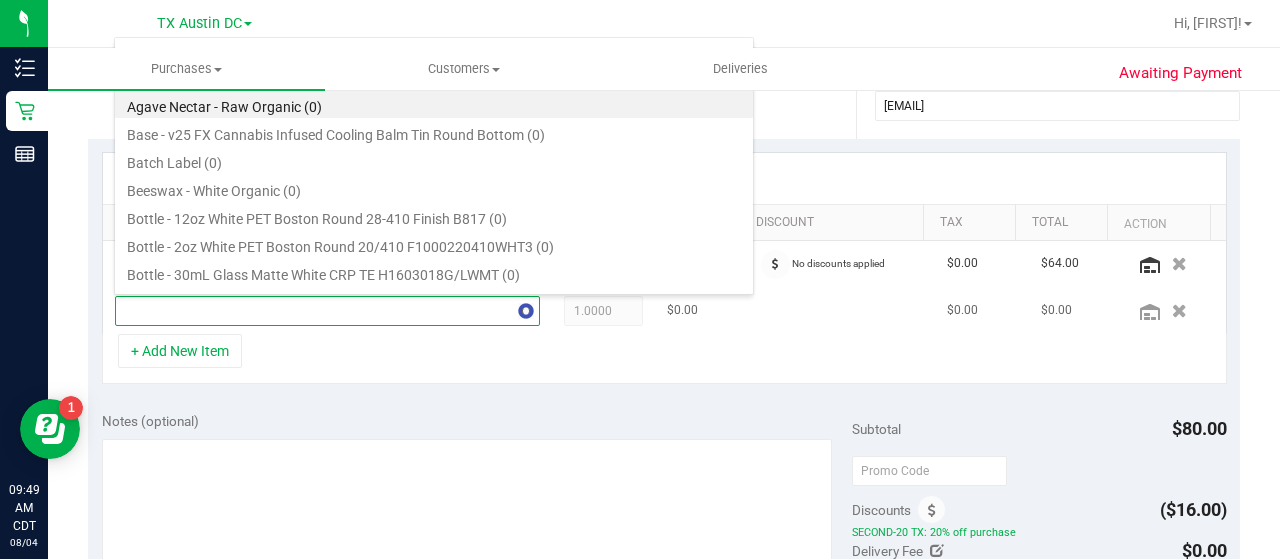 type on "soothe" 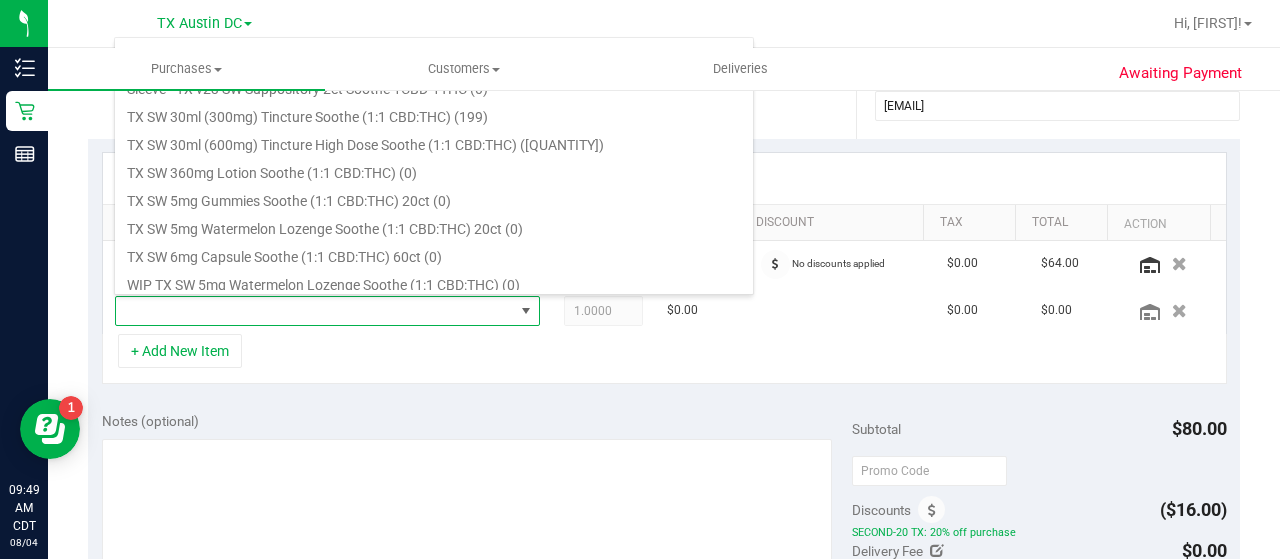 scroll, scrollTop: 645, scrollLeft: 0, axis: vertical 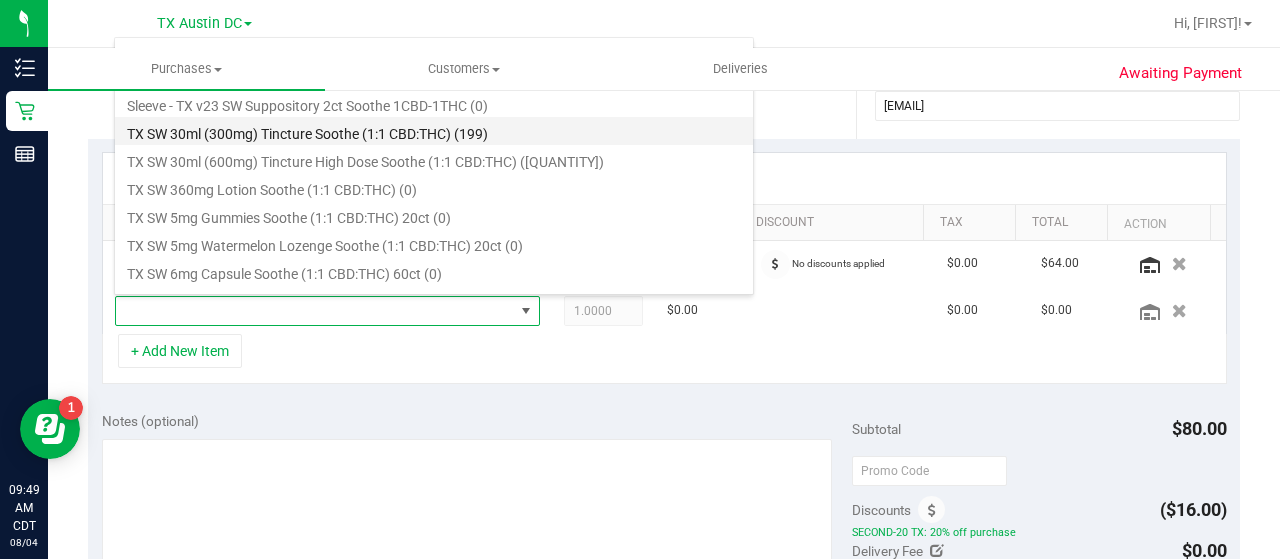 click on "TX SW 30ml (300mg) Tincture Soothe (1:1 CBD:THC) (199)" at bounding box center [434, 131] 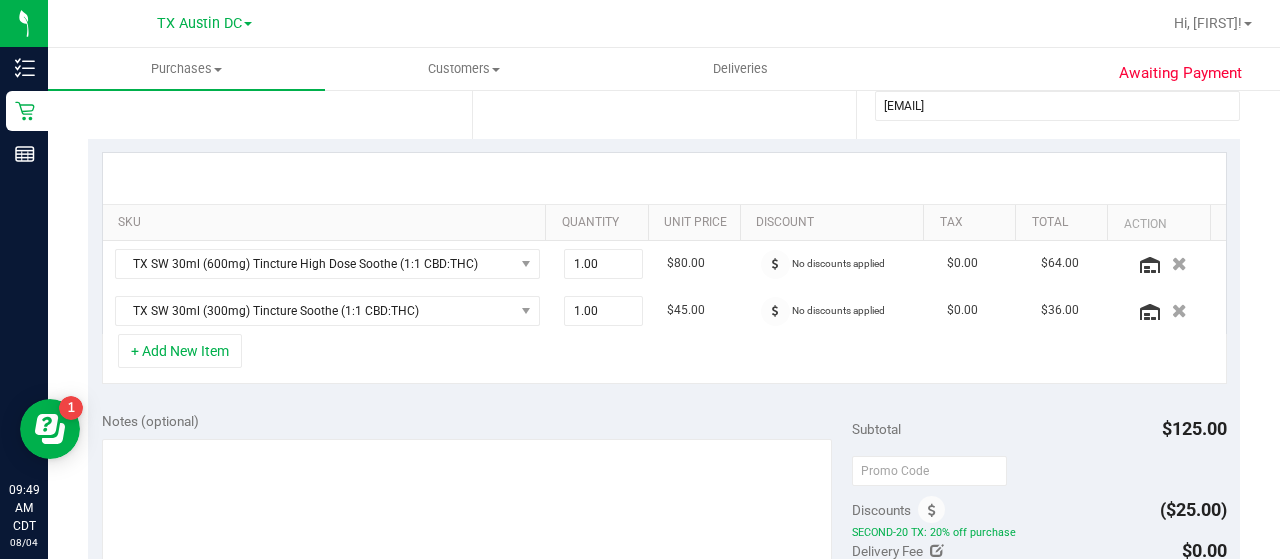 click on "+ Add New Item" at bounding box center (664, 359) 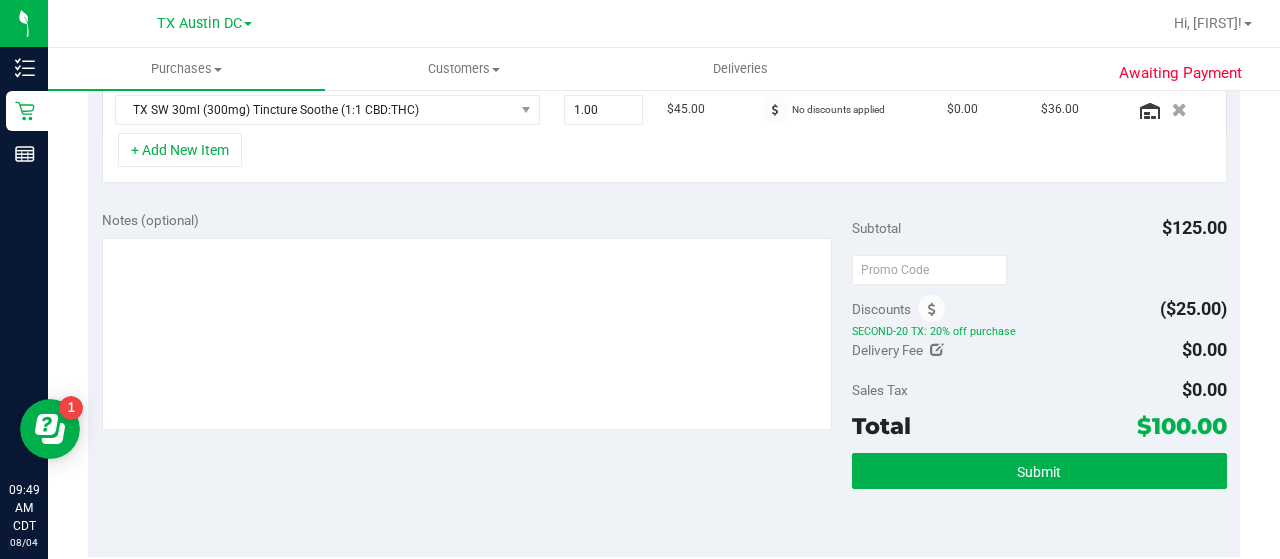 scroll, scrollTop: 597, scrollLeft: 0, axis: vertical 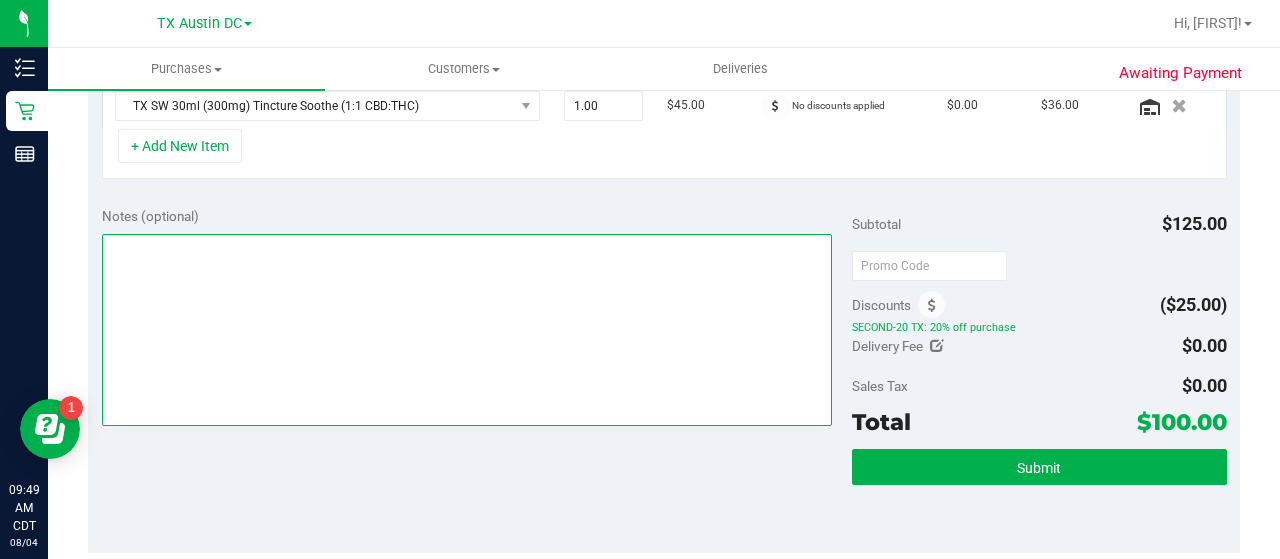 click at bounding box center (467, 330) 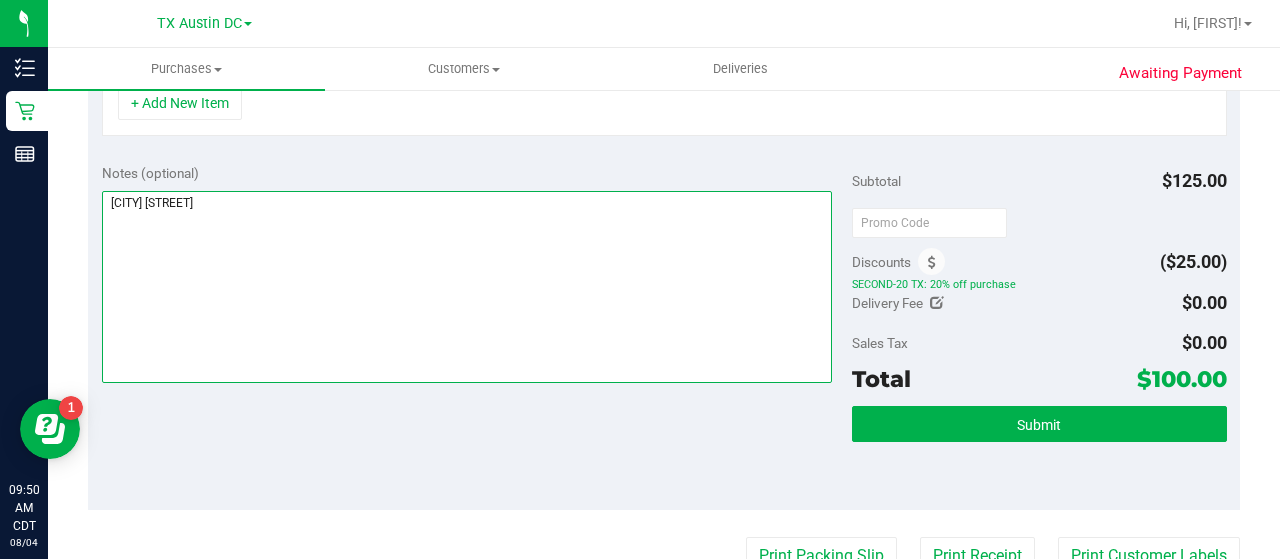 scroll, scrollTop: 632, scrollLeft: 0, axis: vertical 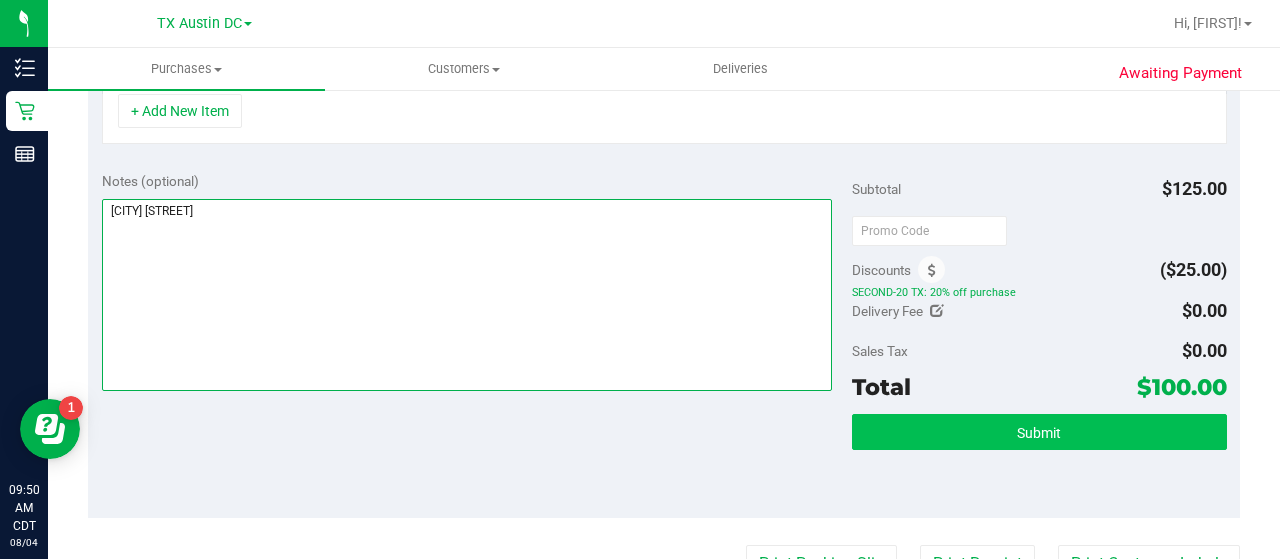 type on "[CITY] [STREET]" 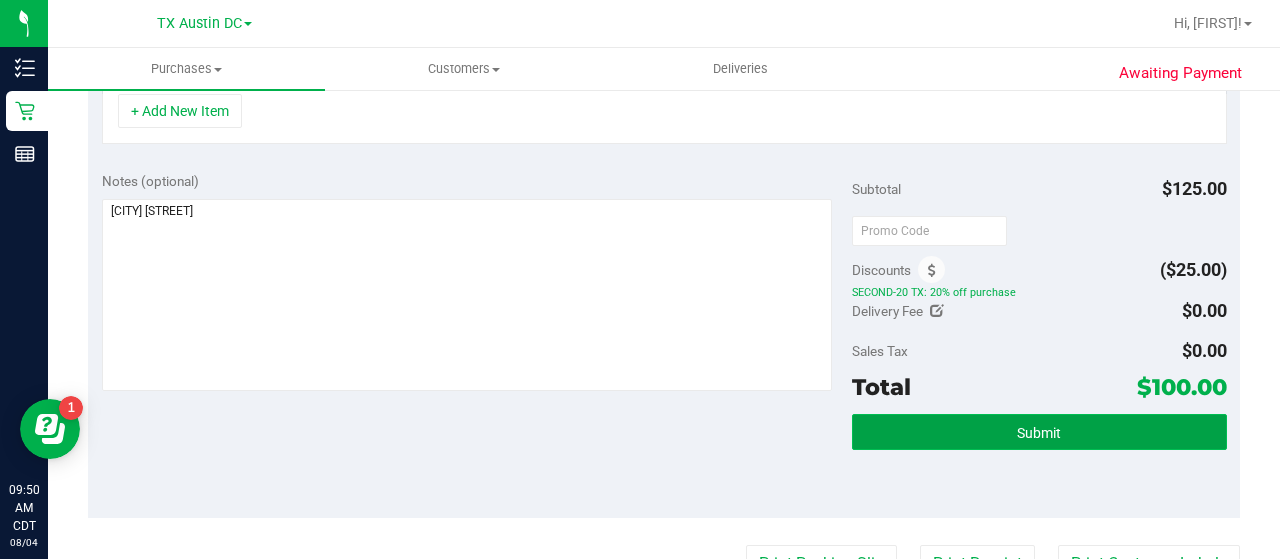 click on "Submit" at bounding box center (1039, 432) 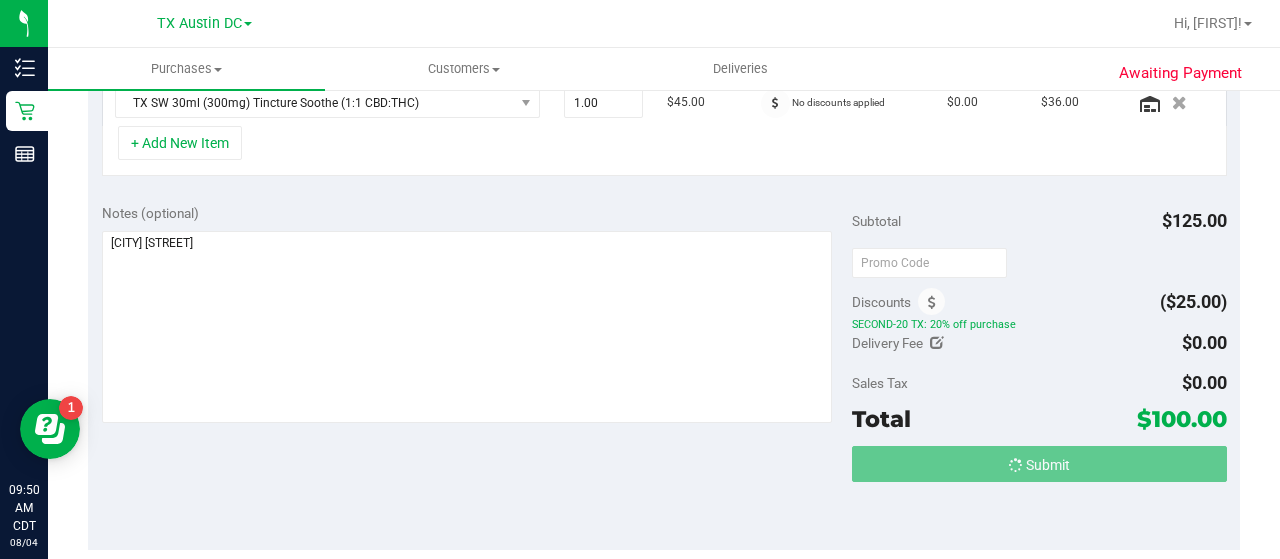 scroll, scrollTop: 569, scrollLeft: 0, axis: vertical 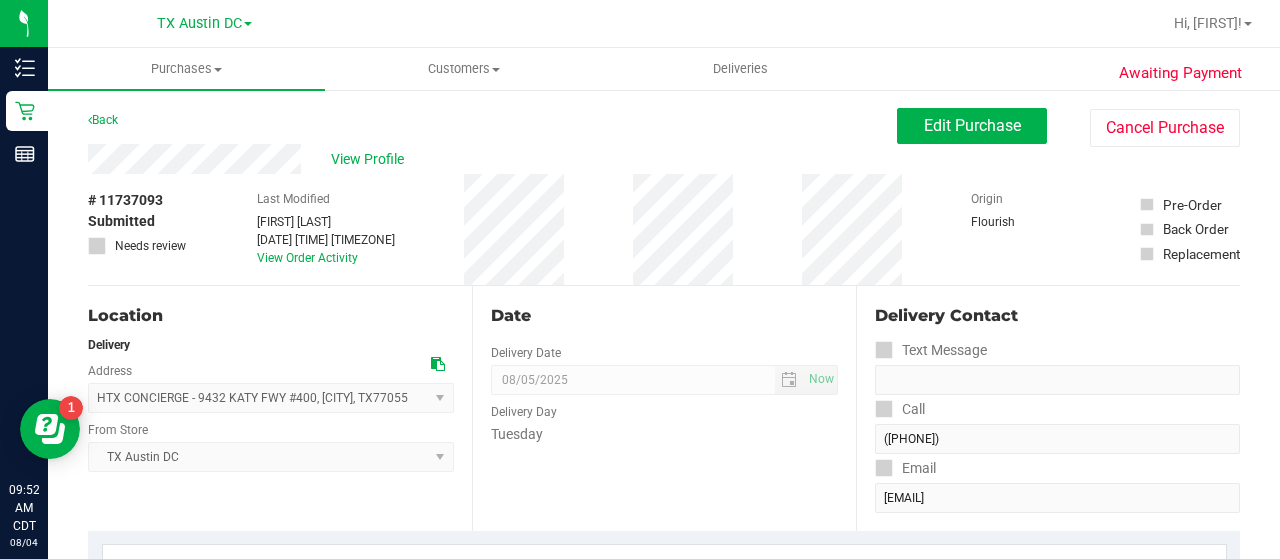 click on "Back
Edit Purchase
Cancel Purchase" at bounding box center [664, 126] 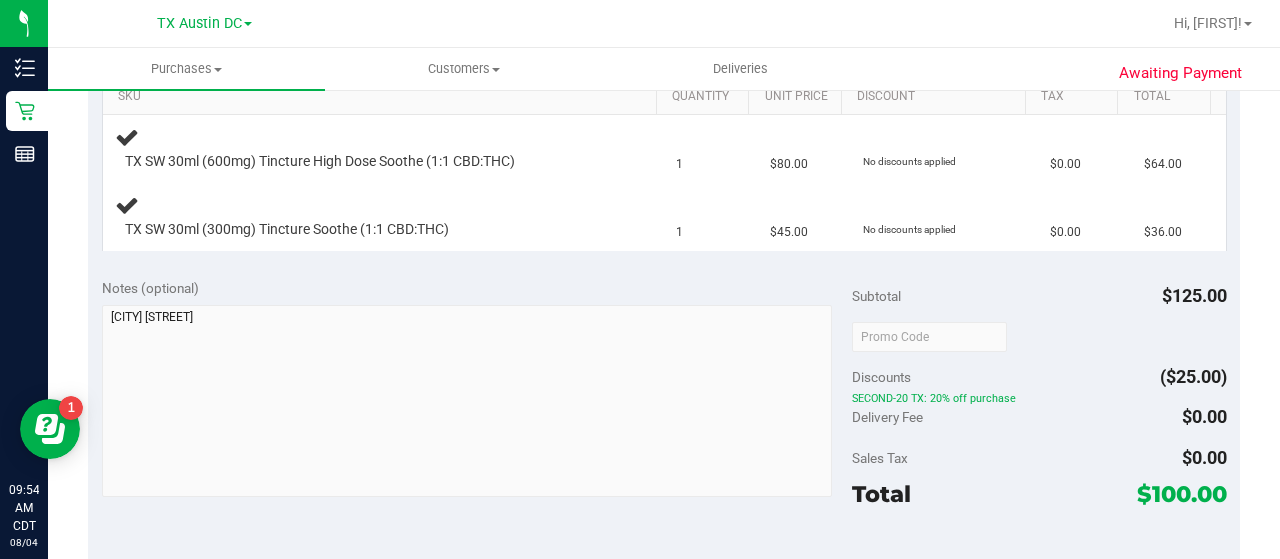 scroll, scrollTop: 0, scrollLeft: 0, axis: both 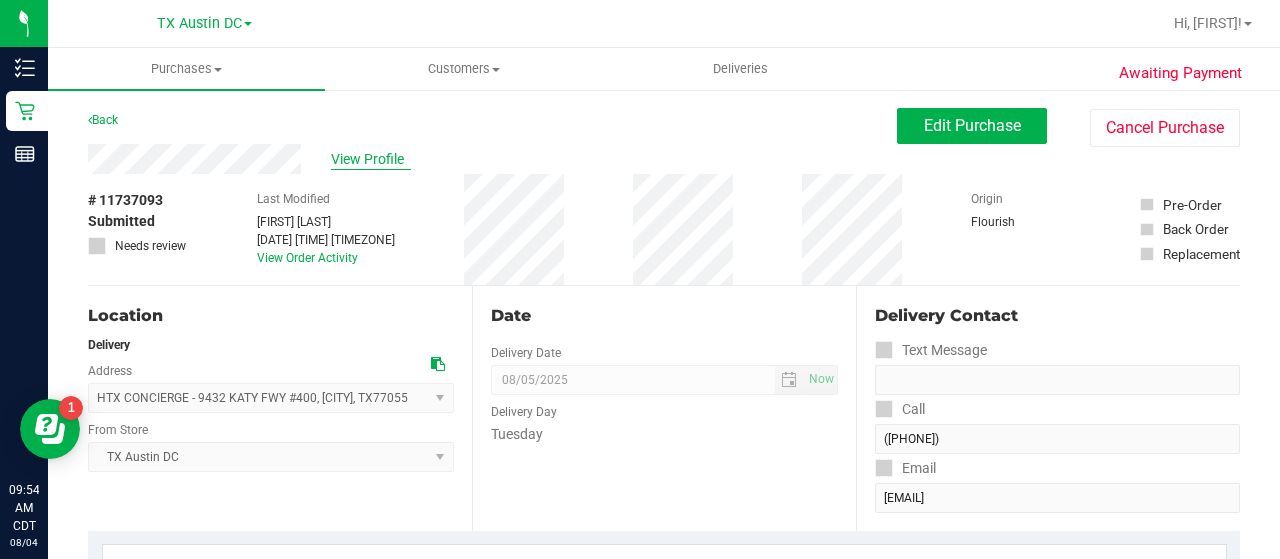 click on "View Profile" at bounding box center (371, 159) 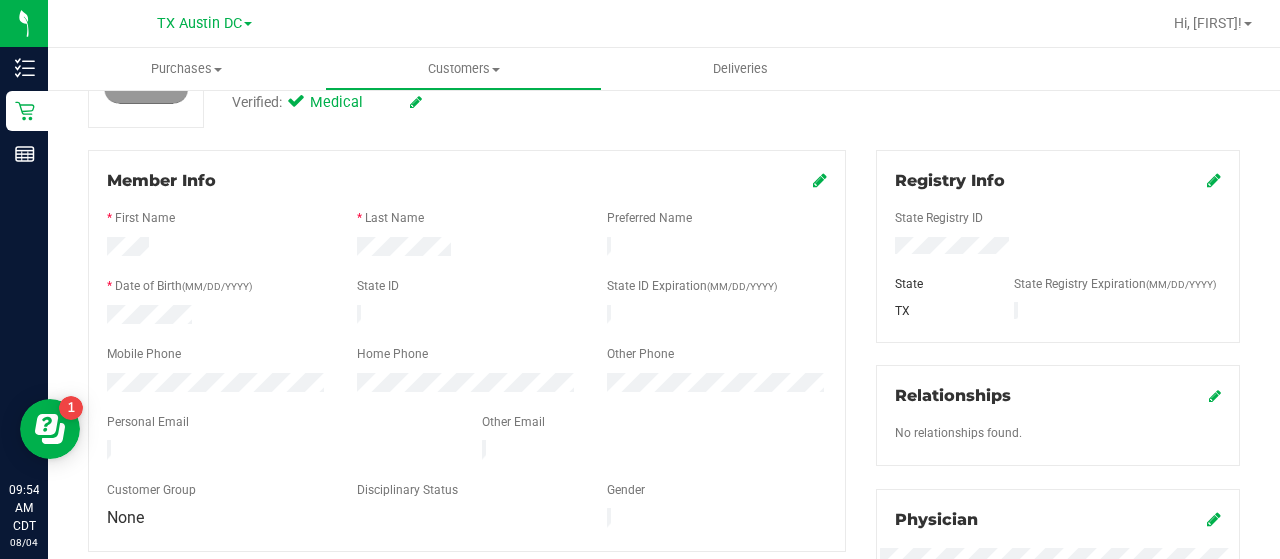 scroll, scrollTop: 0, scrollLeft: 0, axis: both 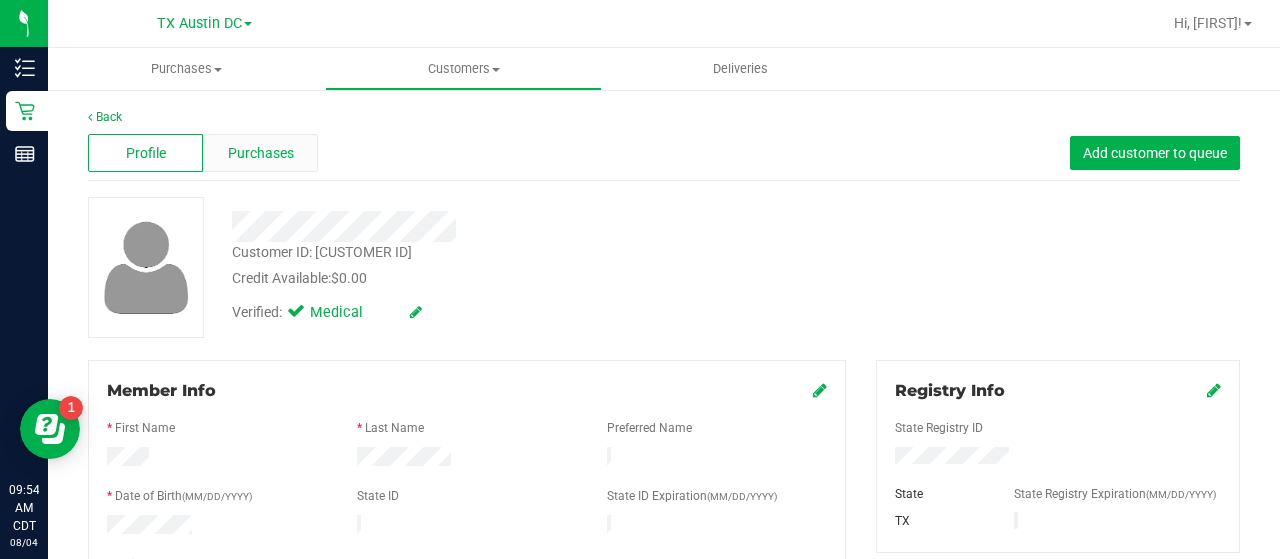 click on "Purchases" at bounding box center (261, 153) 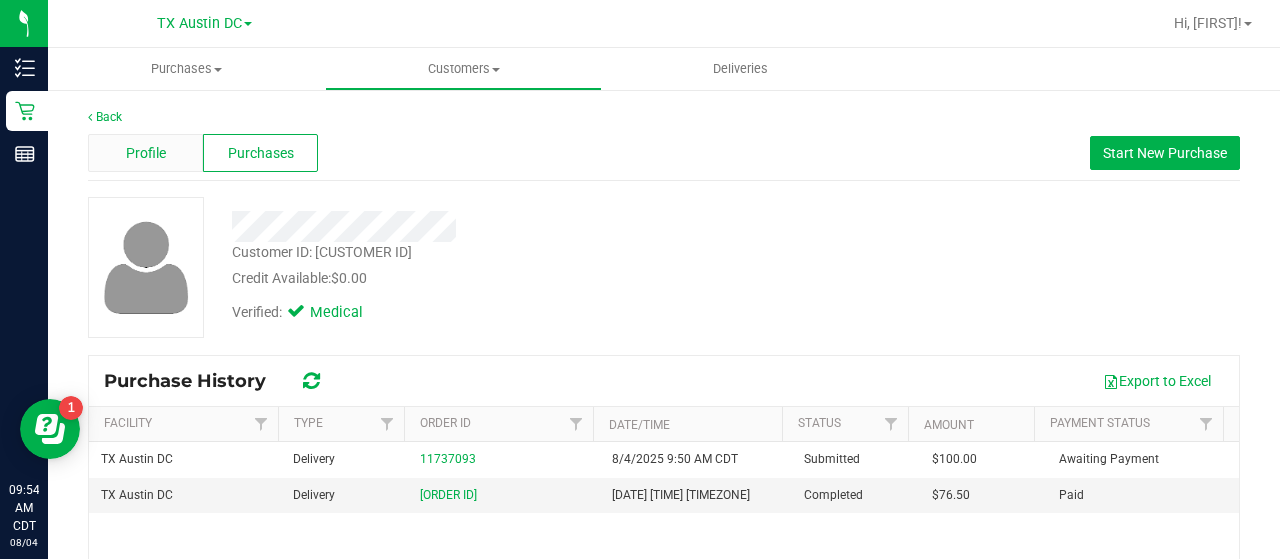 click on "Profile" at bounding box center (146, 153) 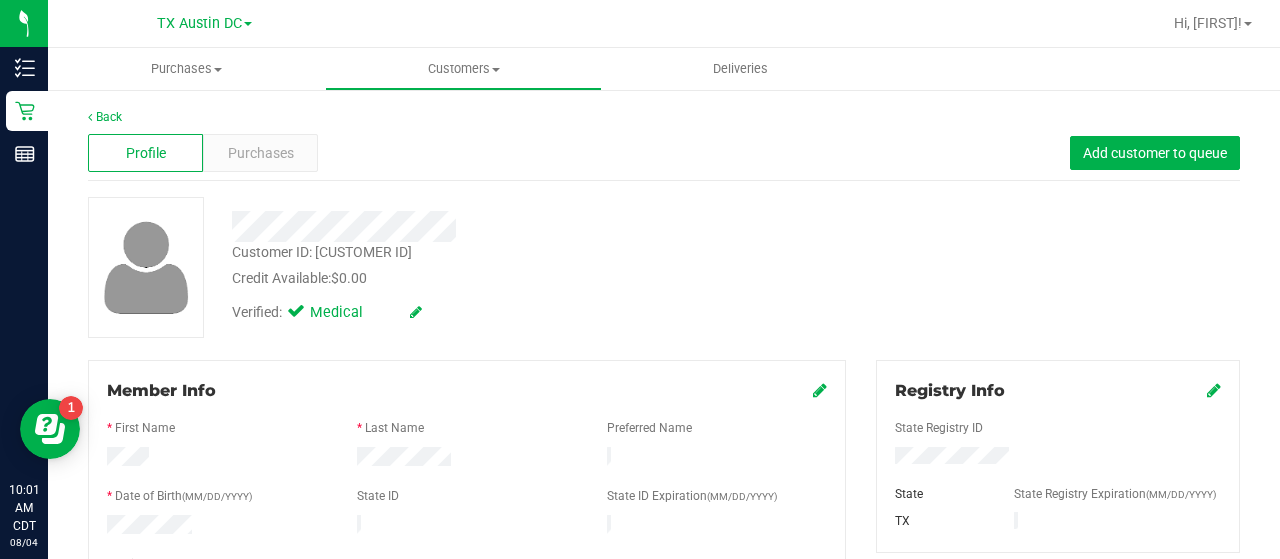 click on "Back
Profile
Purchases
Add customer to queue
Customer ID: 1607568
Credit Available:
$0.00
Verified:
Medical" at bounding box center [664, 772] 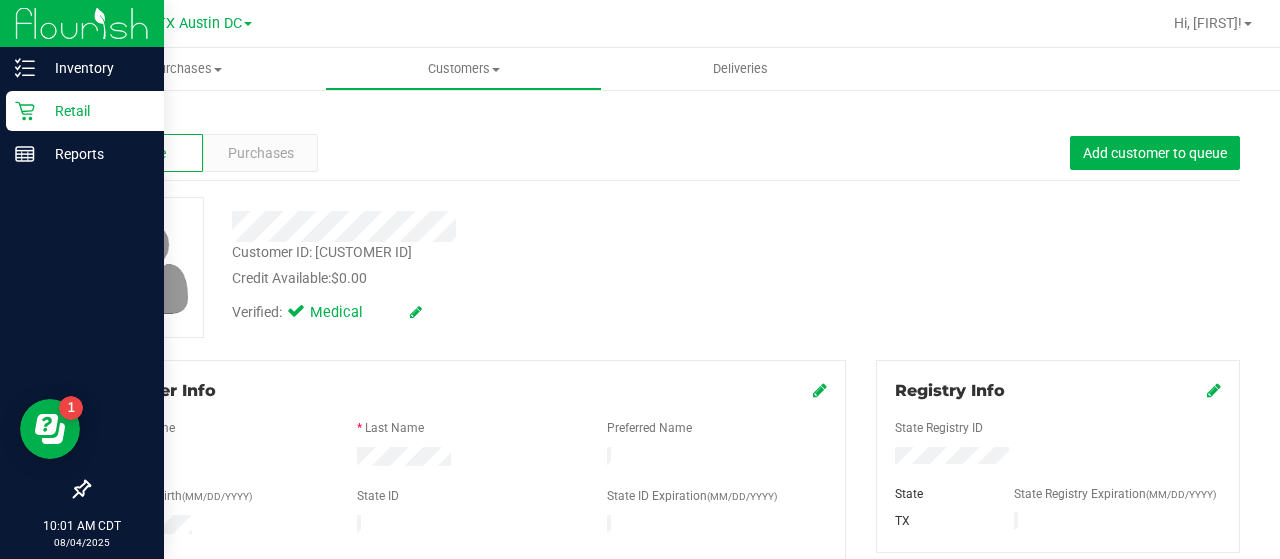 click on "Retail" at bounding box center [95, 111] 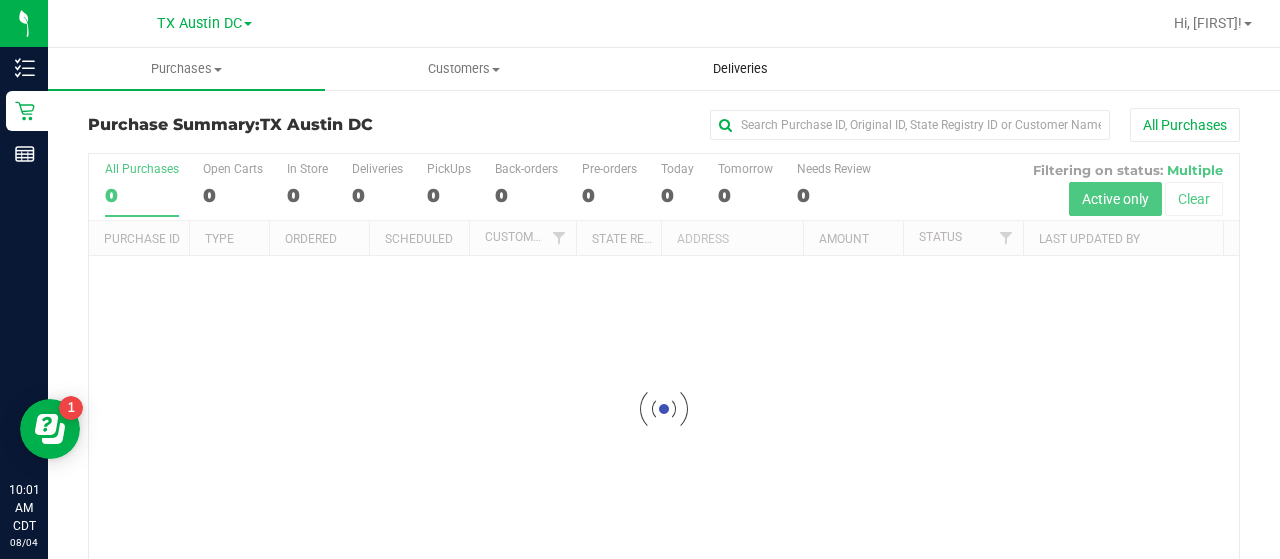 click on "Deliveries" at bounding box center [740, 69] 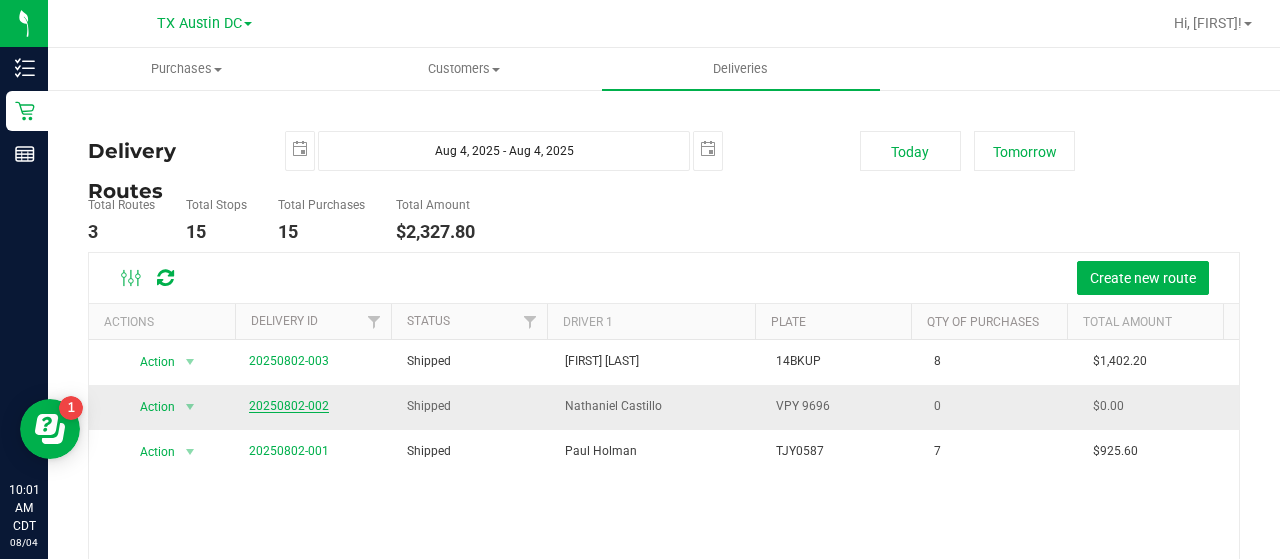 click on "20250802-002" at bounding box center [289, 406] 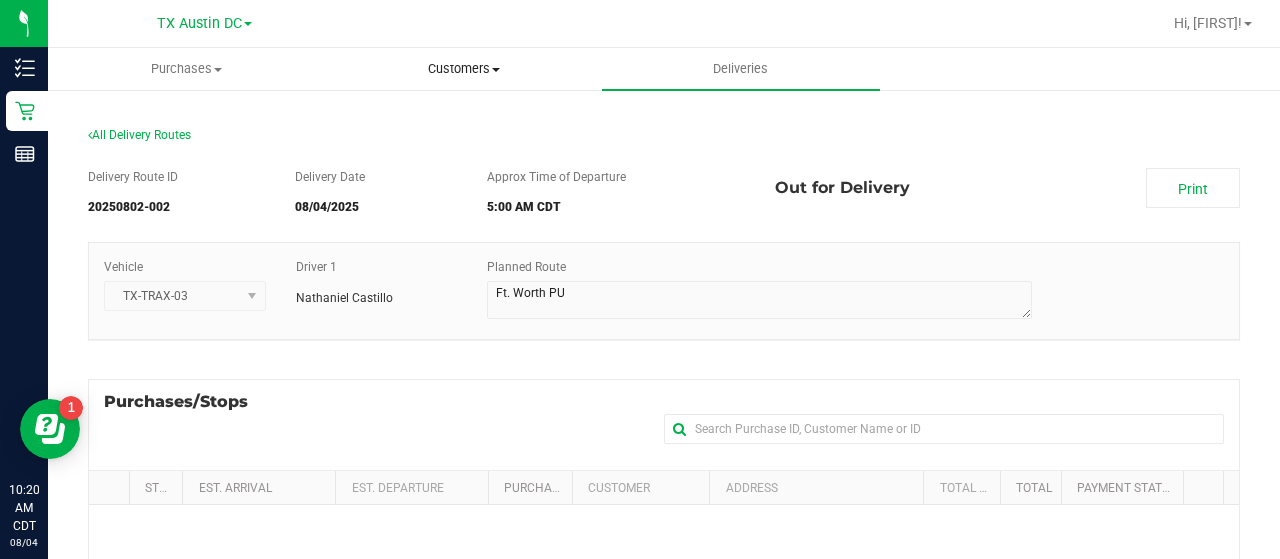 click on "Customers
All customers
Add a new customer
All physicians" at bounding box center (463, 69) 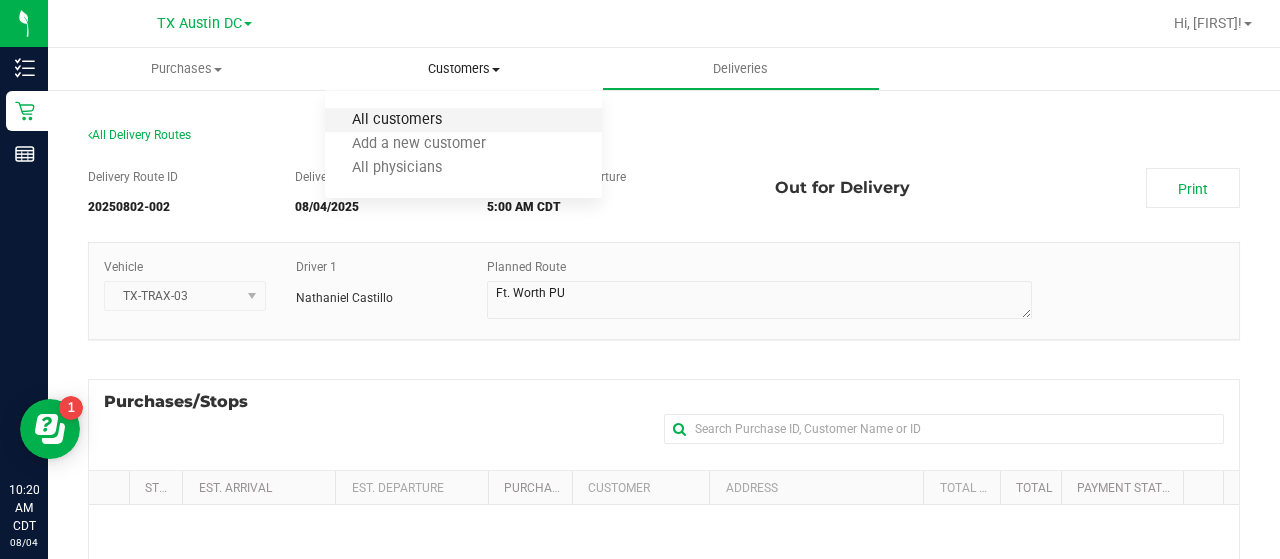 click on "All customers" at bounding box center (397, 120) 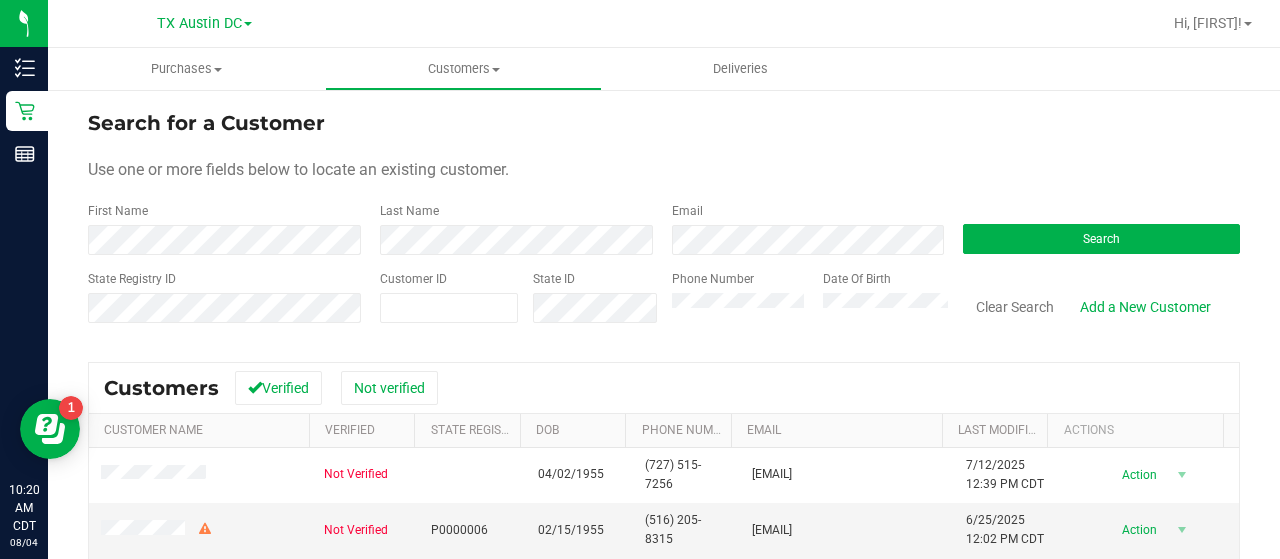 click on "Email" at bounding box center [803, 228] 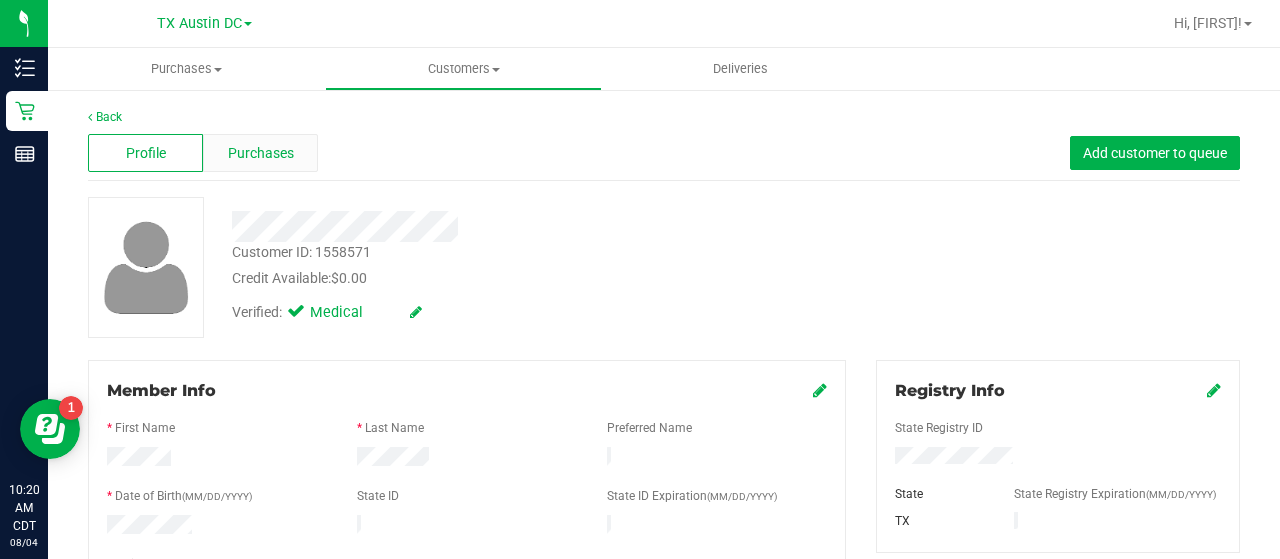 click on "Purchases" at bounding box center [261, 153] 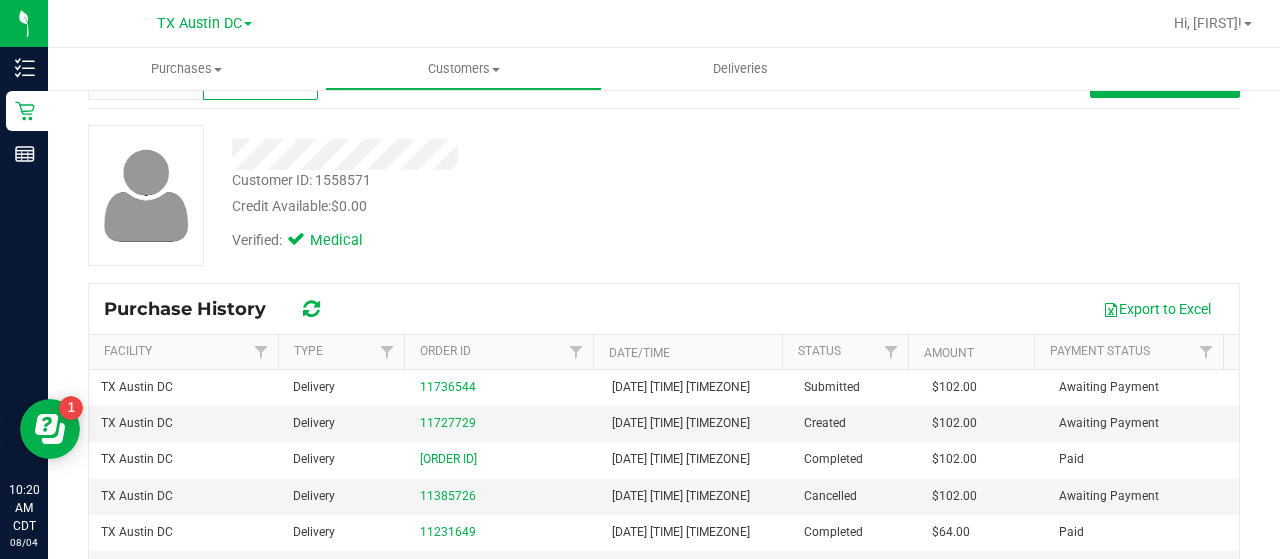 scroll, scrollTop: 95, scrollLeft: 0, axis: vertical 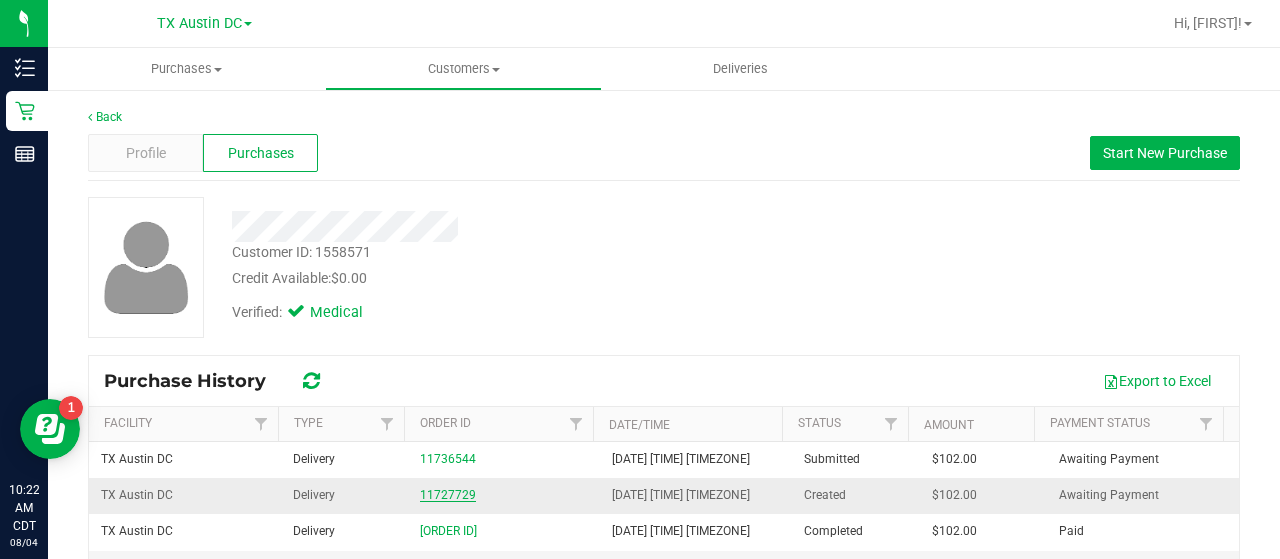 click on "11727729" at bounding box center (448, 495) 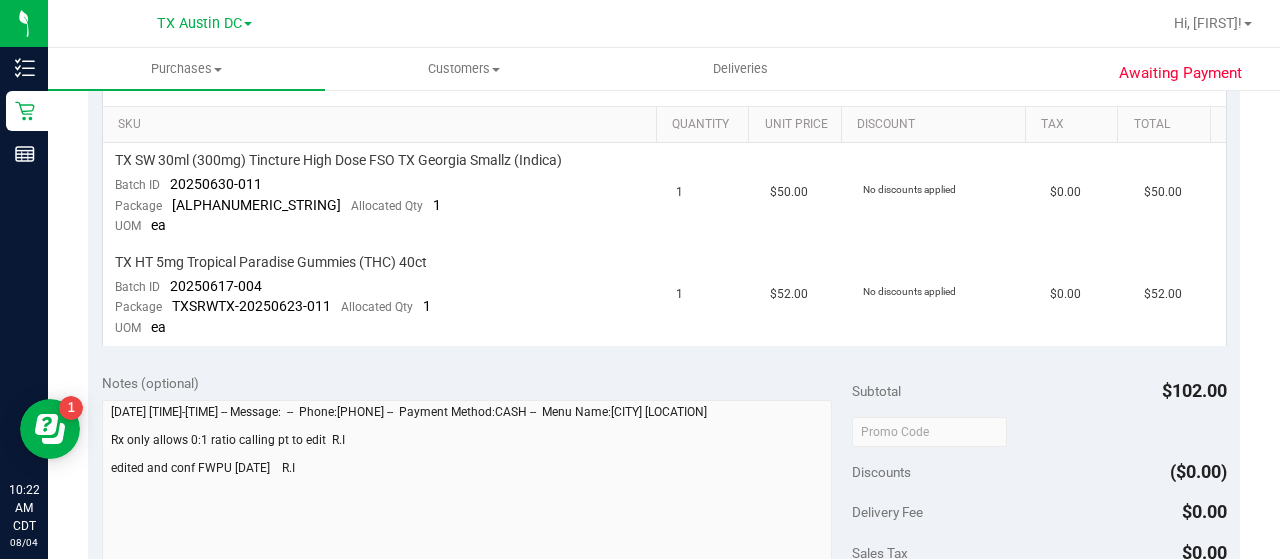 scroll, scrollTop: 0, scrollLeft: 0, axis: both 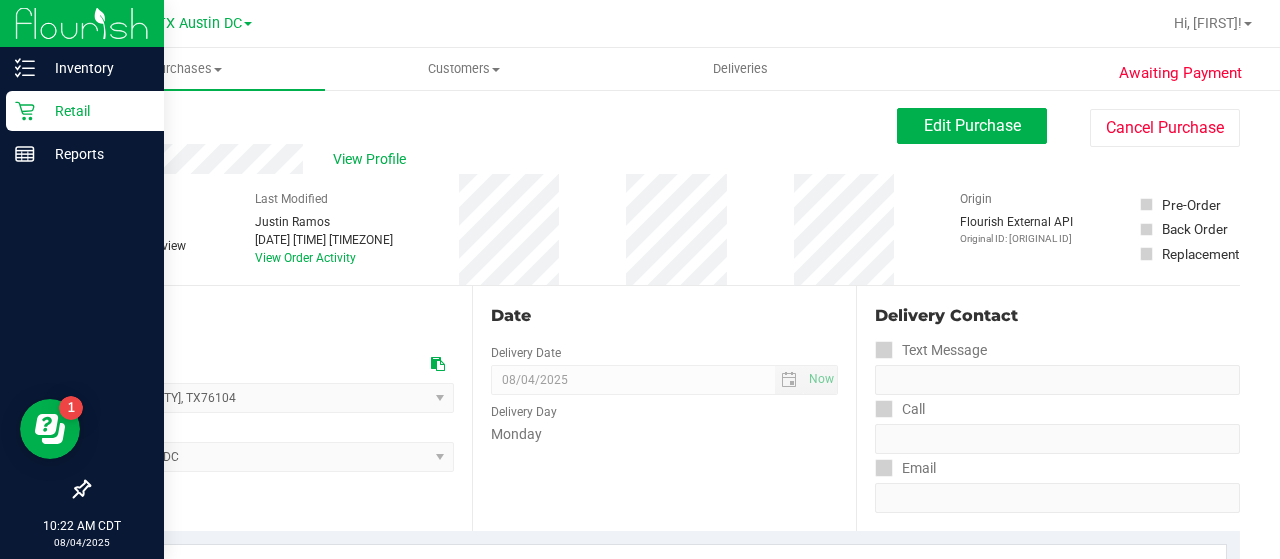 click on "Retail" at bounding box center [85, 111] 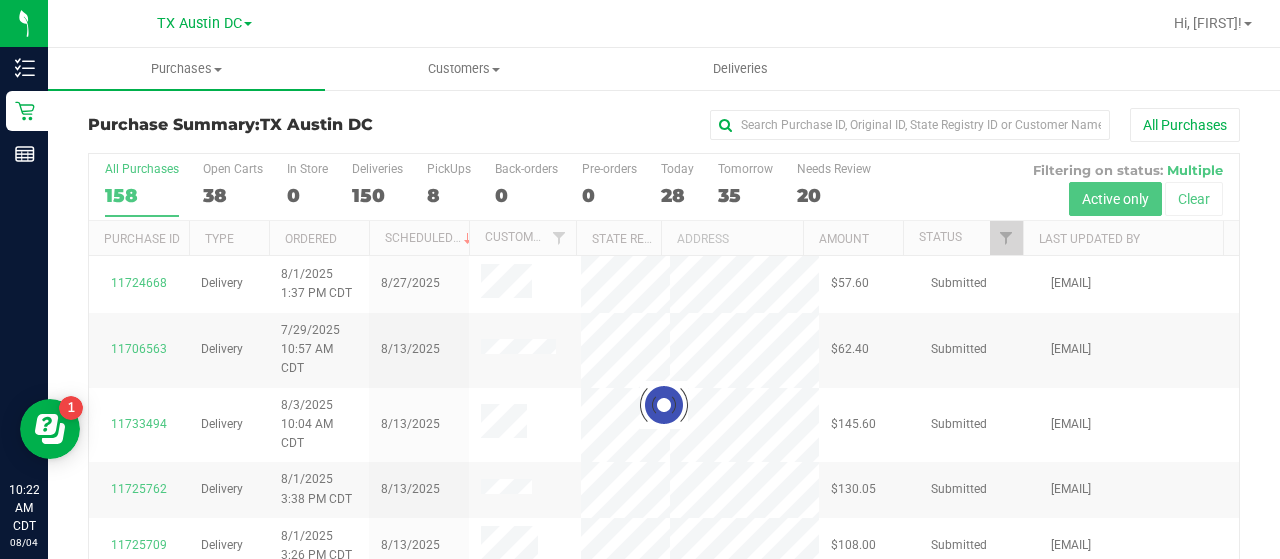 click on "20" at bounding box center [834, 195] 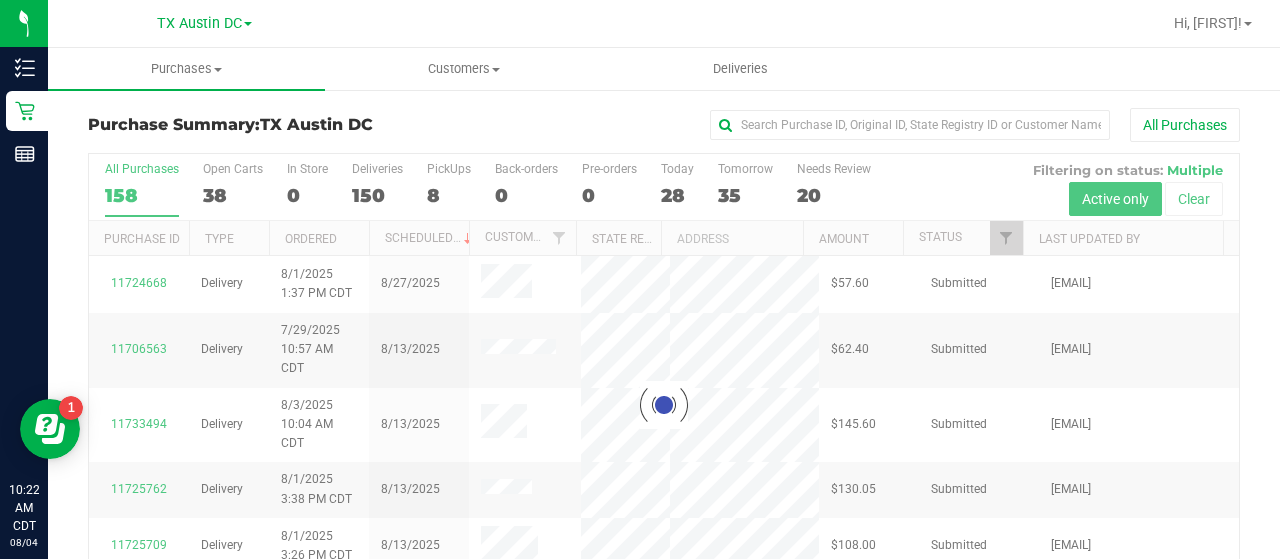click on "Needs Review
20" at bounding box center (0, 0) 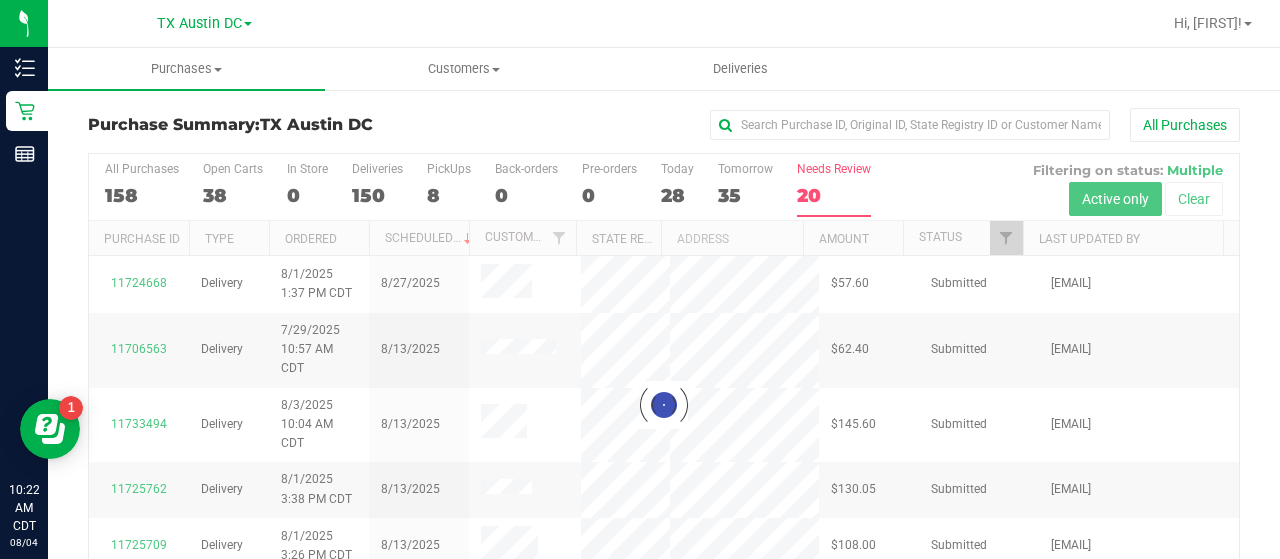 click at bounding box center [664, 405] 